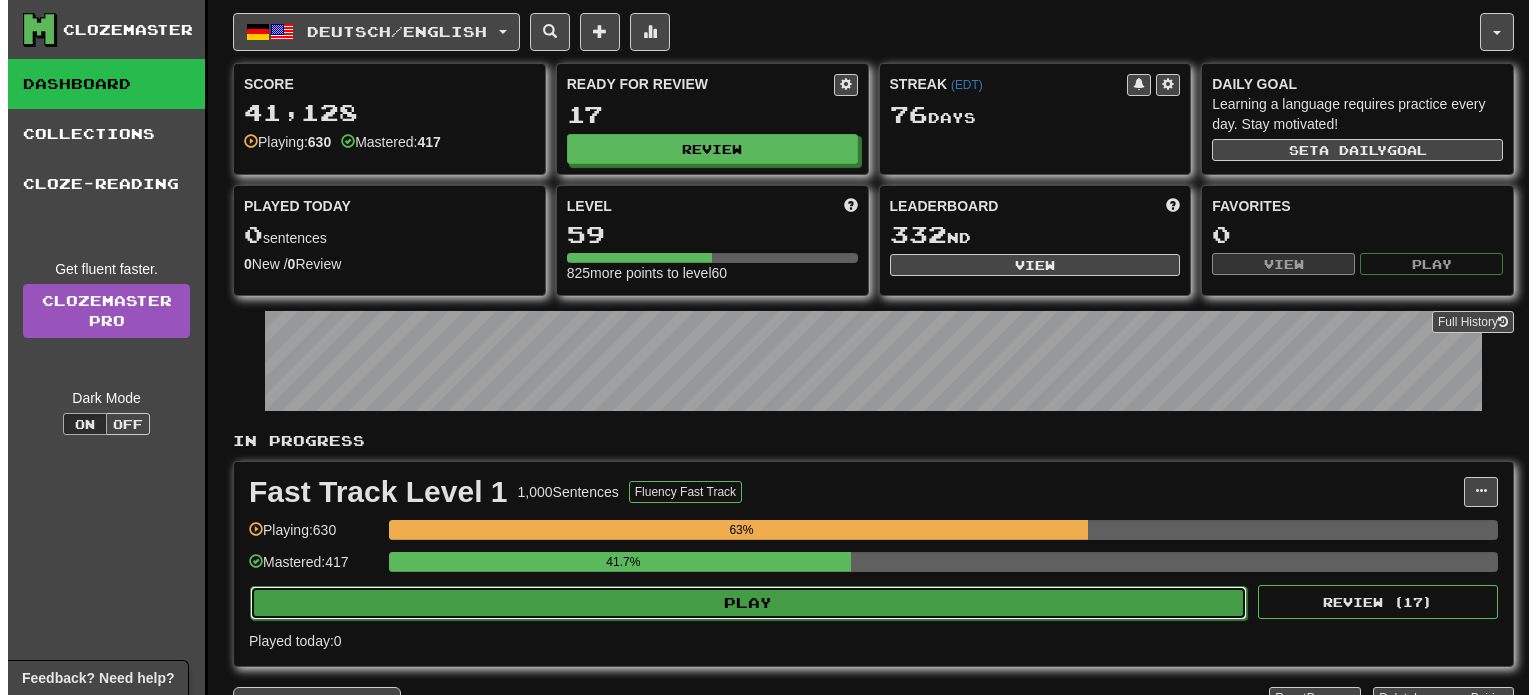 scroll, scrollTop: 0, scrollLeft: 0, axis: both 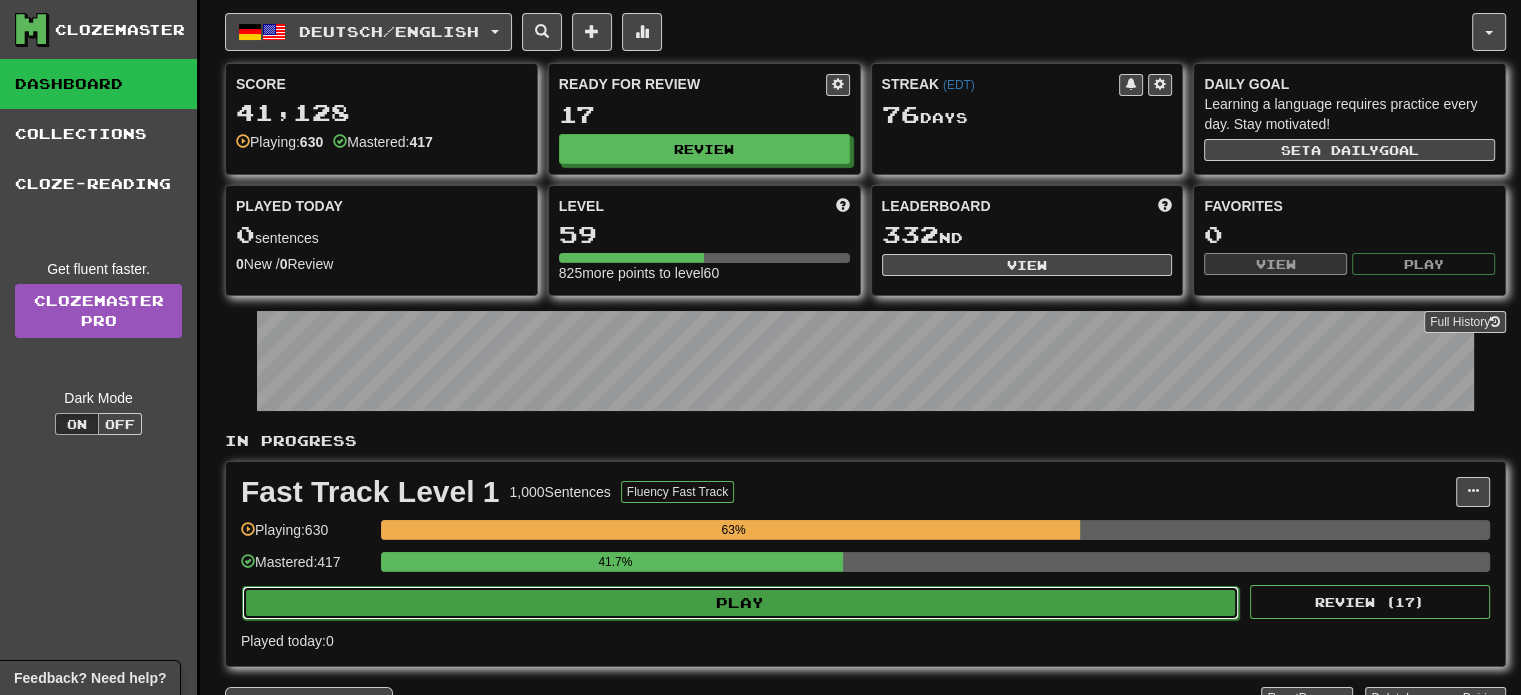 drag, startPoint x: 0, startPoint y: 0, endPoint x: 673, endPoint y: 611, distance: 908.983 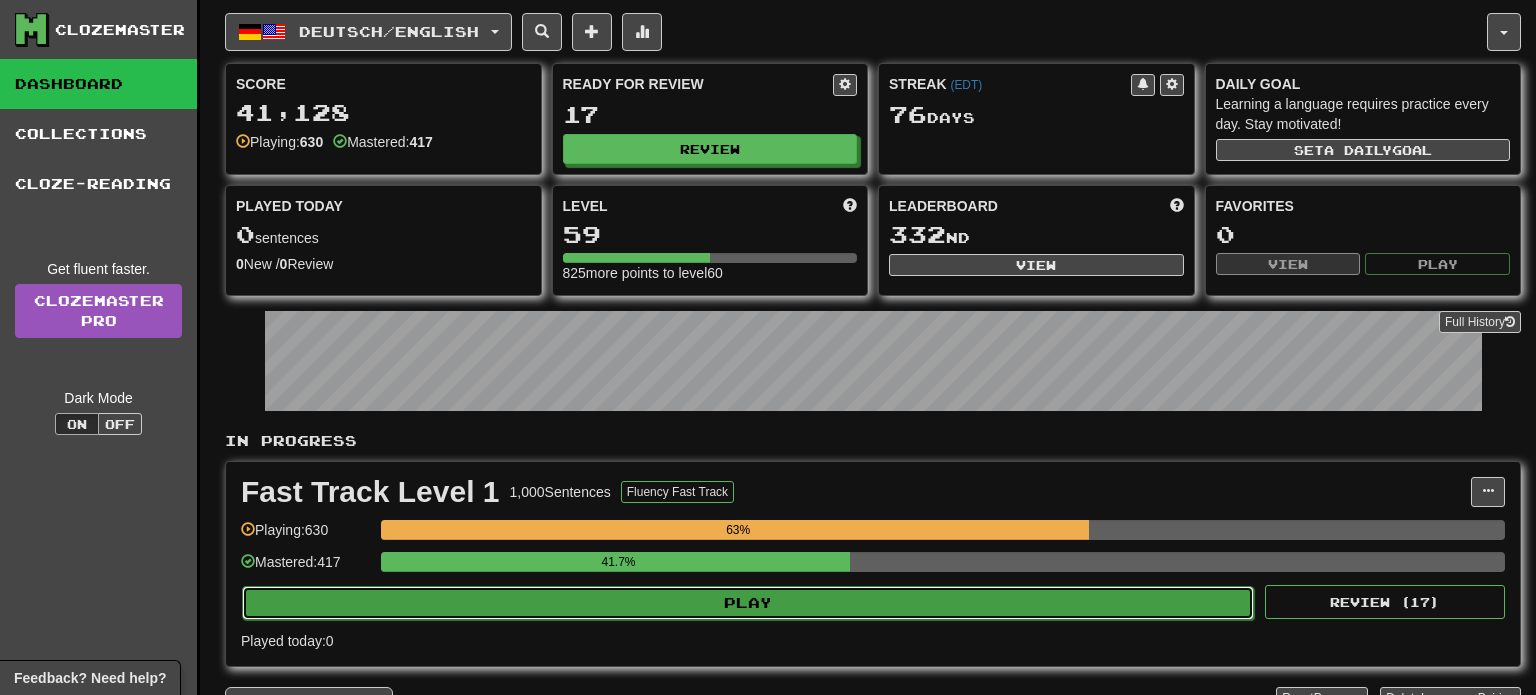 select on "**" 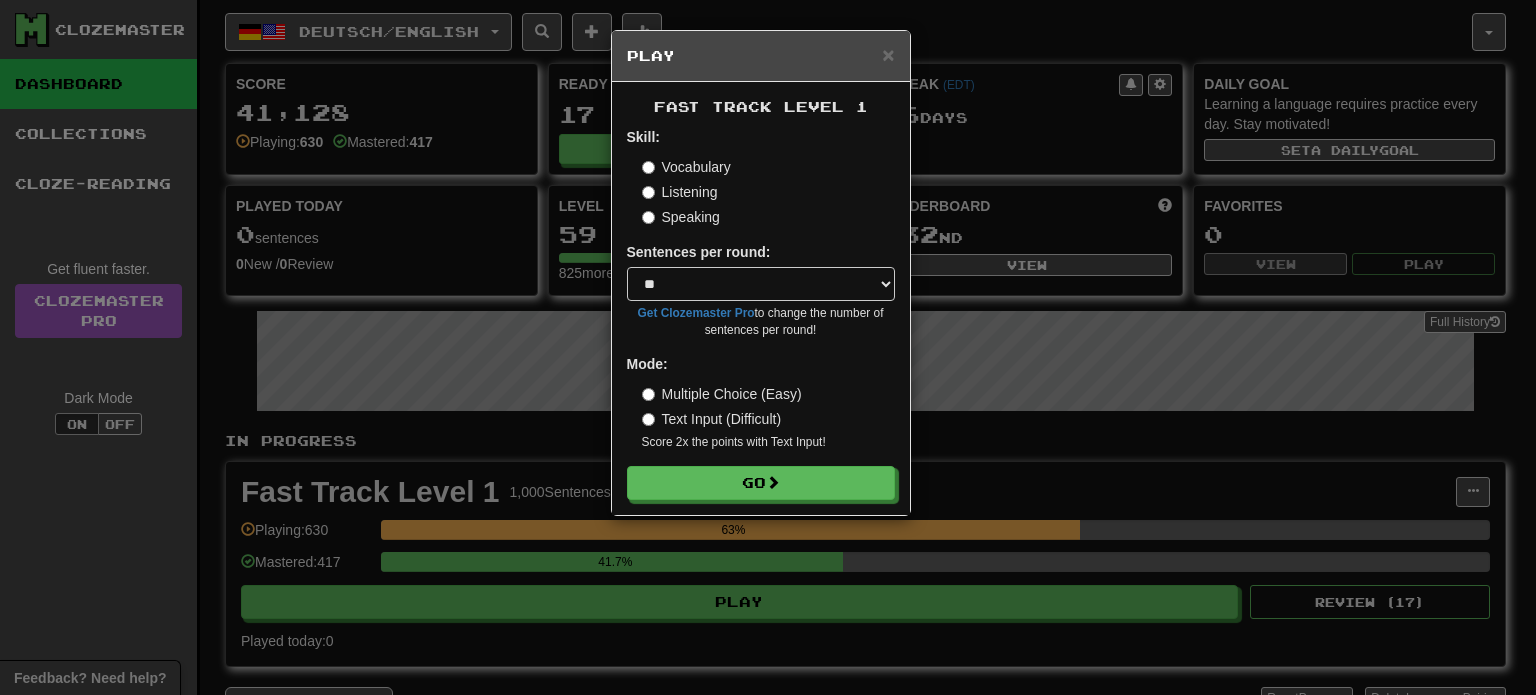 click on "Fast Track Level 1 Skill: Vocabulary Listening Speaking Sentences per round: * ** ** ** ** ** *** ******** Get Clozemaster Pro  to change the number of sentences per round! Mode: Multiple Choice (Easy) Text Input (Difficult) Score 2x the points with Text Input ! Go" at bounding box center [761, 298] 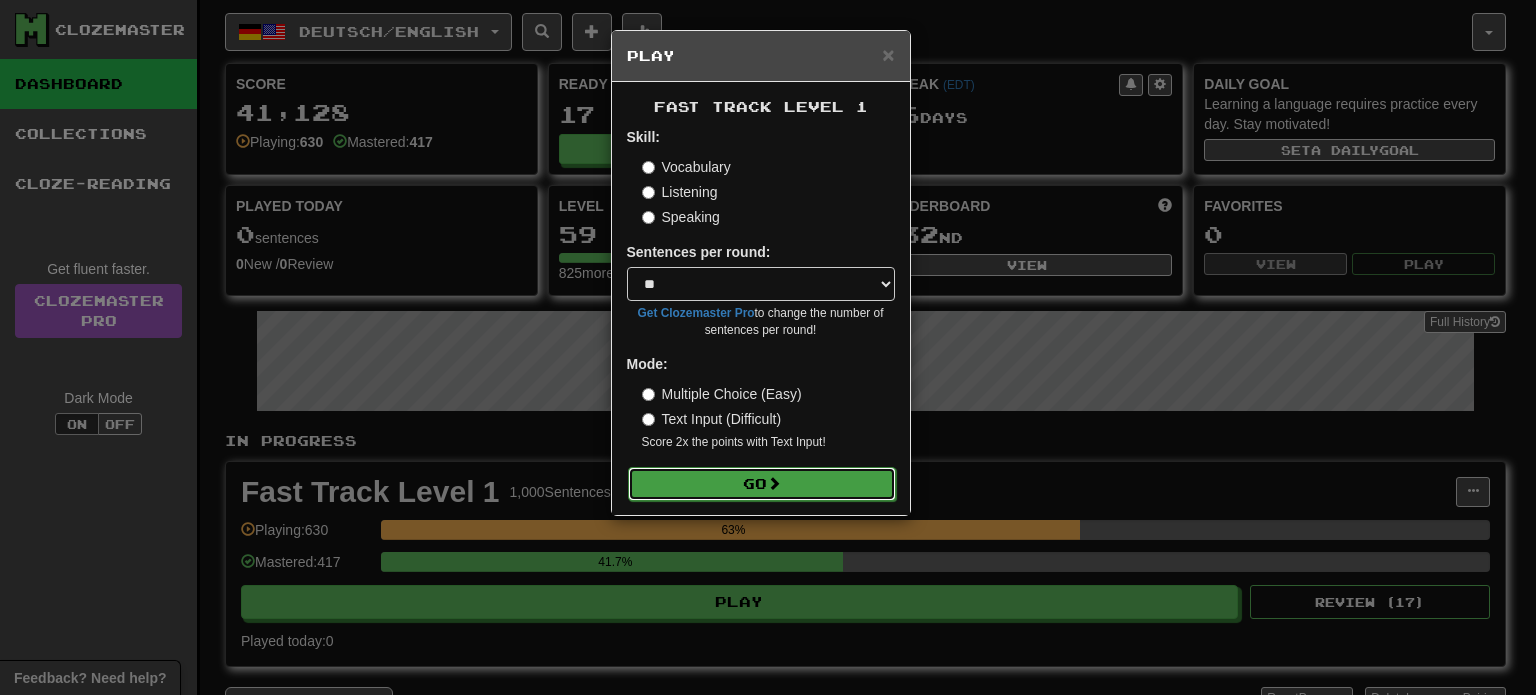 click on "Go" at bounding box center (762, 484) 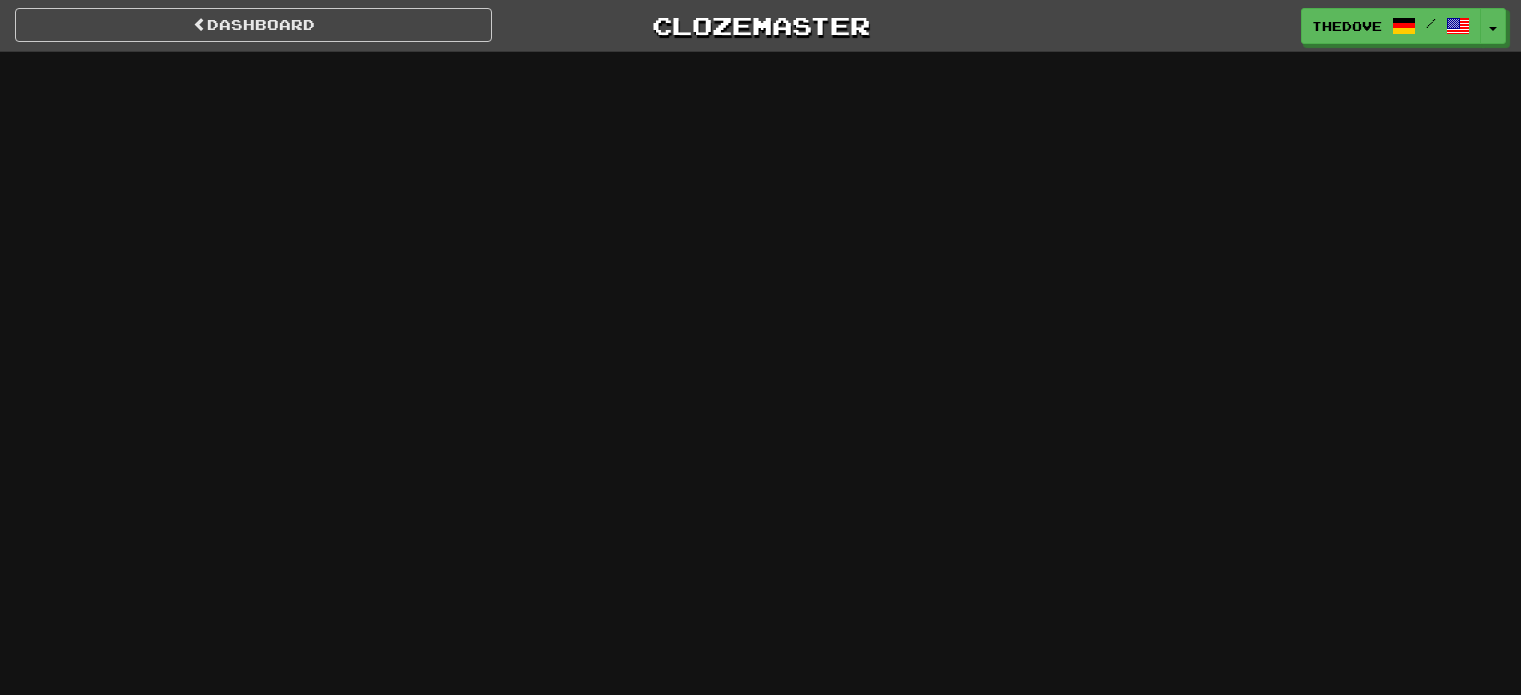 scroll, scrollTop: 0, scrollLeft: 0, axis: both 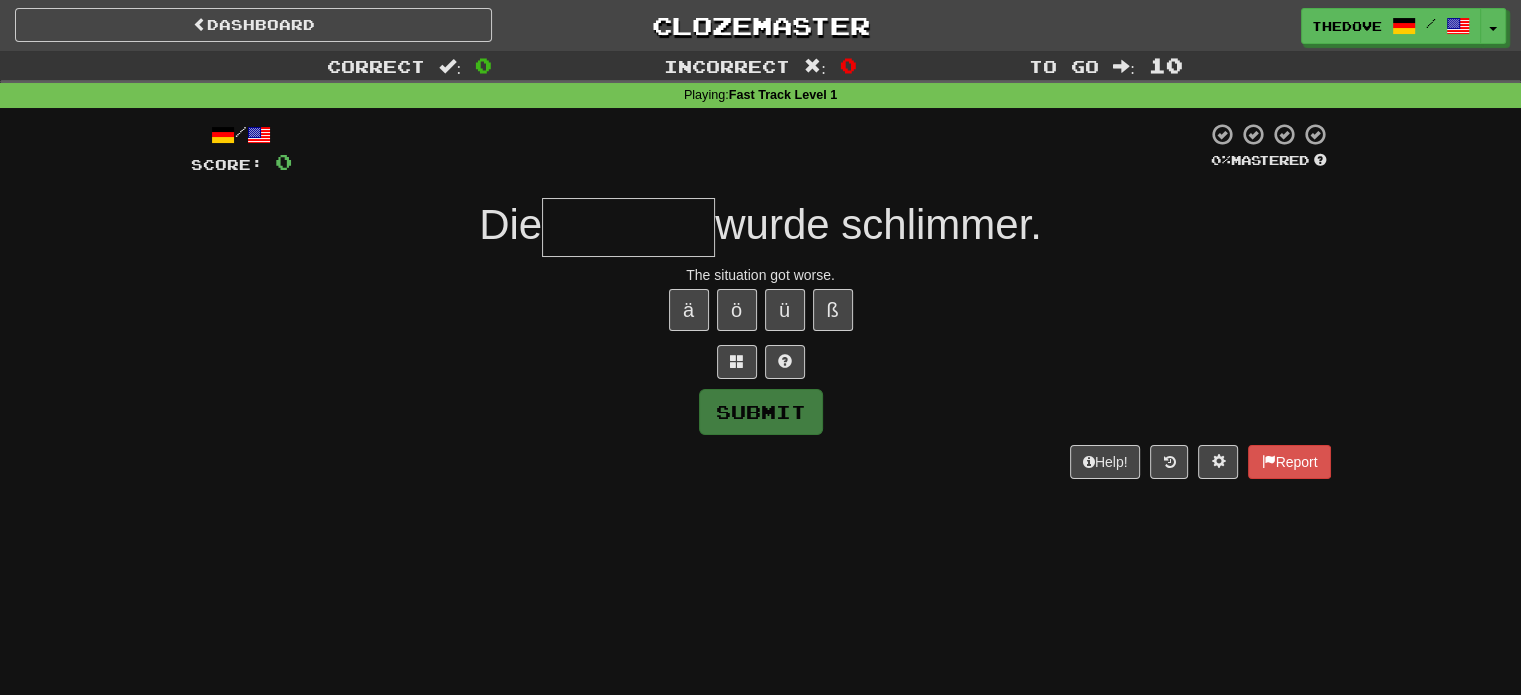 type on "*" 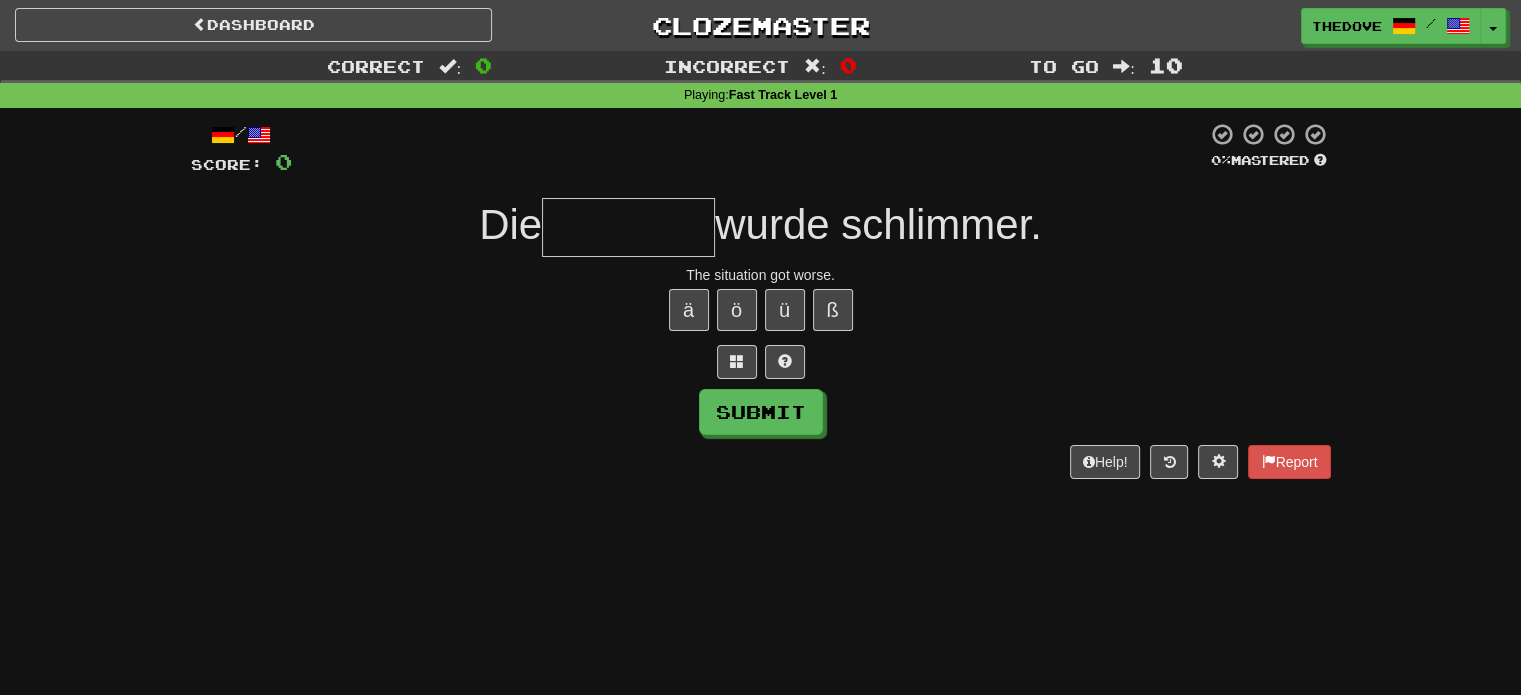 type on "*" 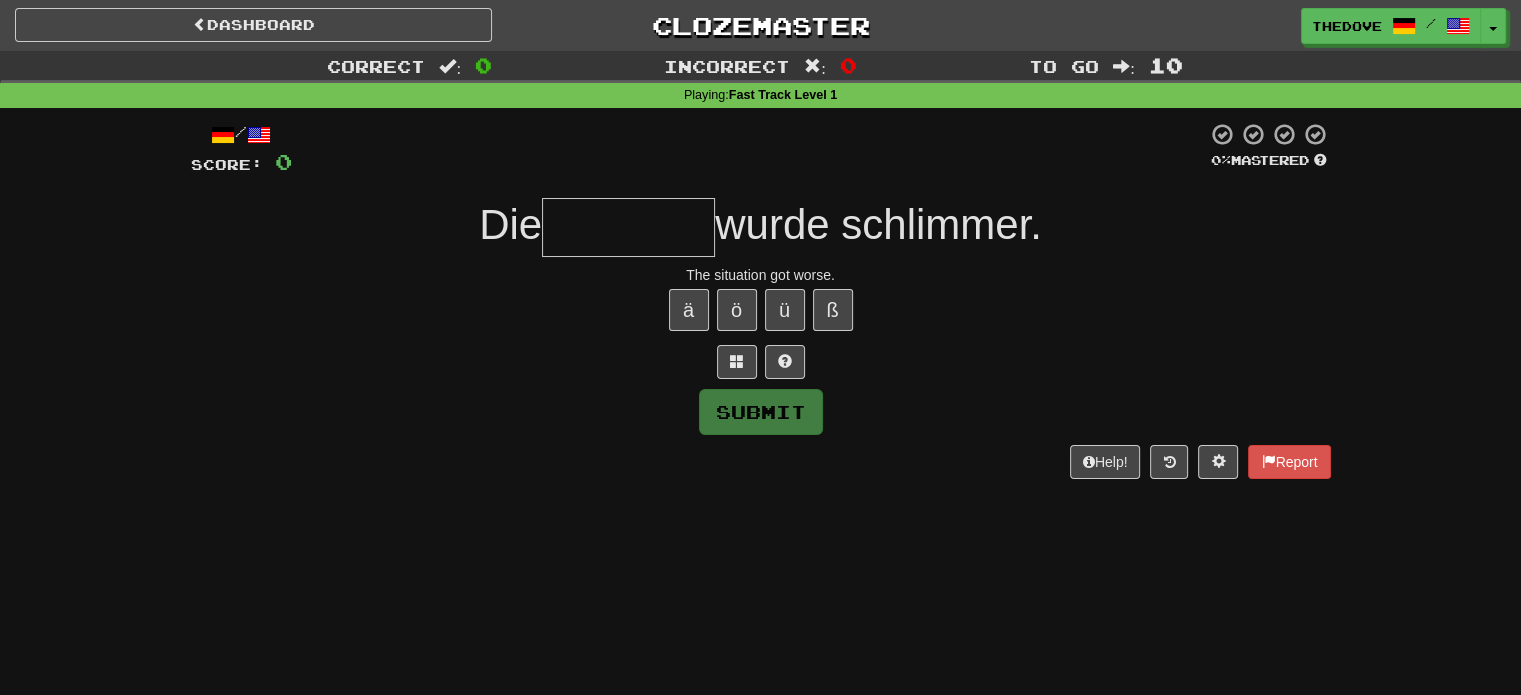 type on "*" 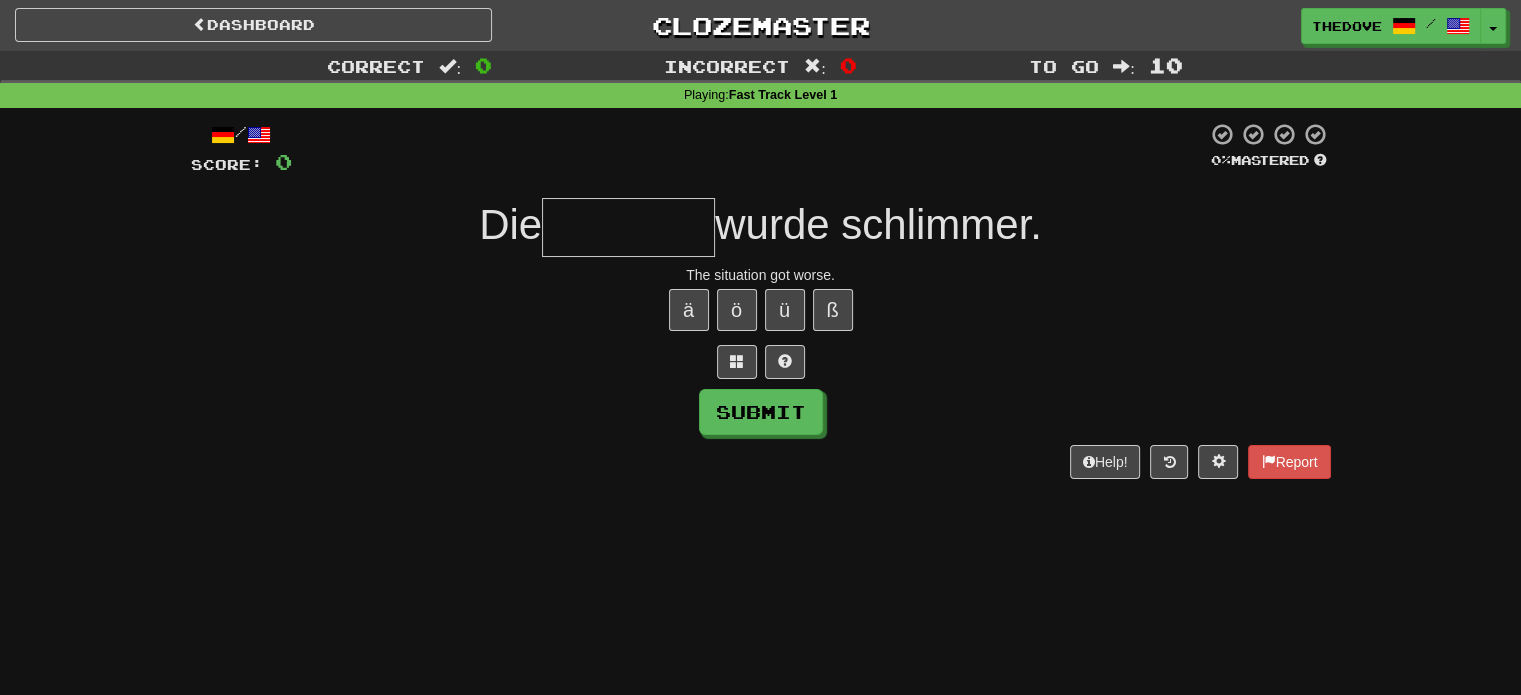 type on "*" 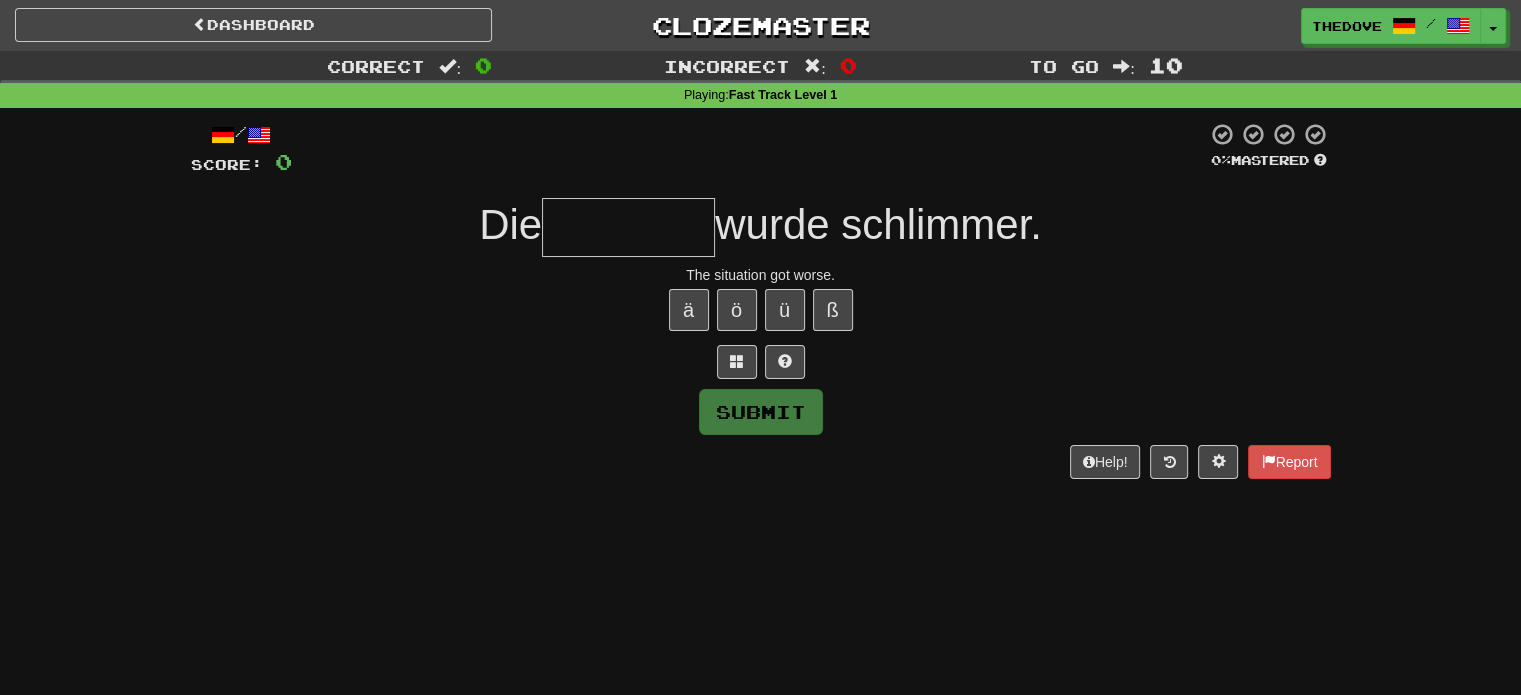type on "*" 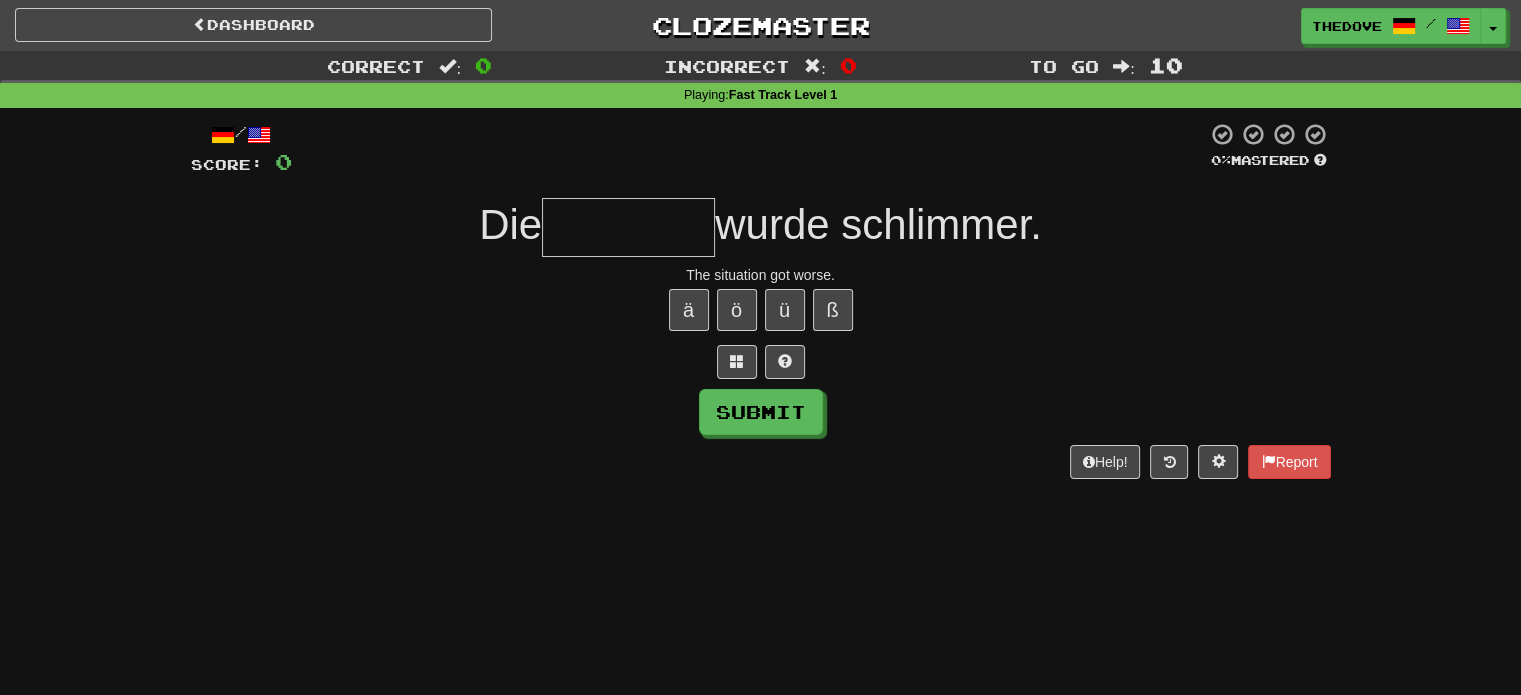 type on "*" 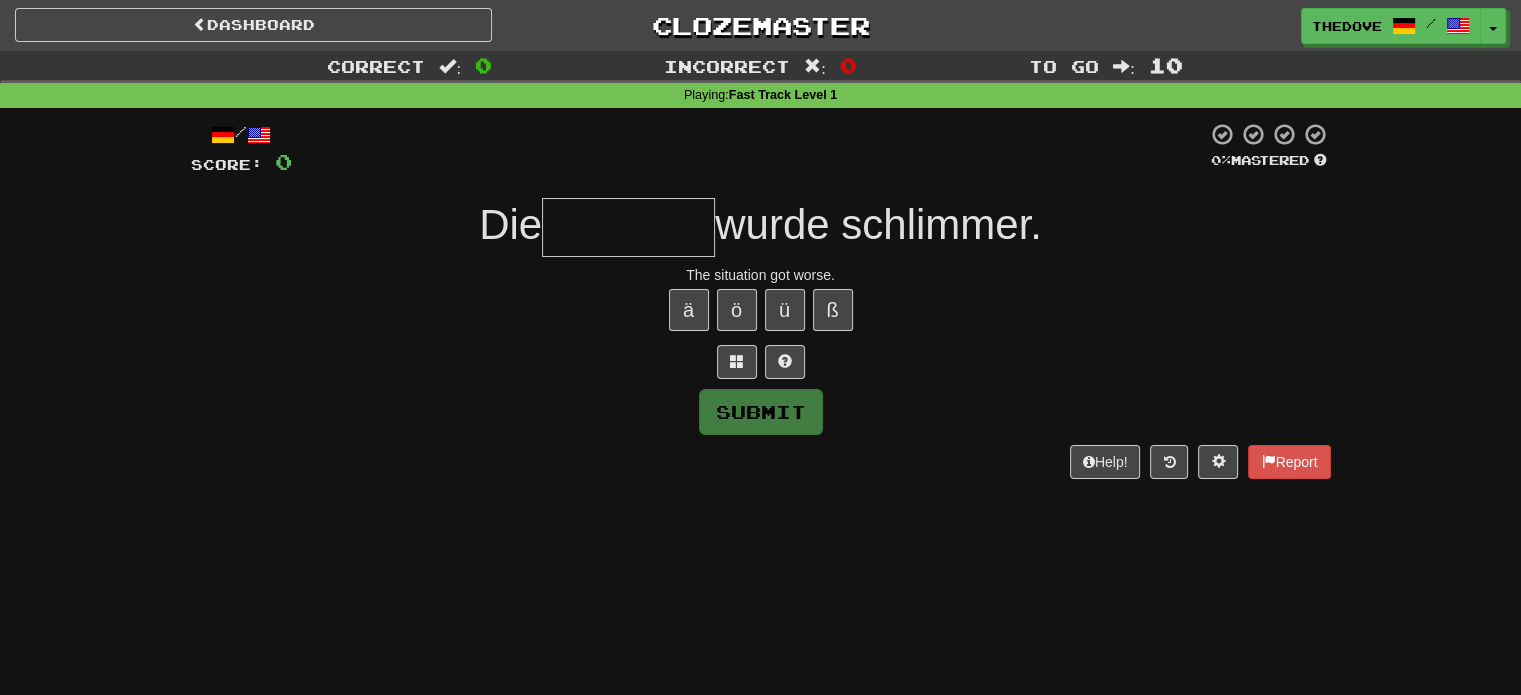 type on "*" 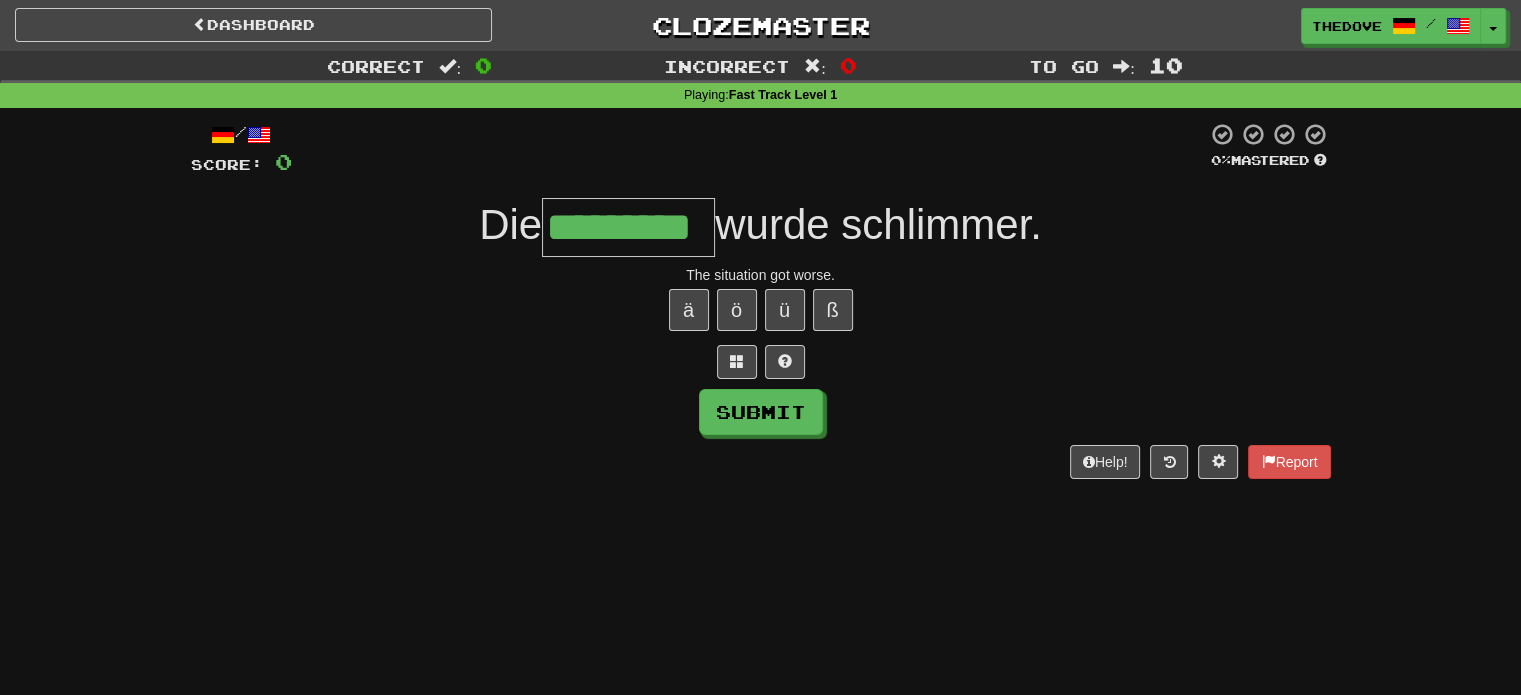 type on "*********" 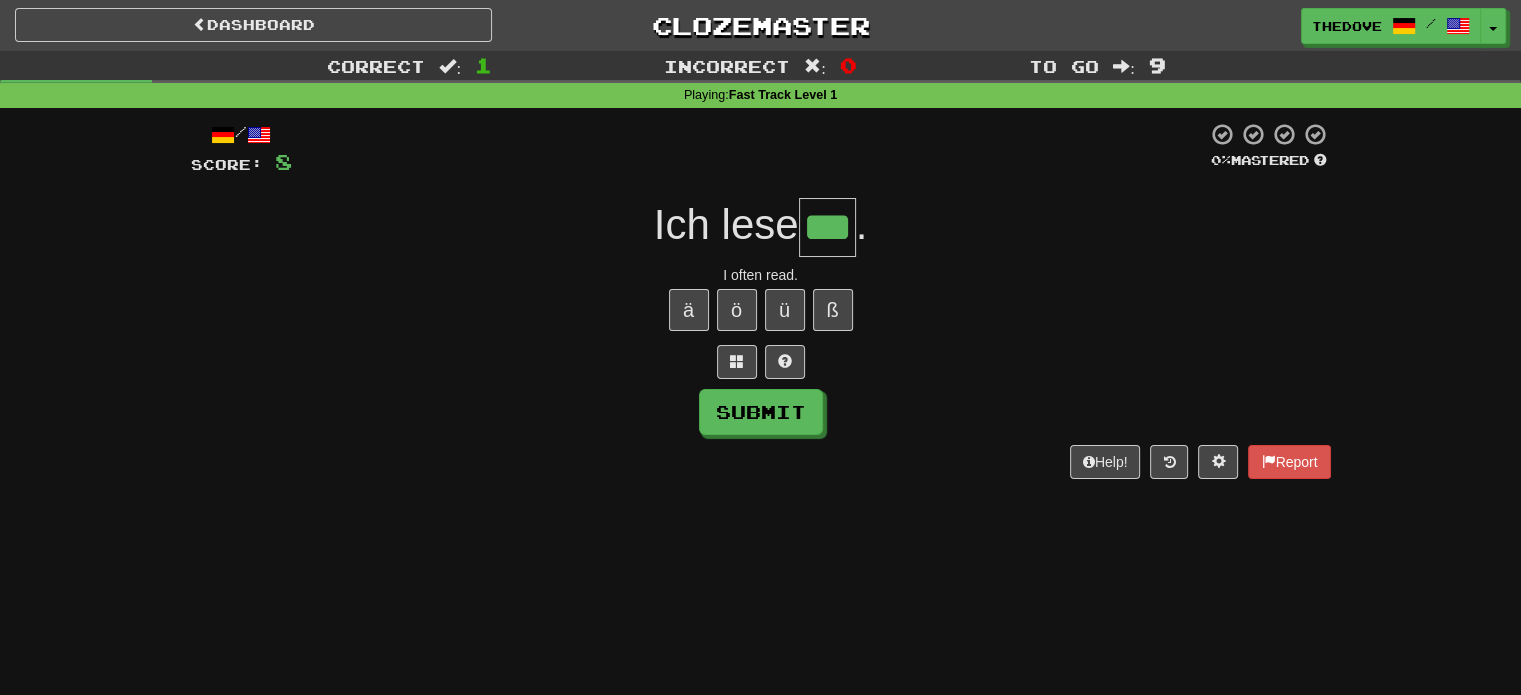 type on "***" 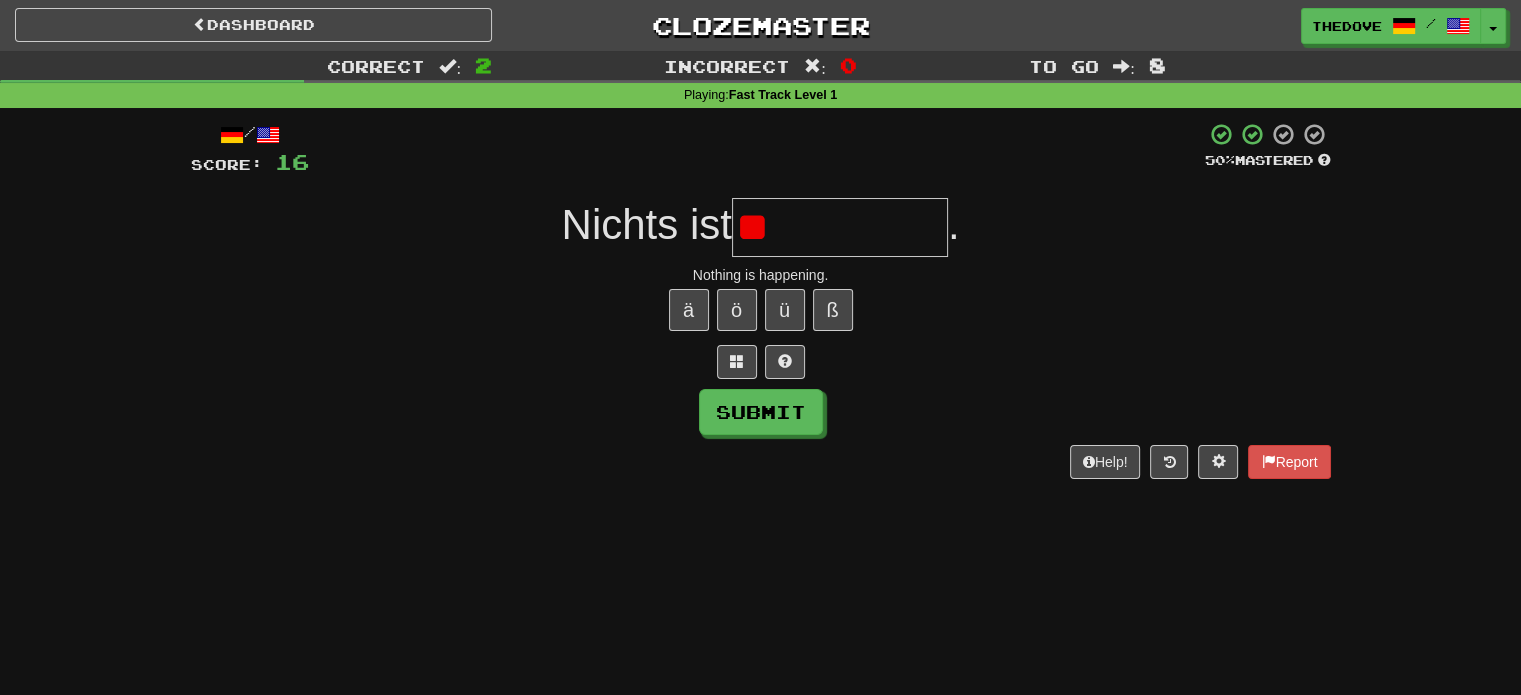 type on "*" 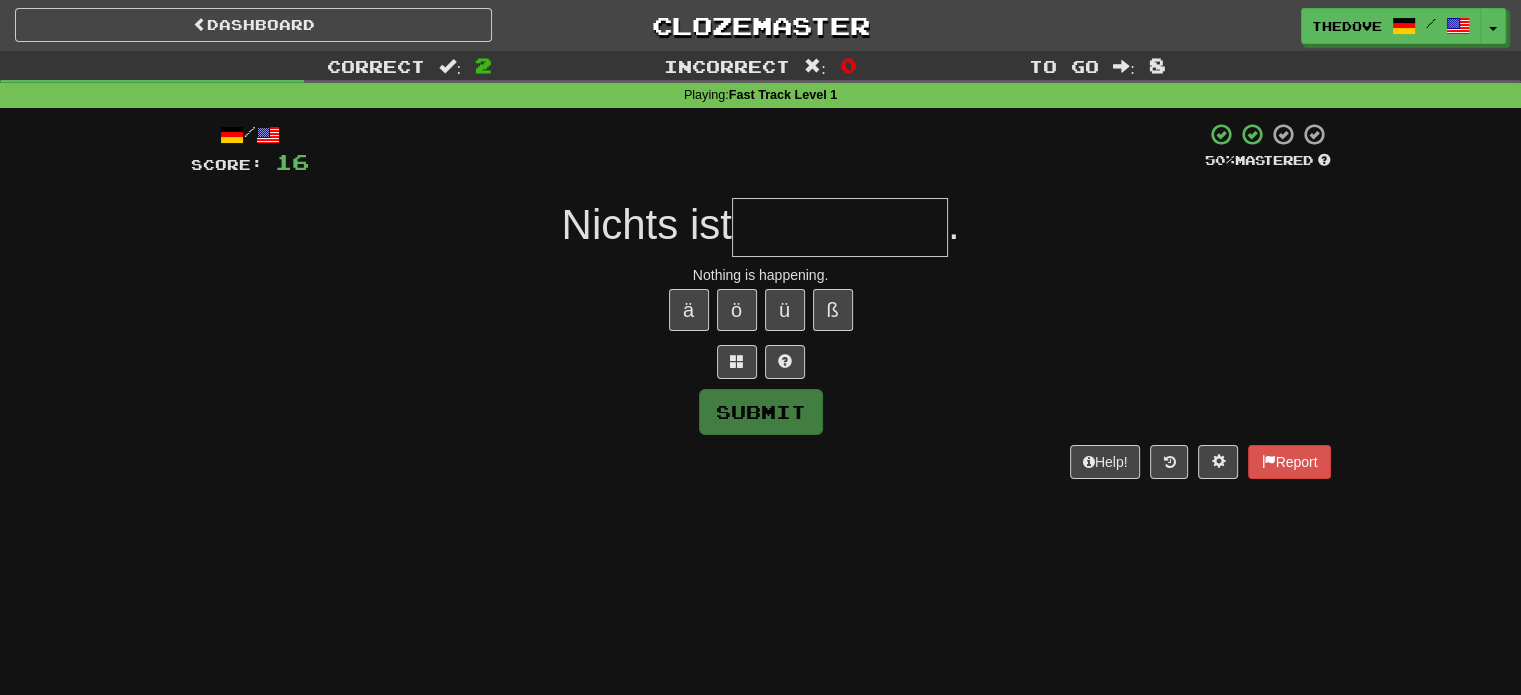 type on "*" 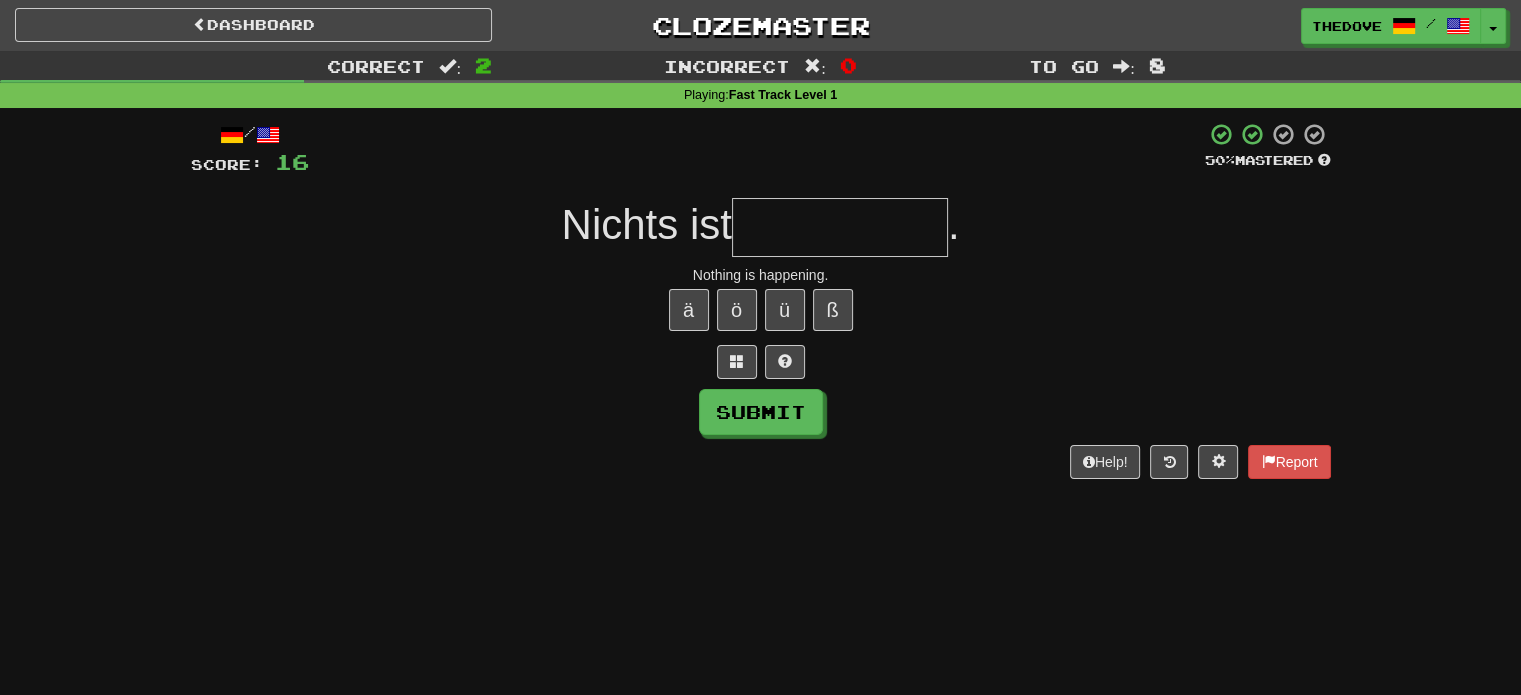 type on "*" 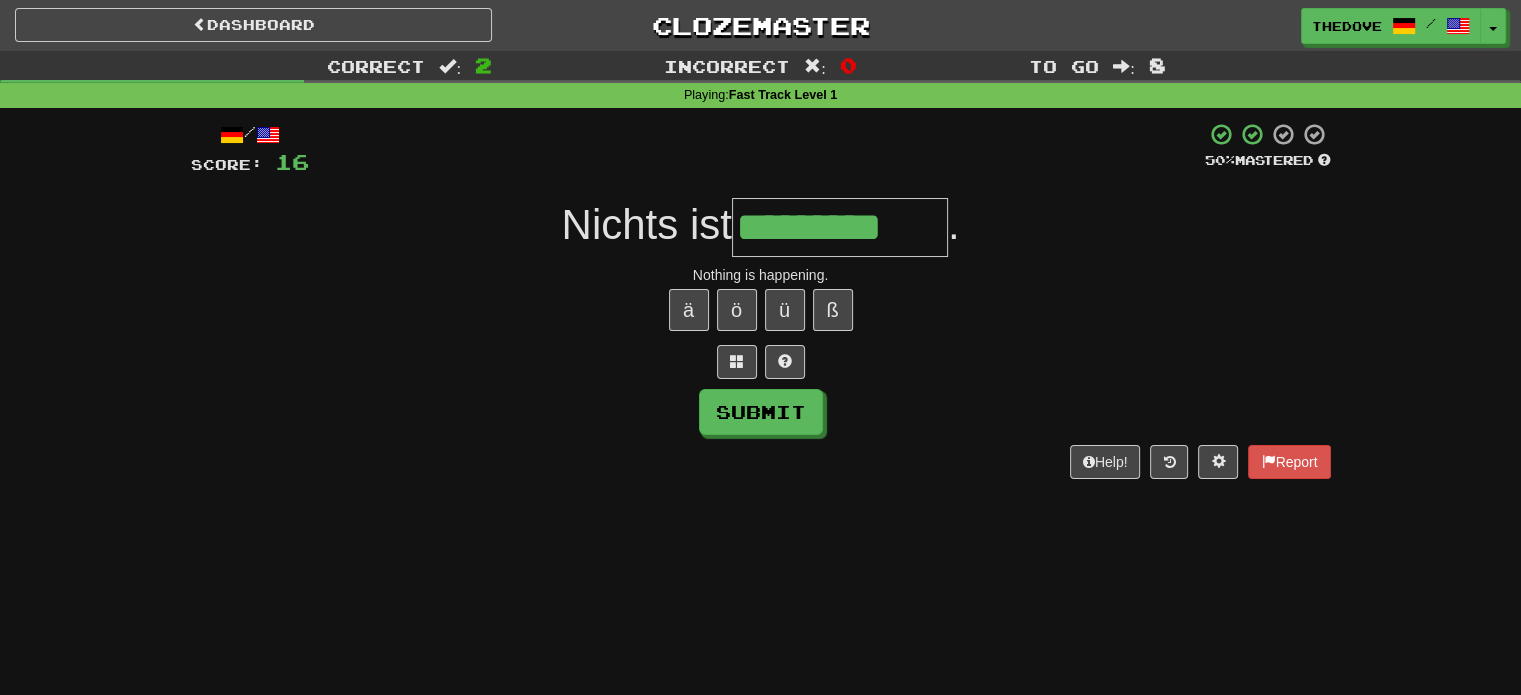type on "*********" 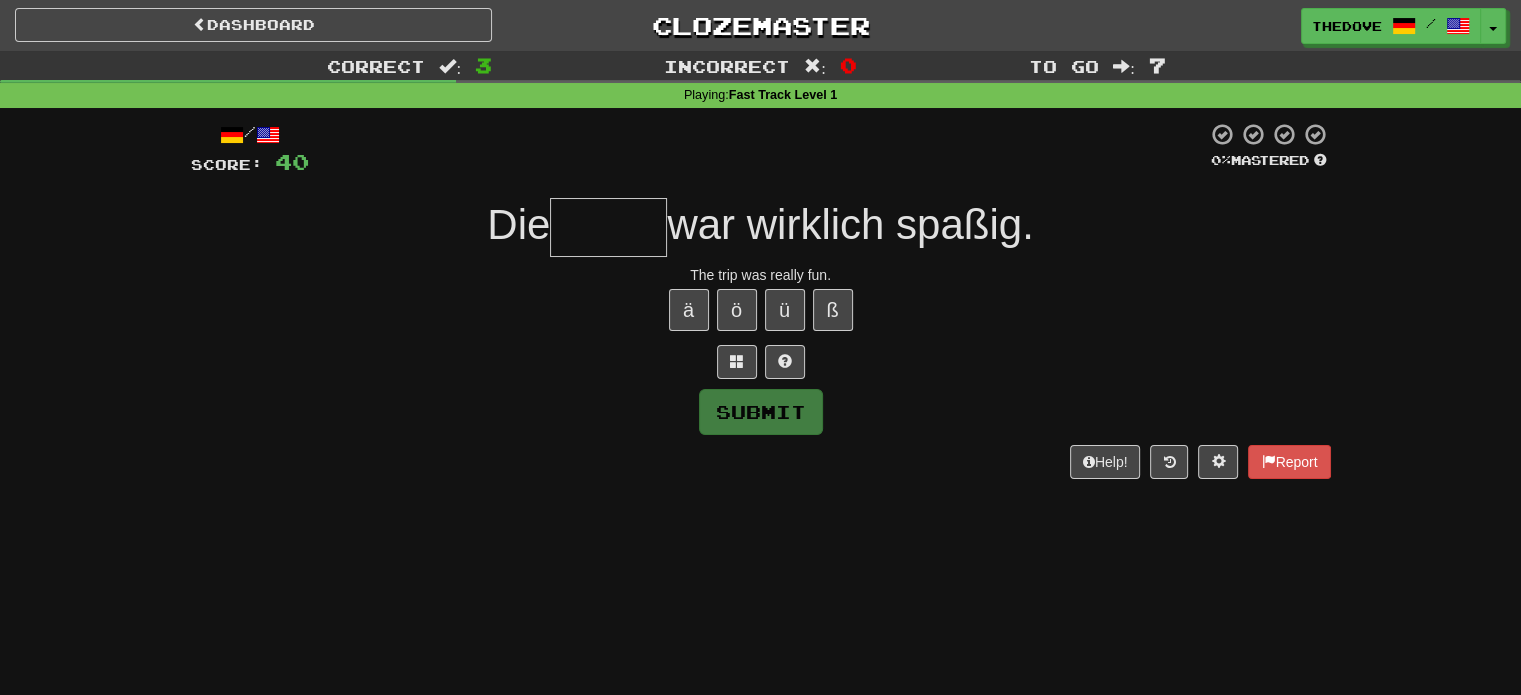 type on "*" 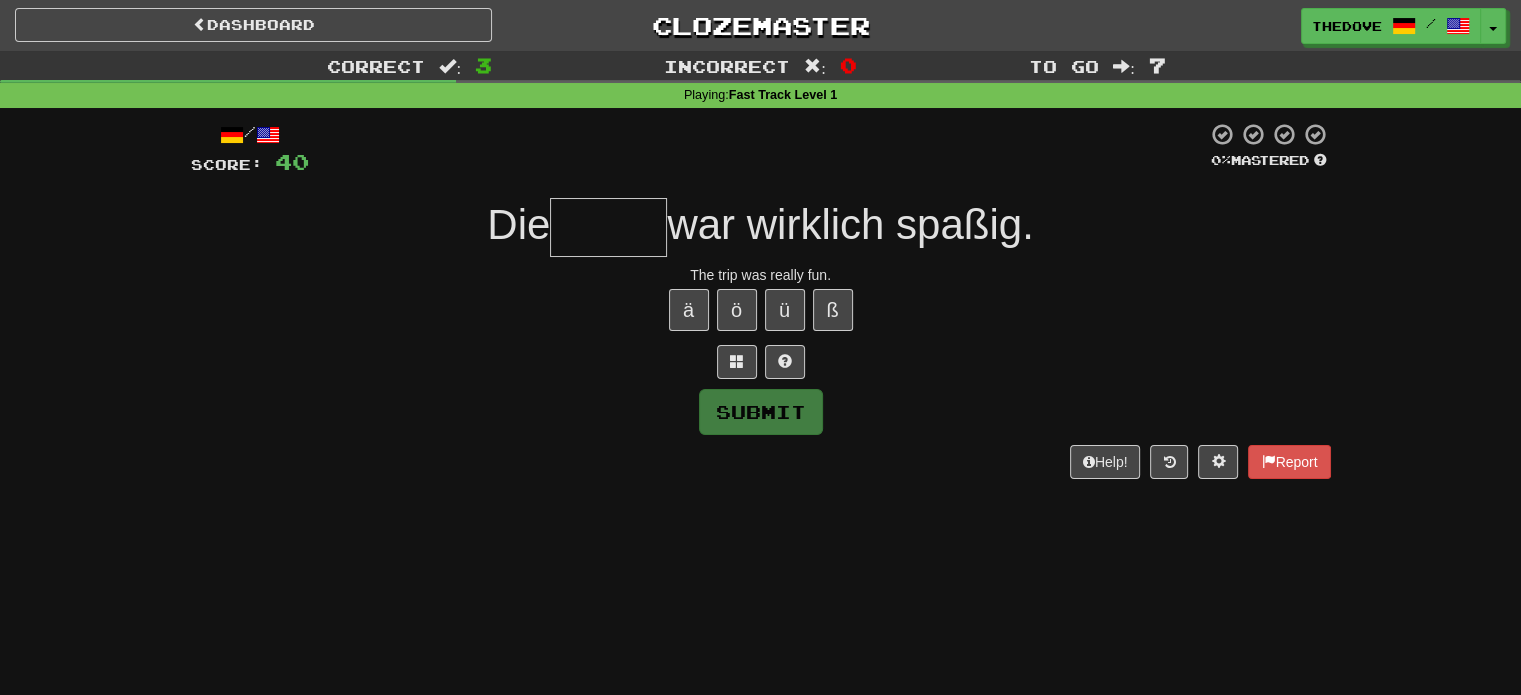 type on "*" 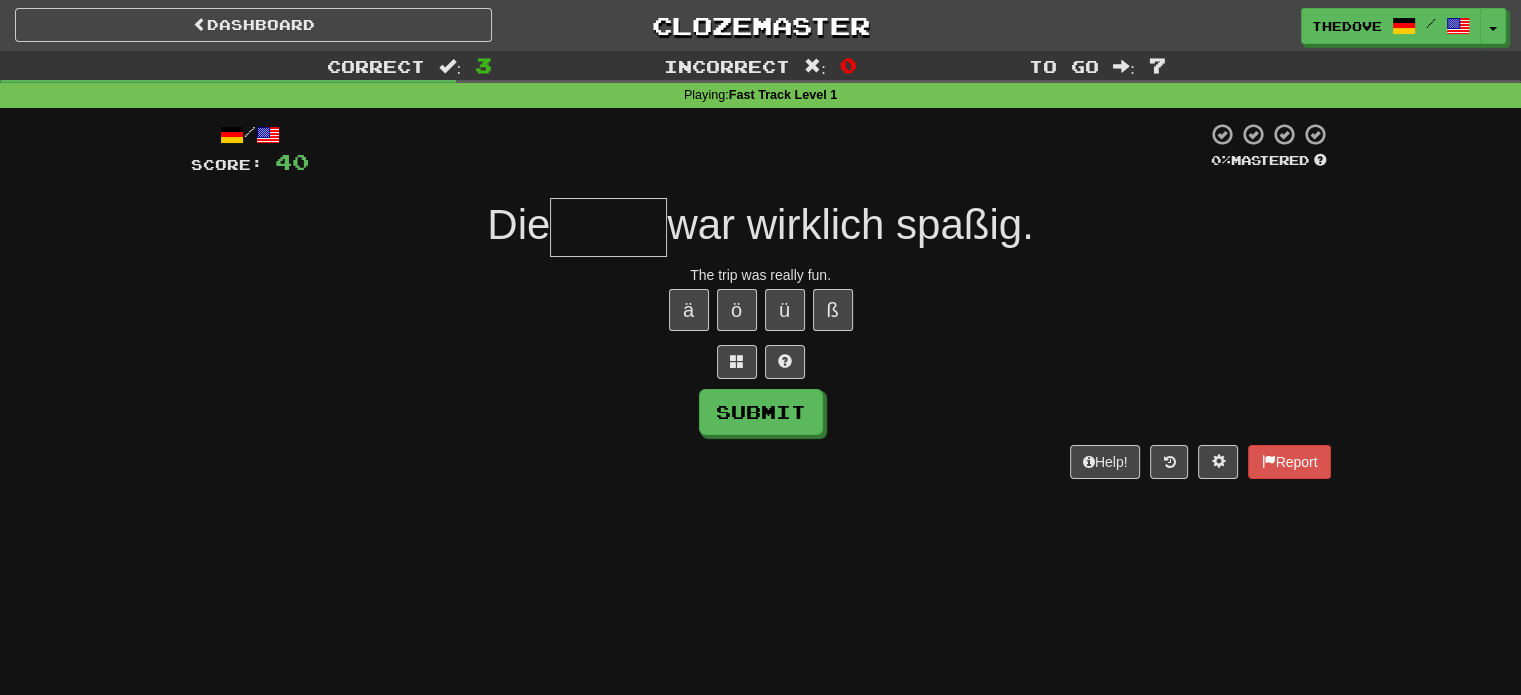 type on "*" 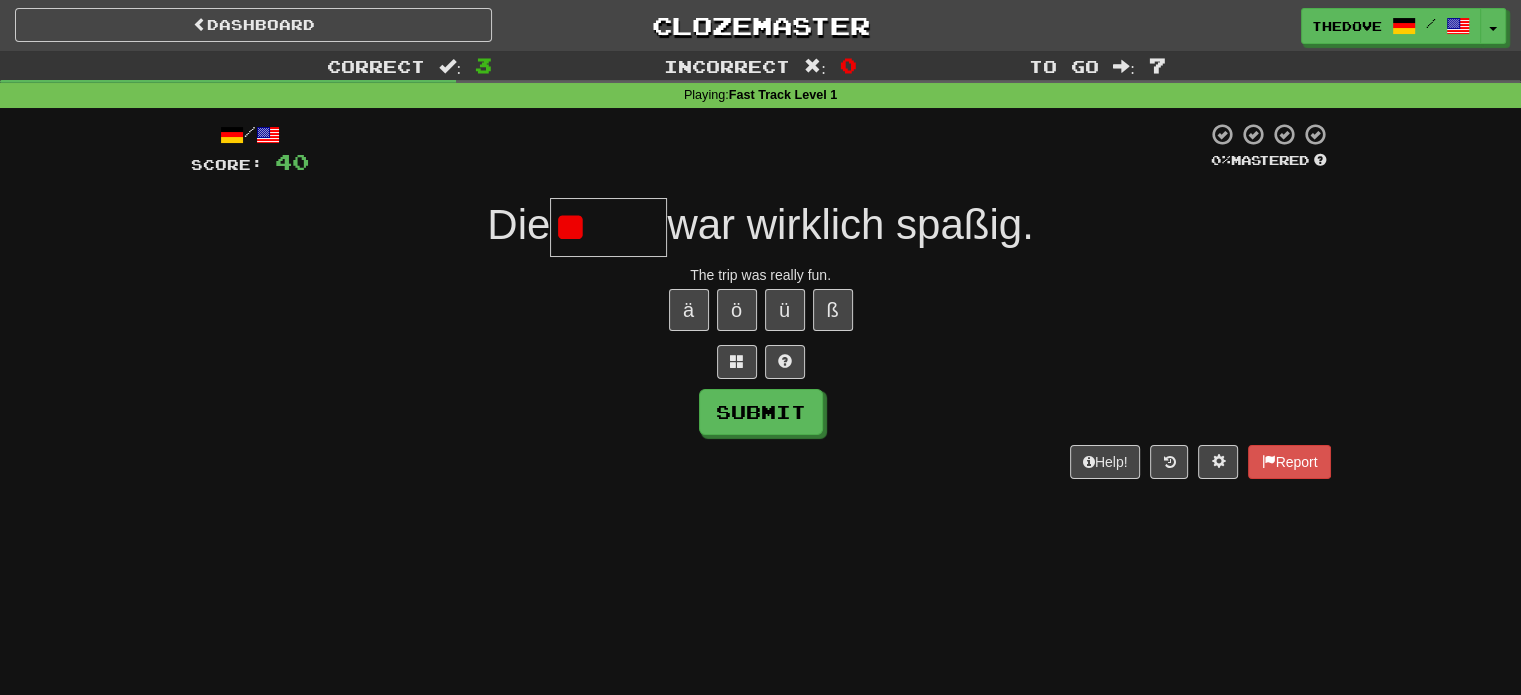 type on "*" 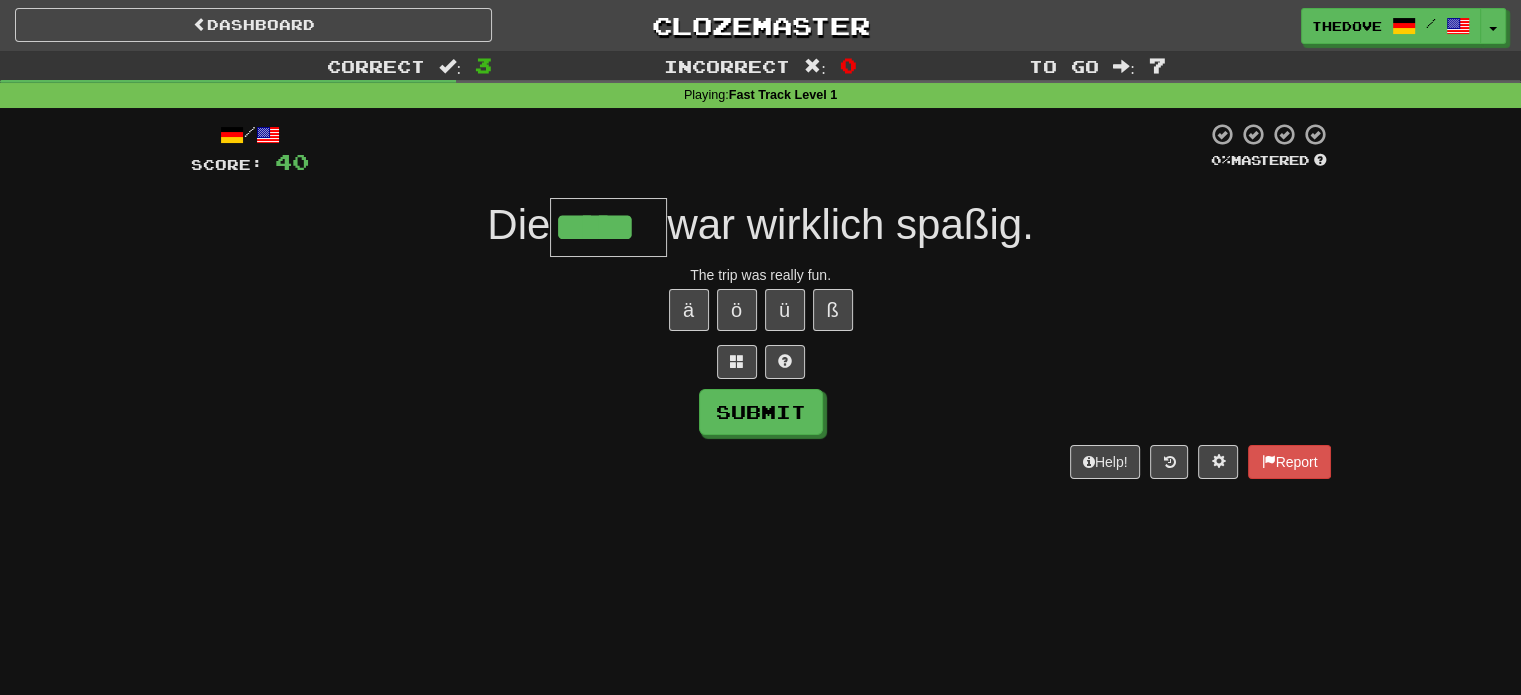 type on "*****" 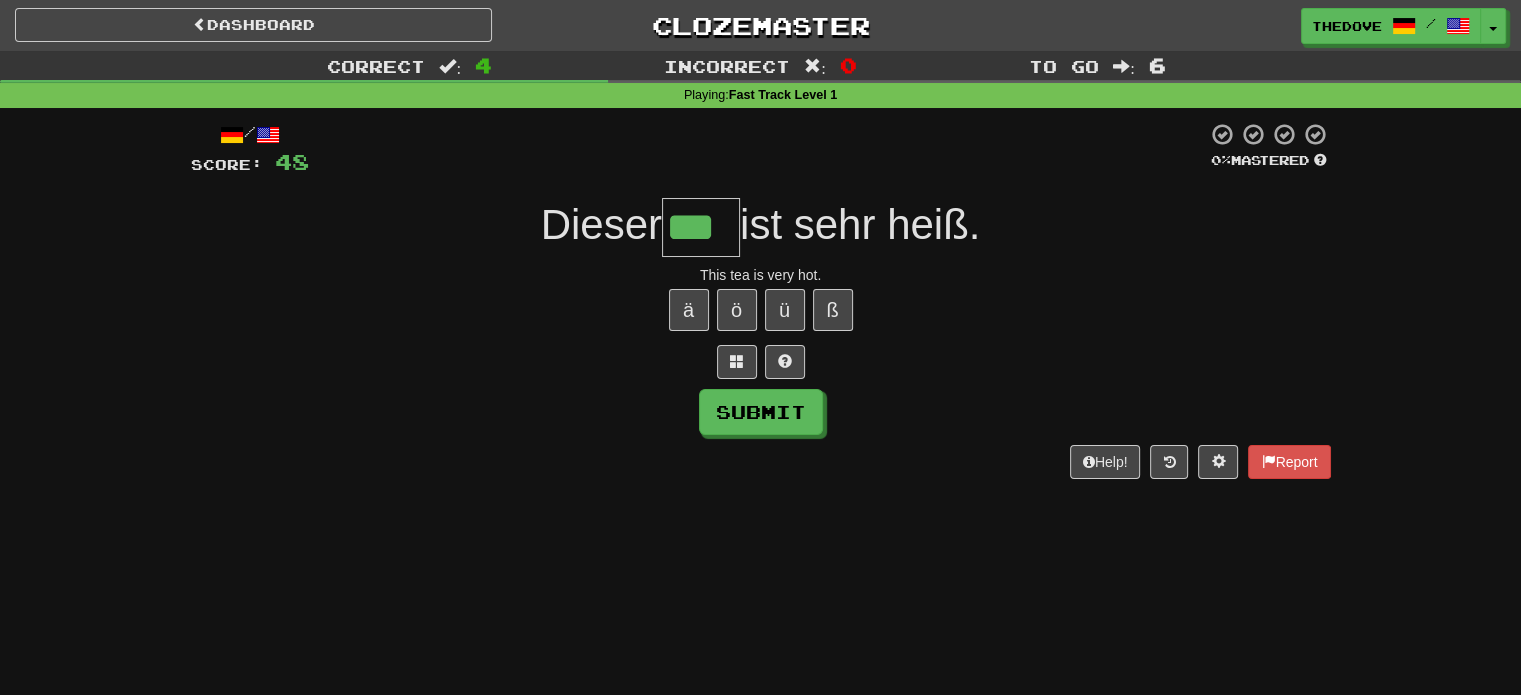 type on "***" 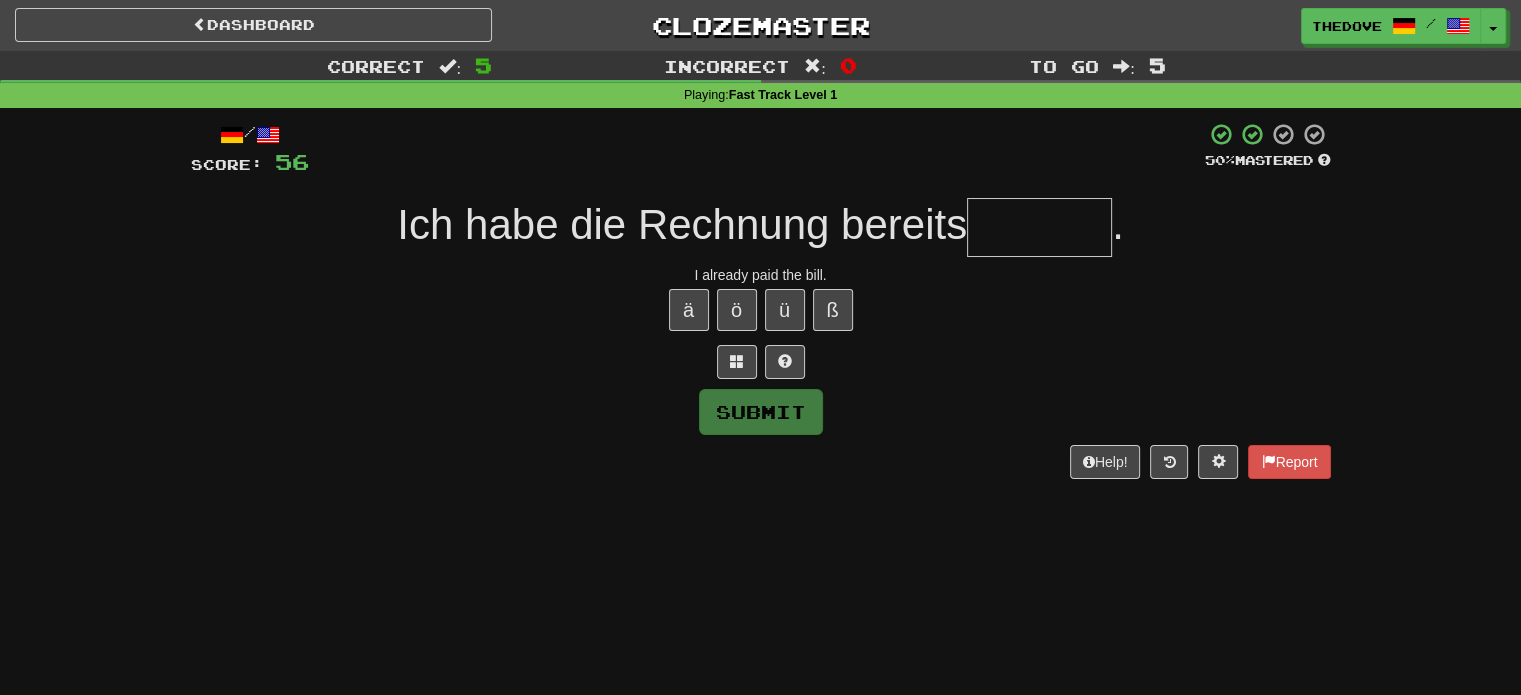 type on "*" 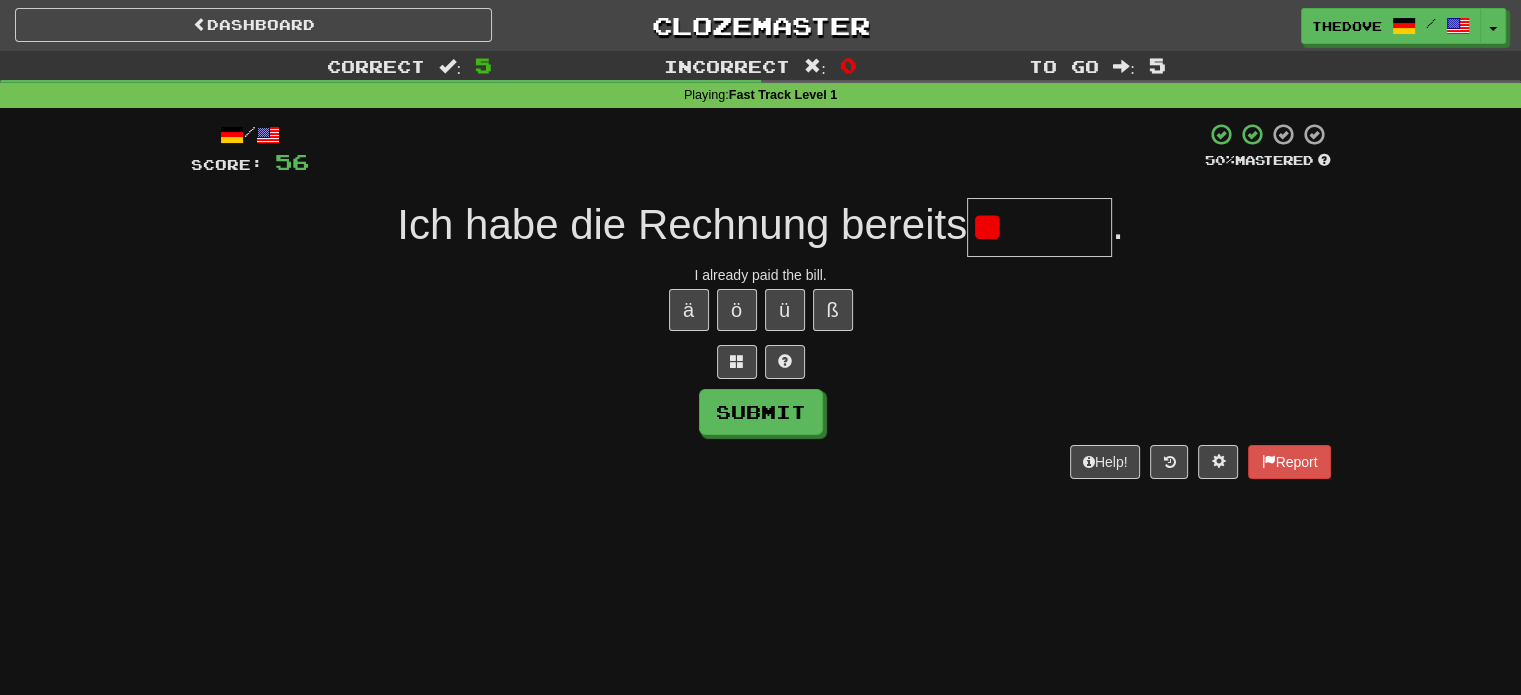 type on "*" 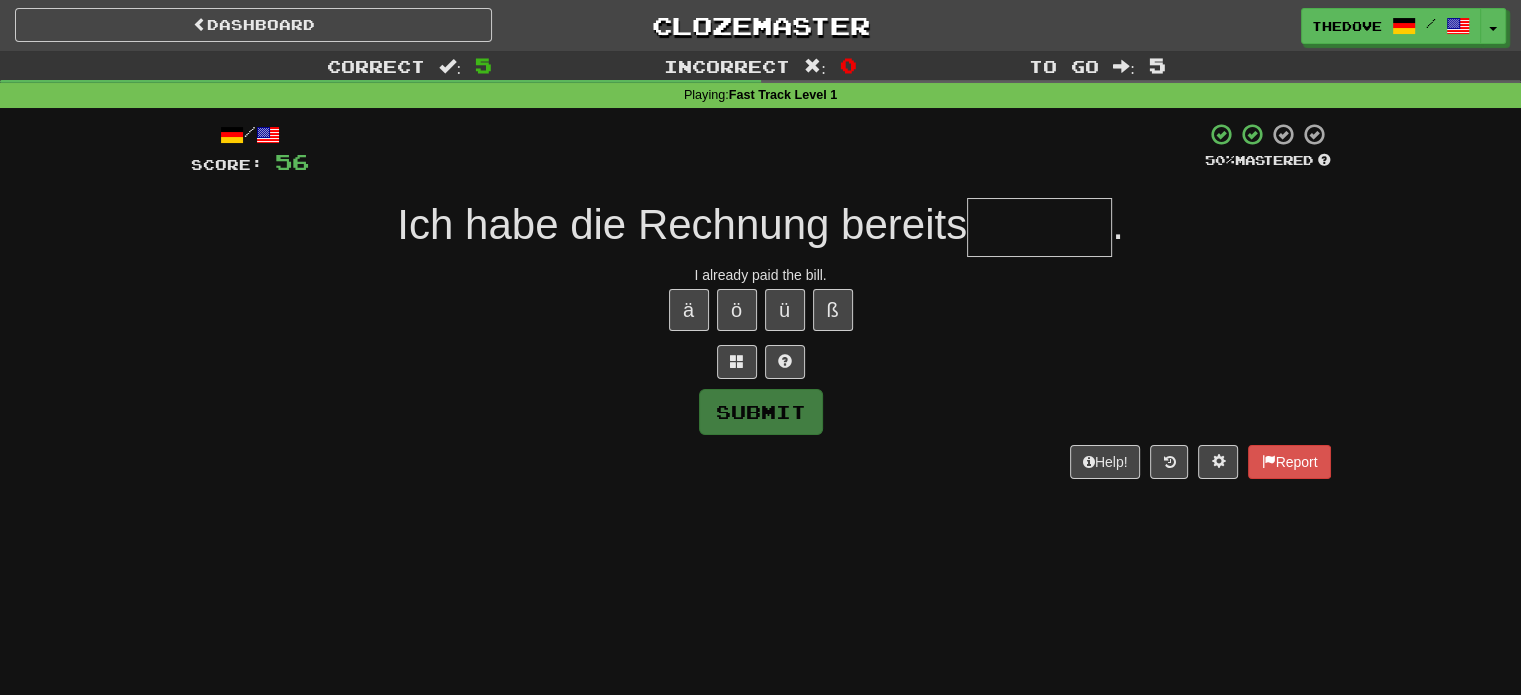 type on "*" 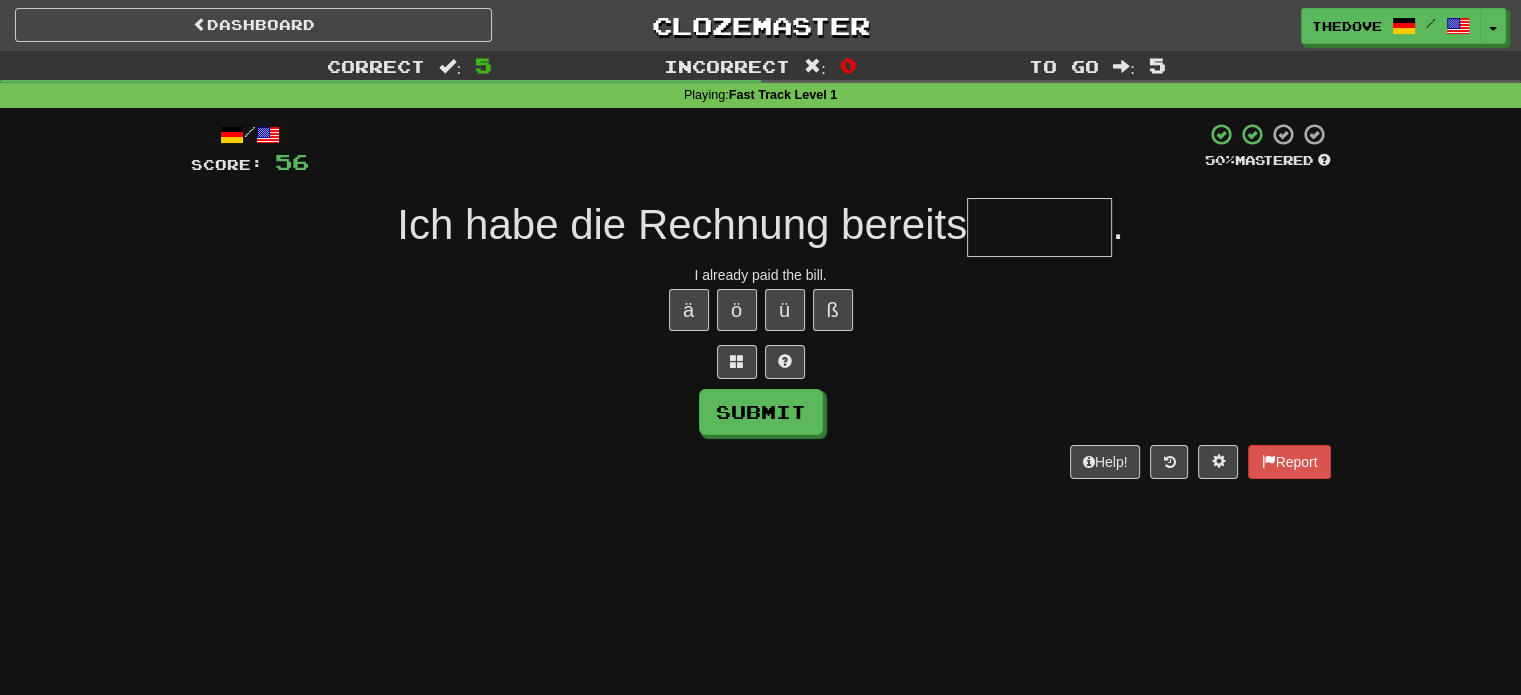 type on "*" 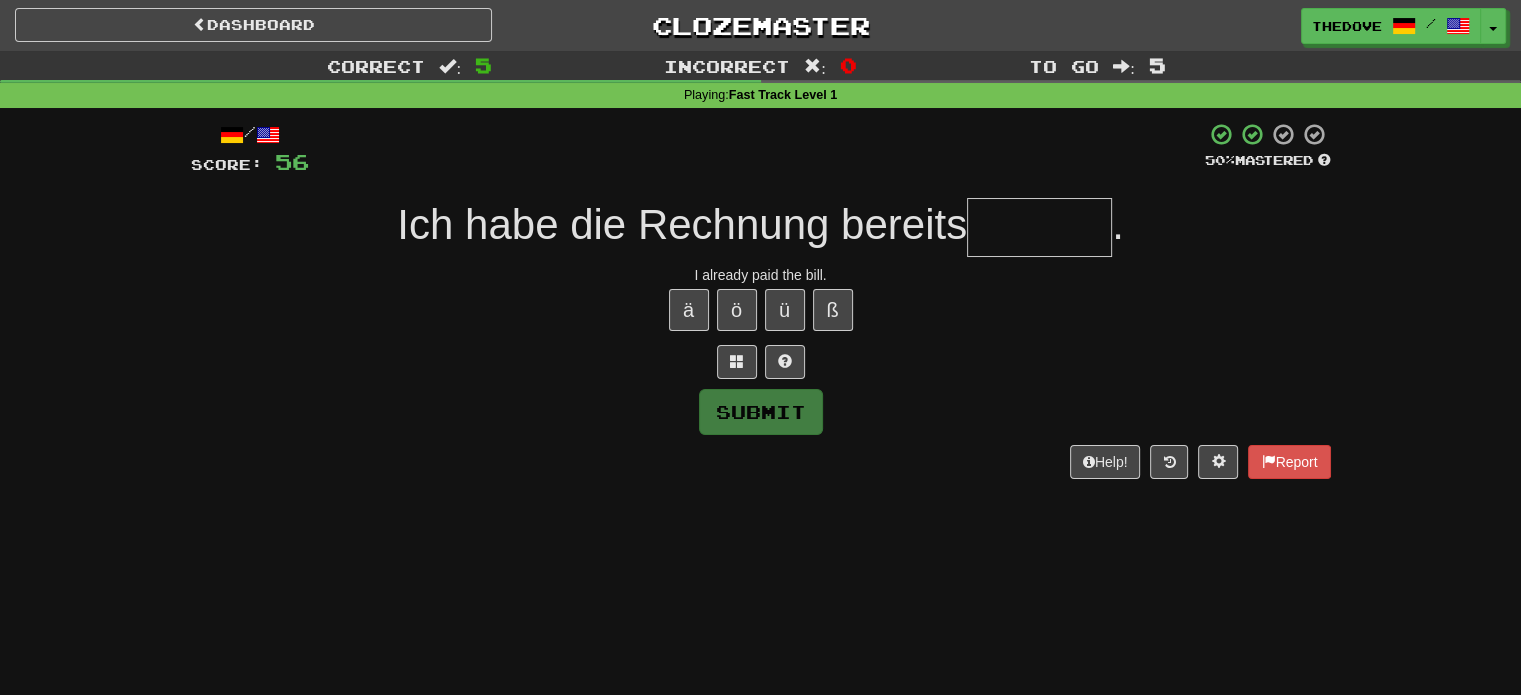 type on "*" 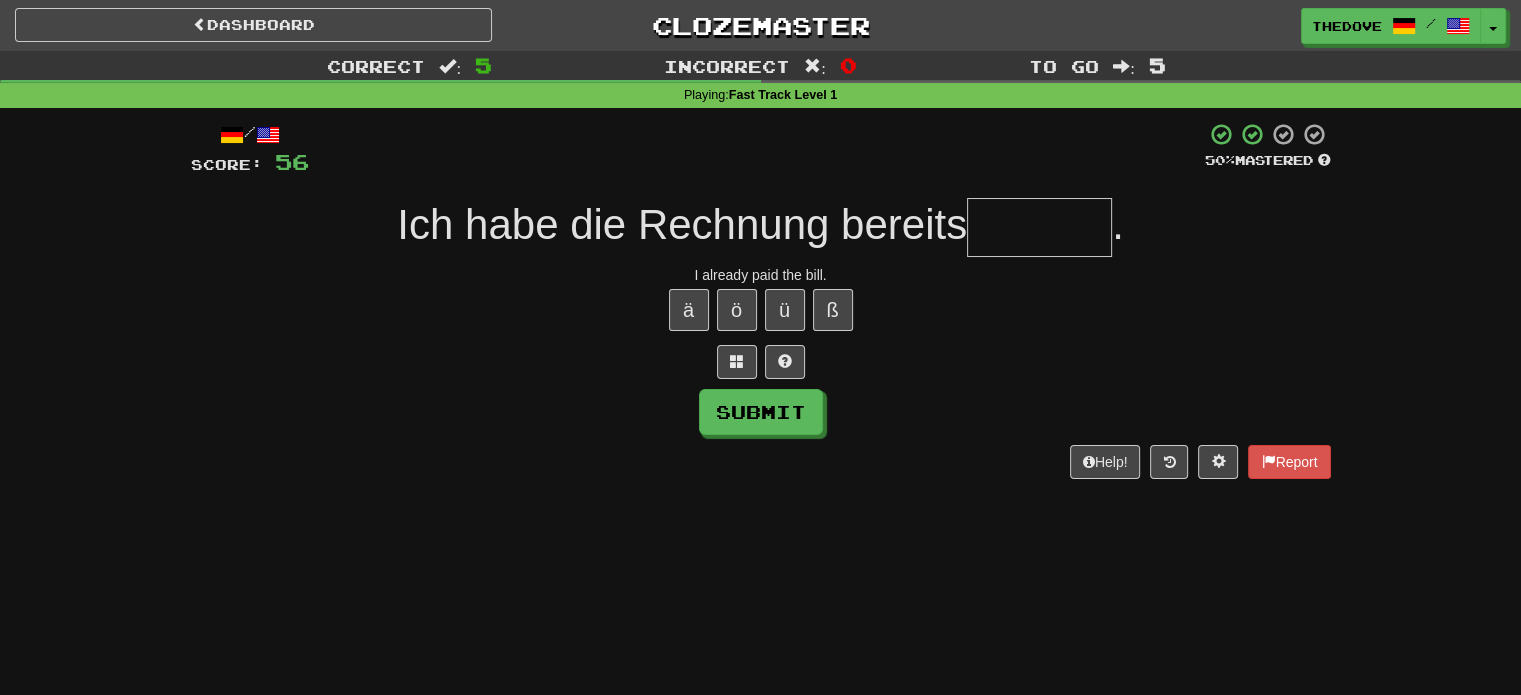 type on "*" 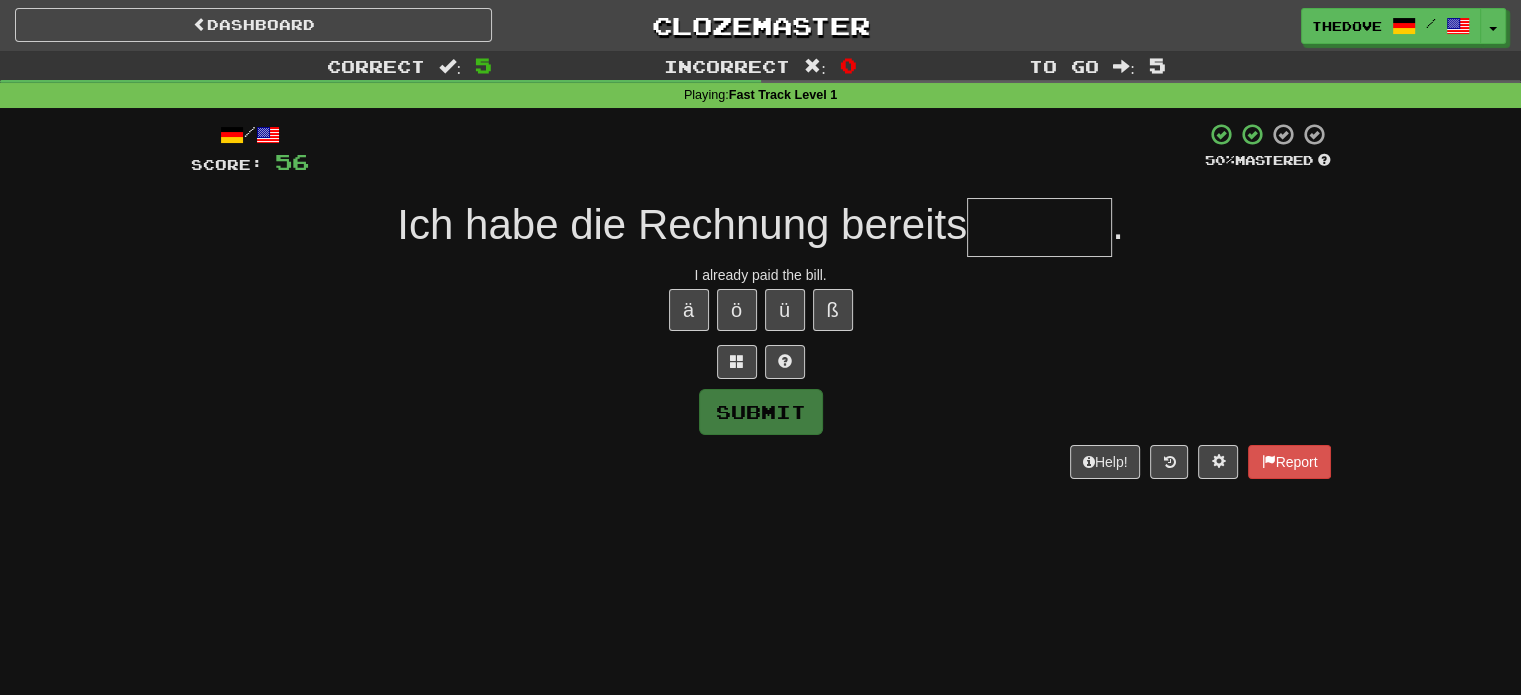 type on "*" 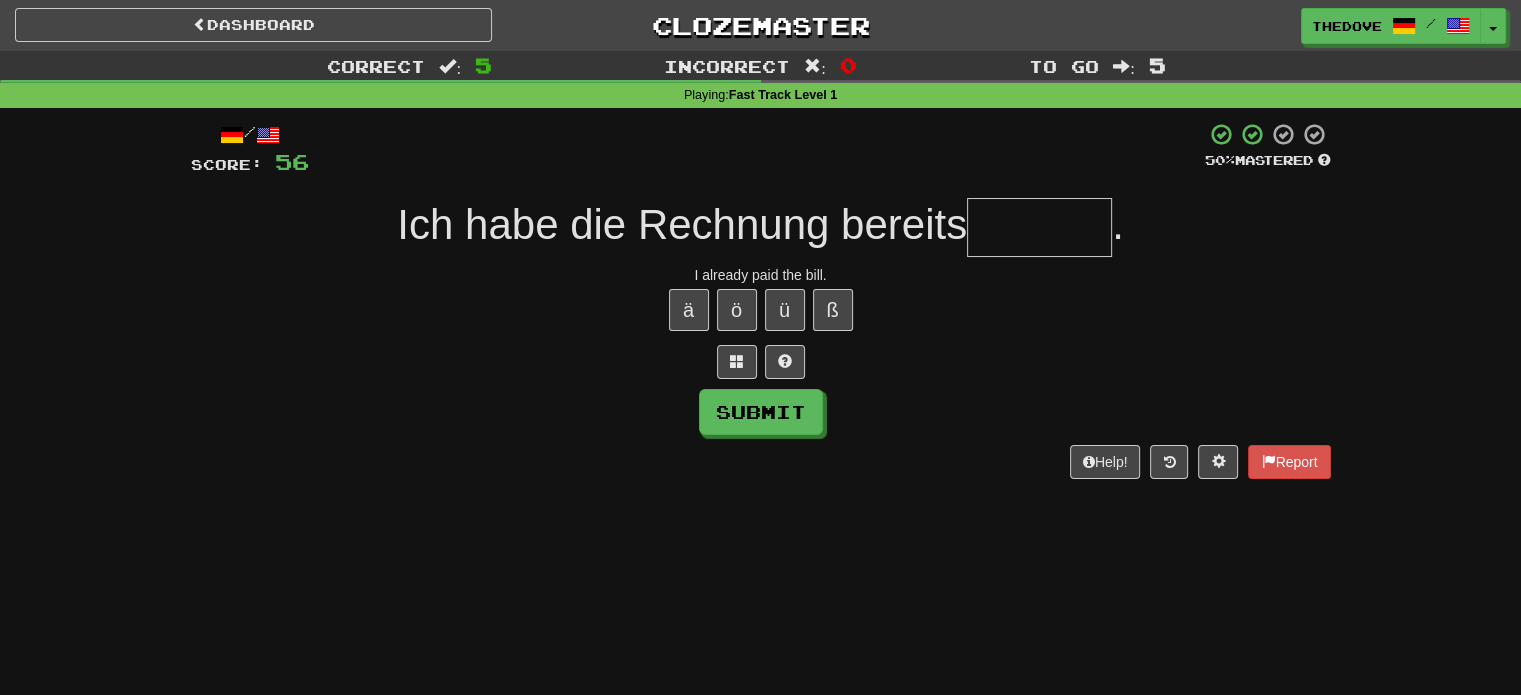 type on "*" 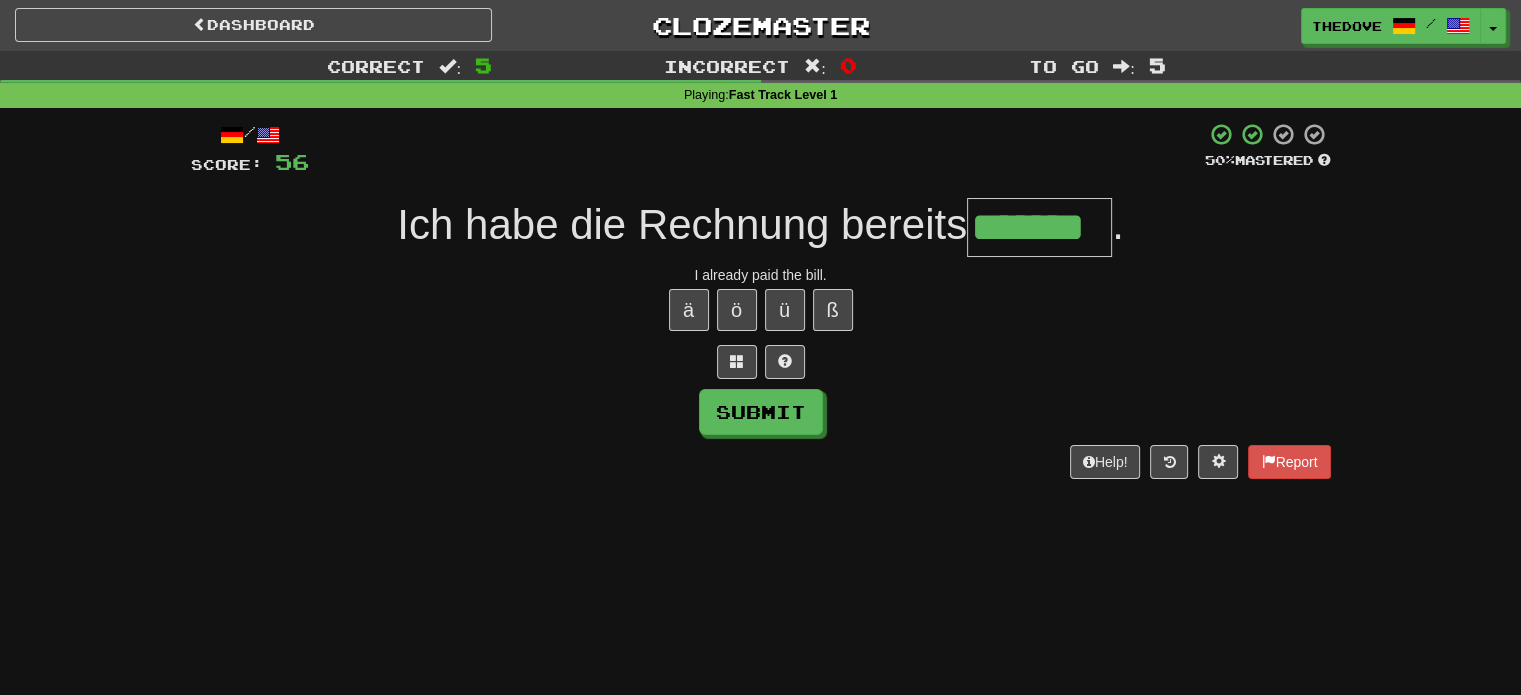 type on "*******" 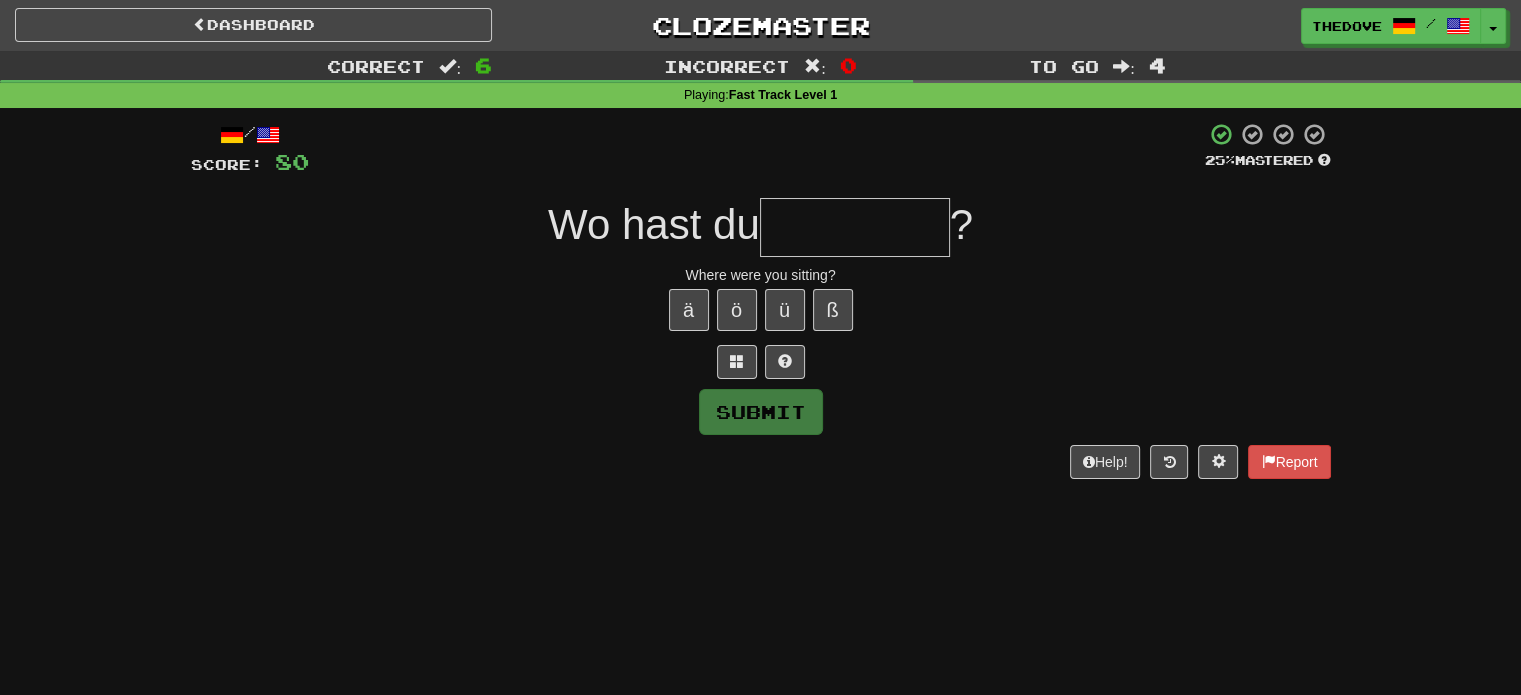 type on "*" 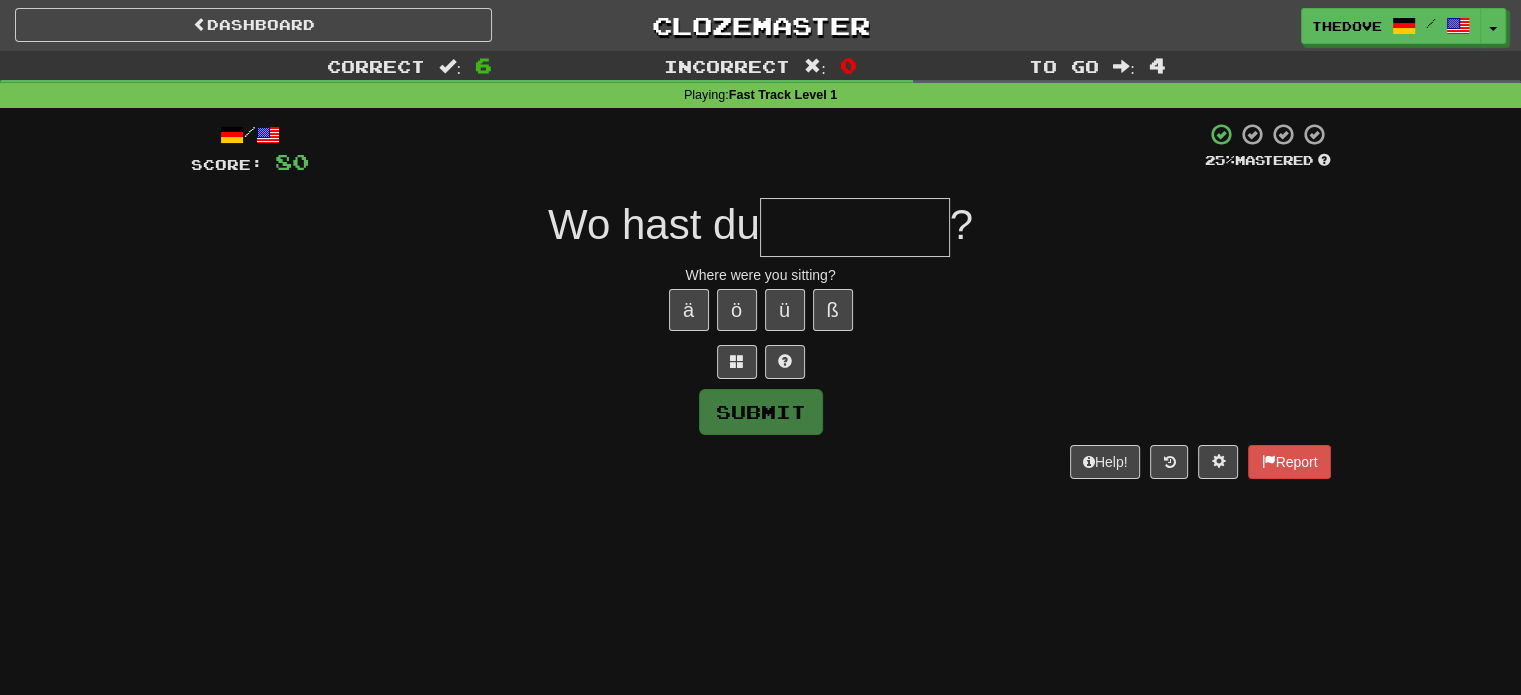 type on "*" 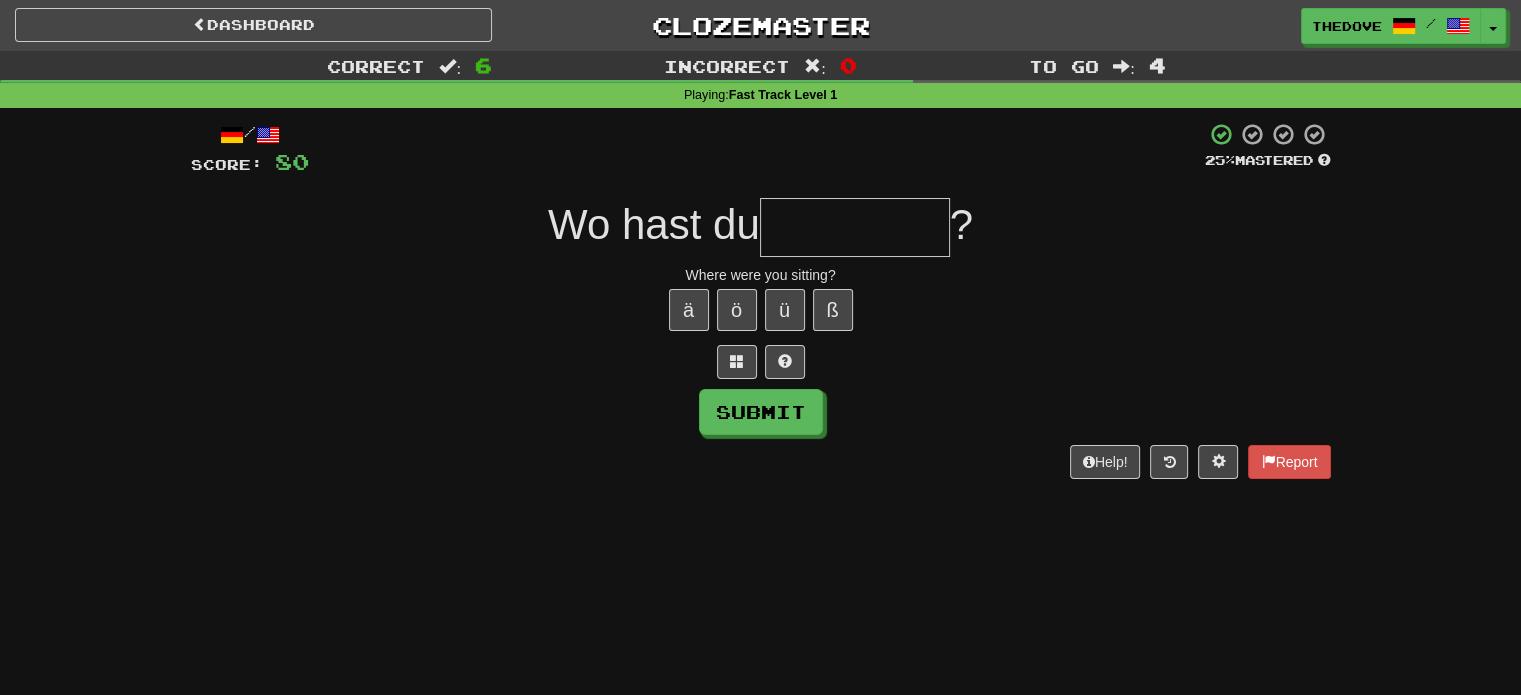 type on "*" 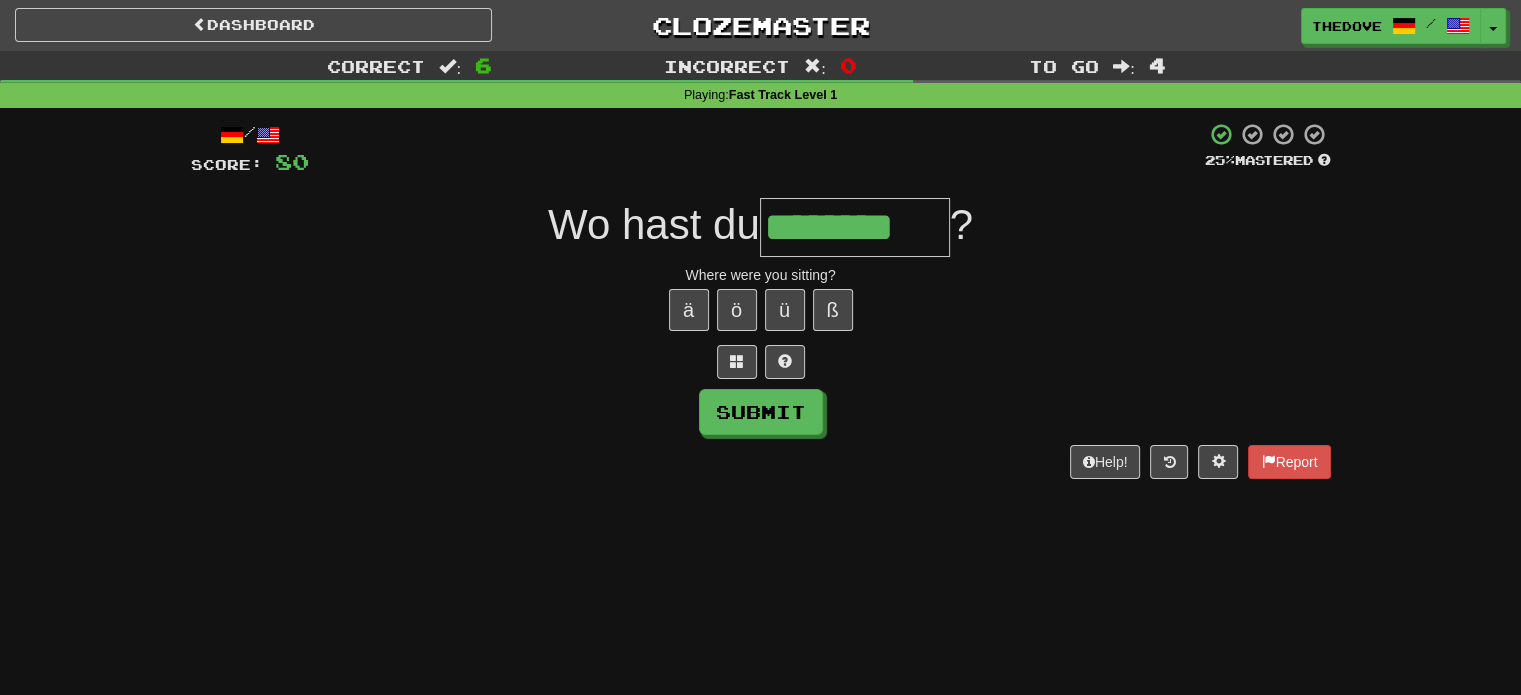 type on "********" 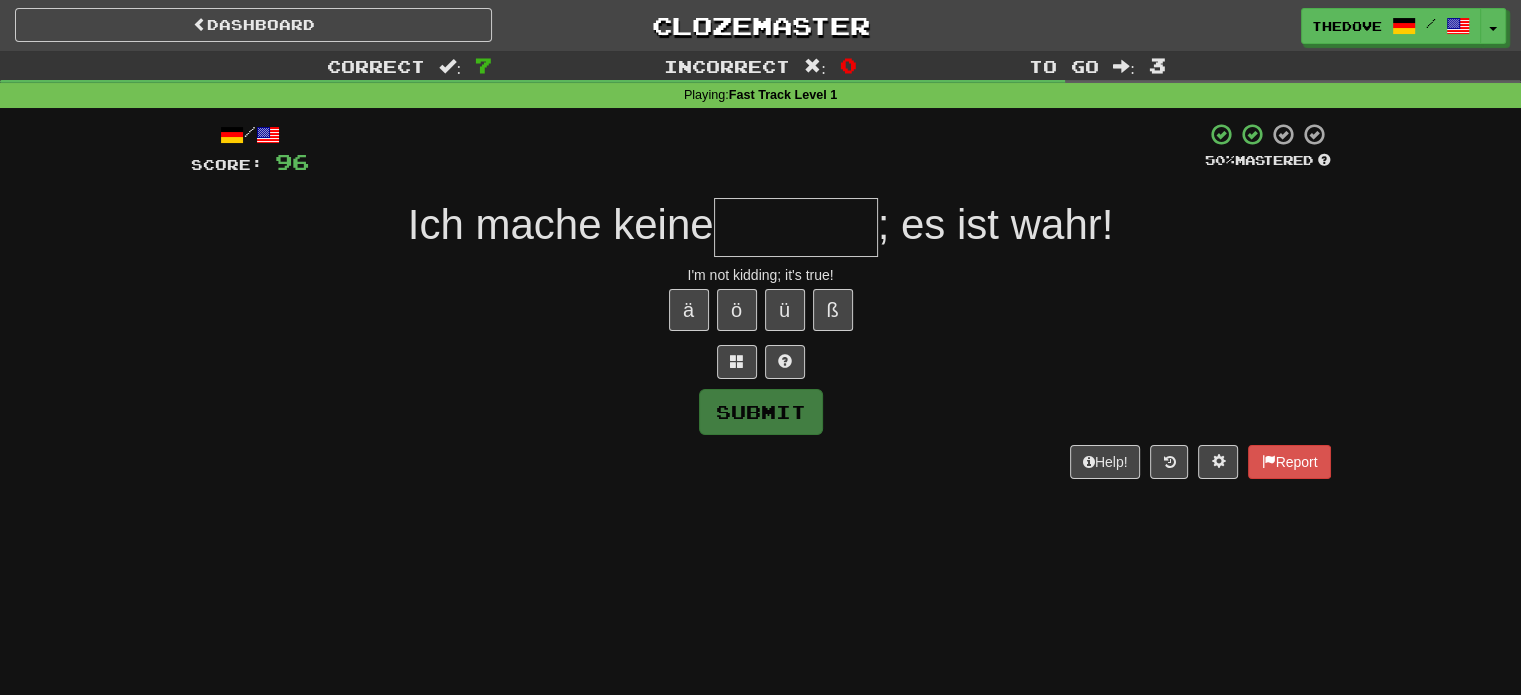 type on "*" 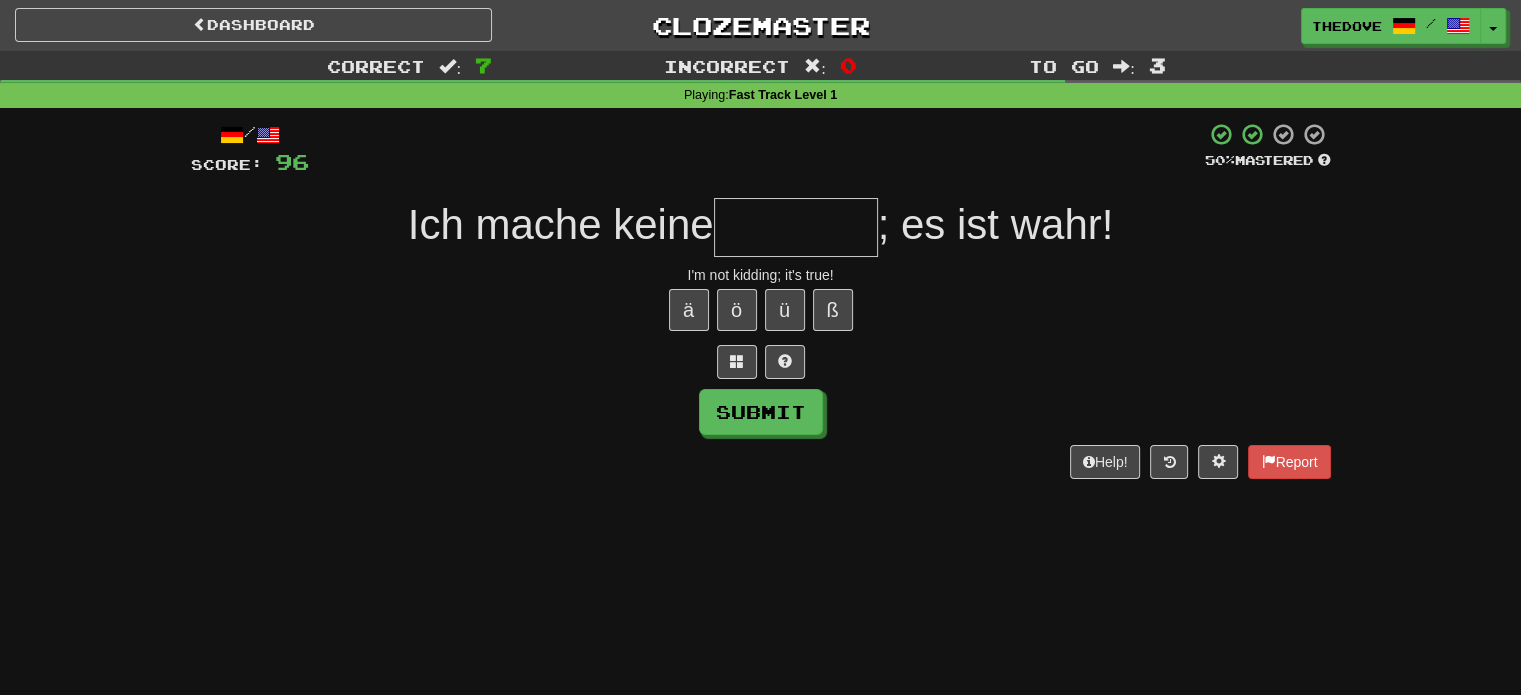 type on "*" 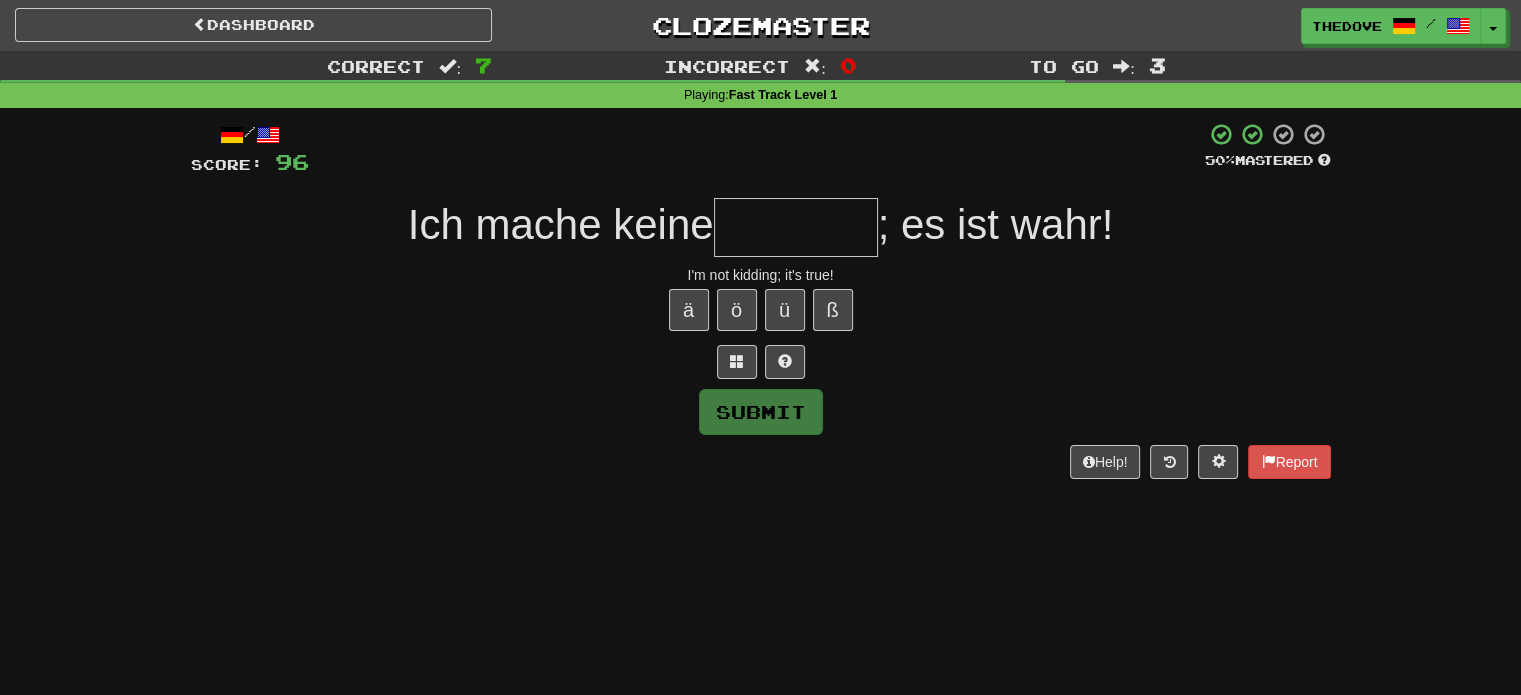 type on "*" 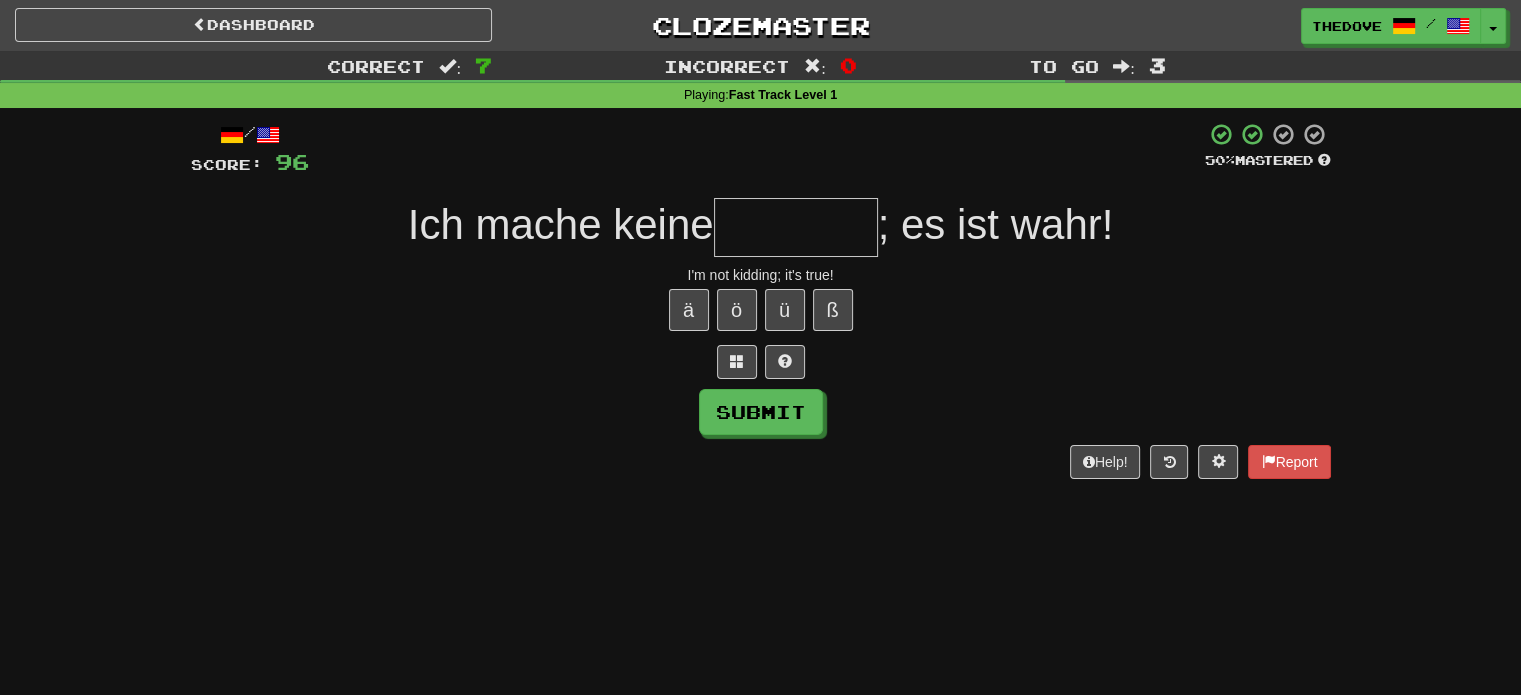 type on "*" 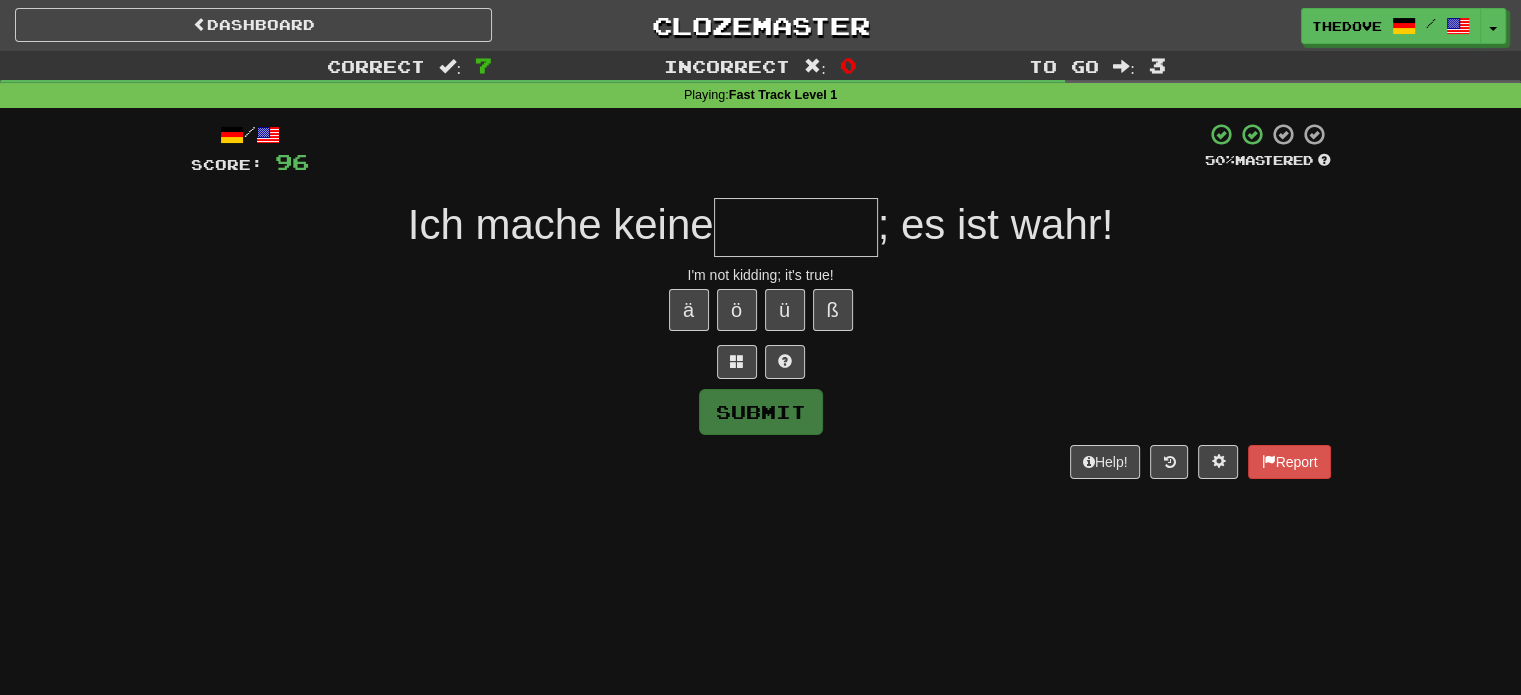 type on "*" 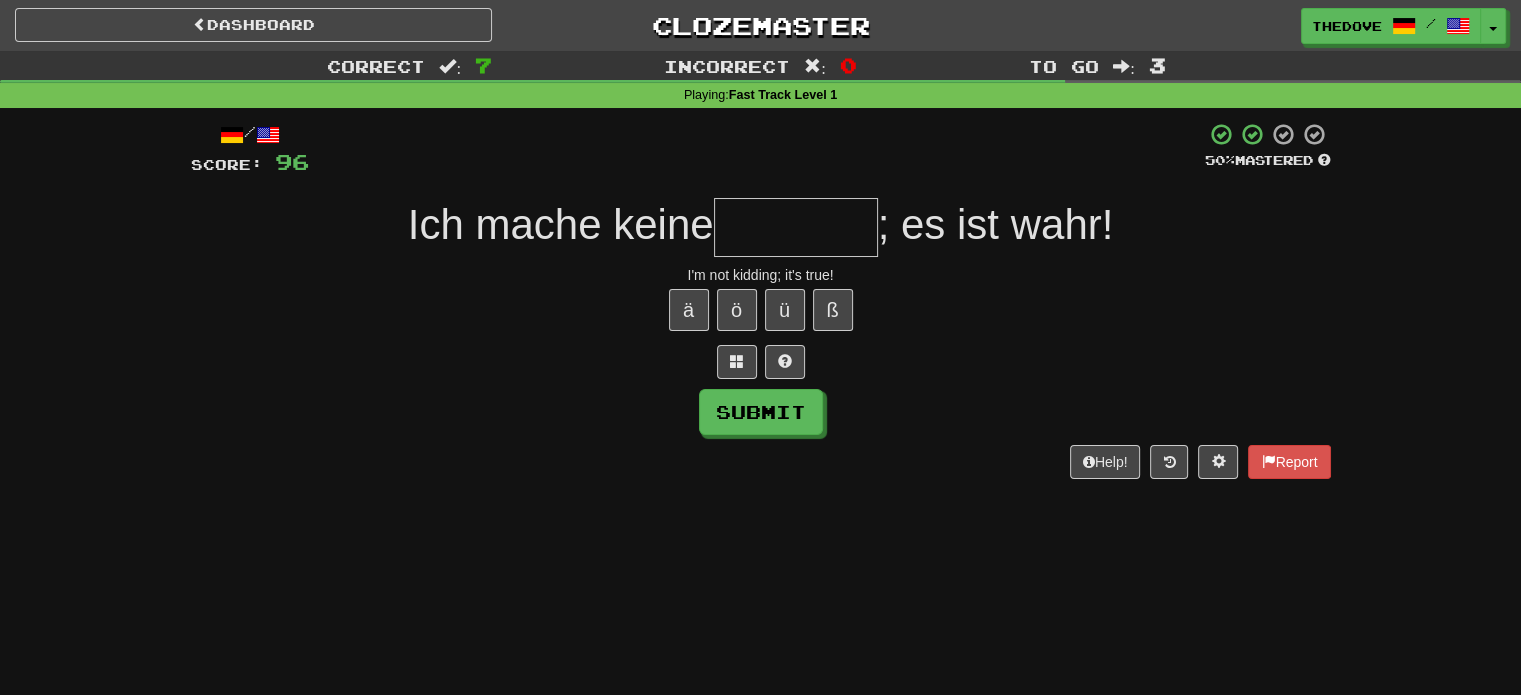 type on "*" 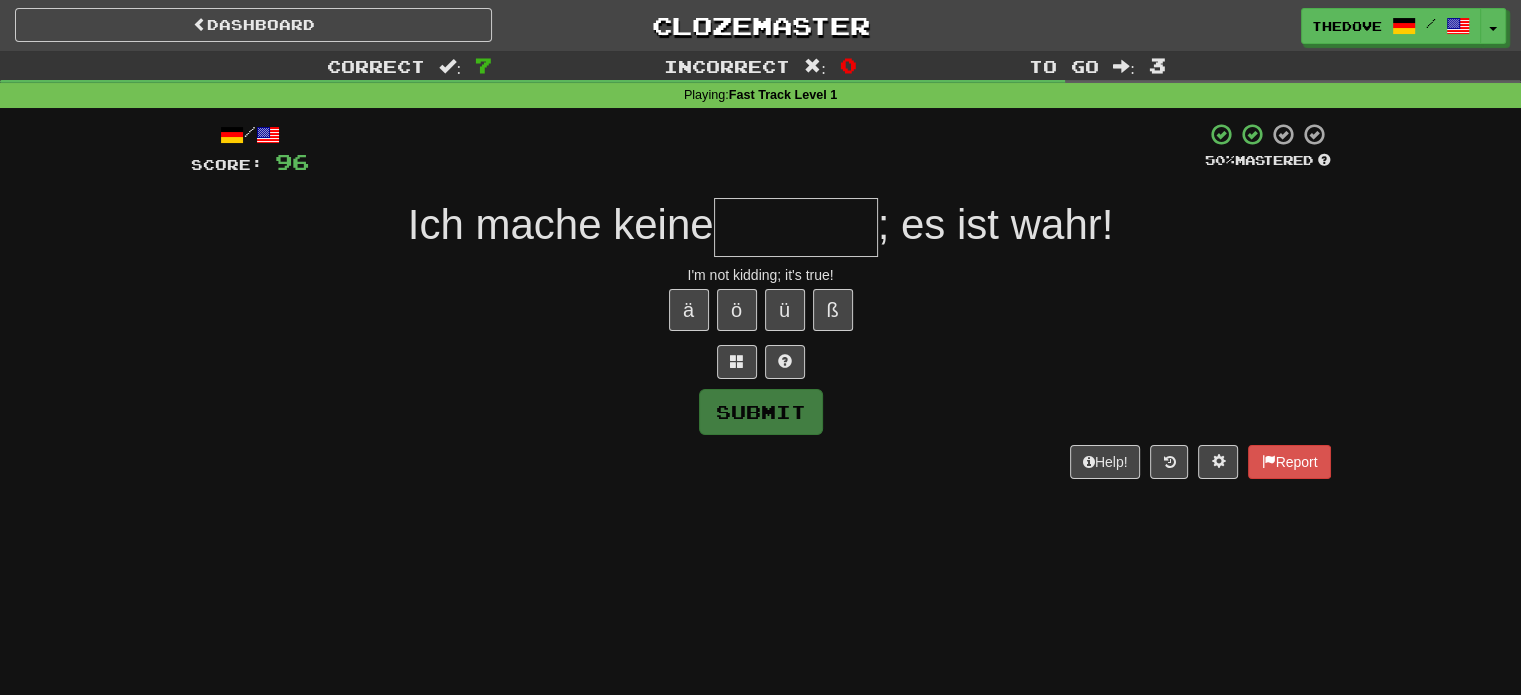 type on "*" 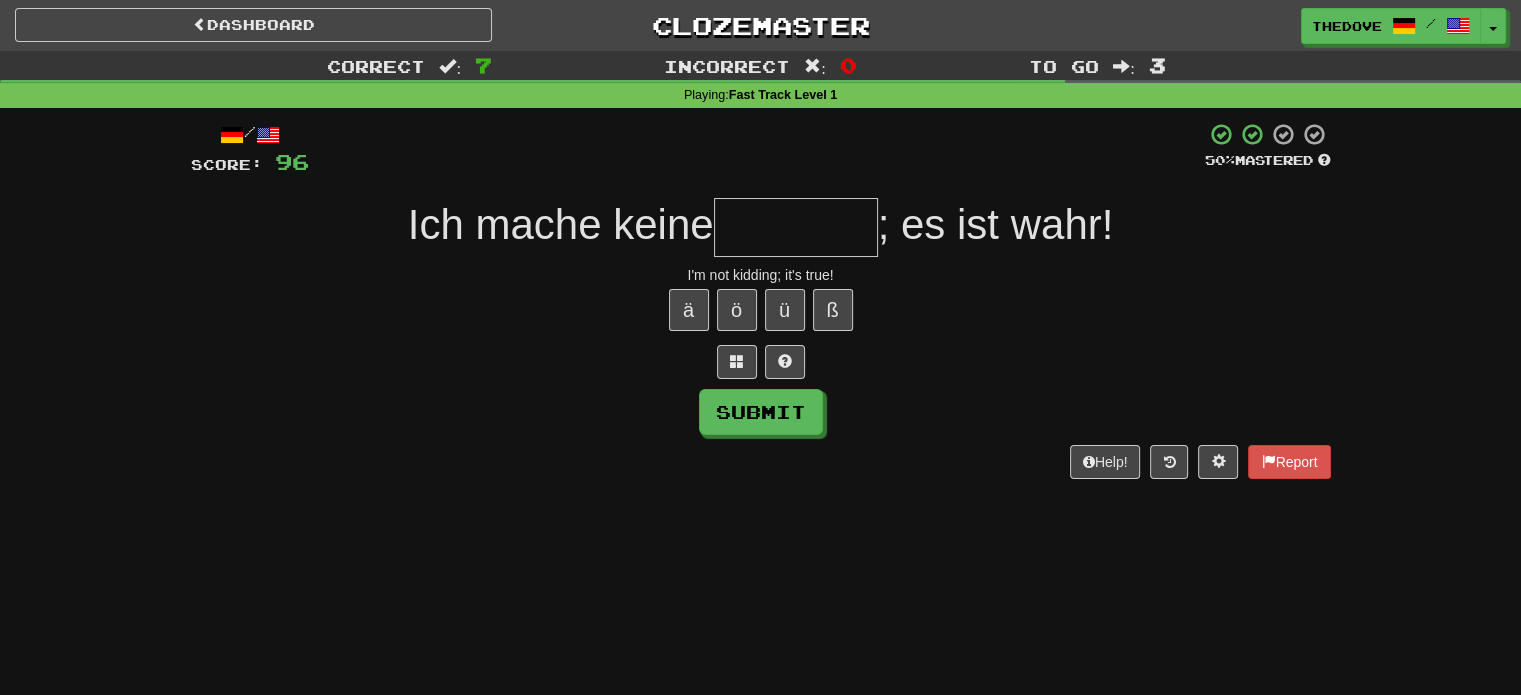 type on "*" 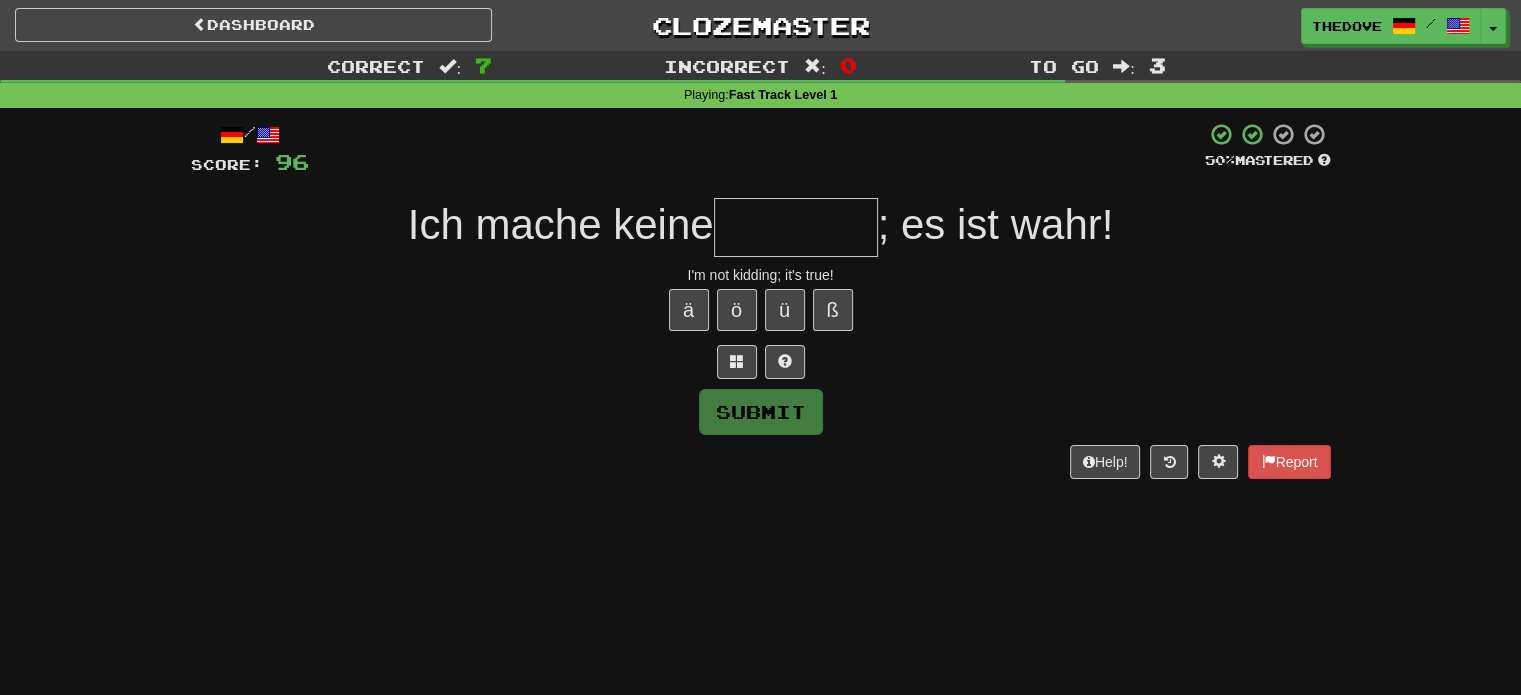 type on "*" 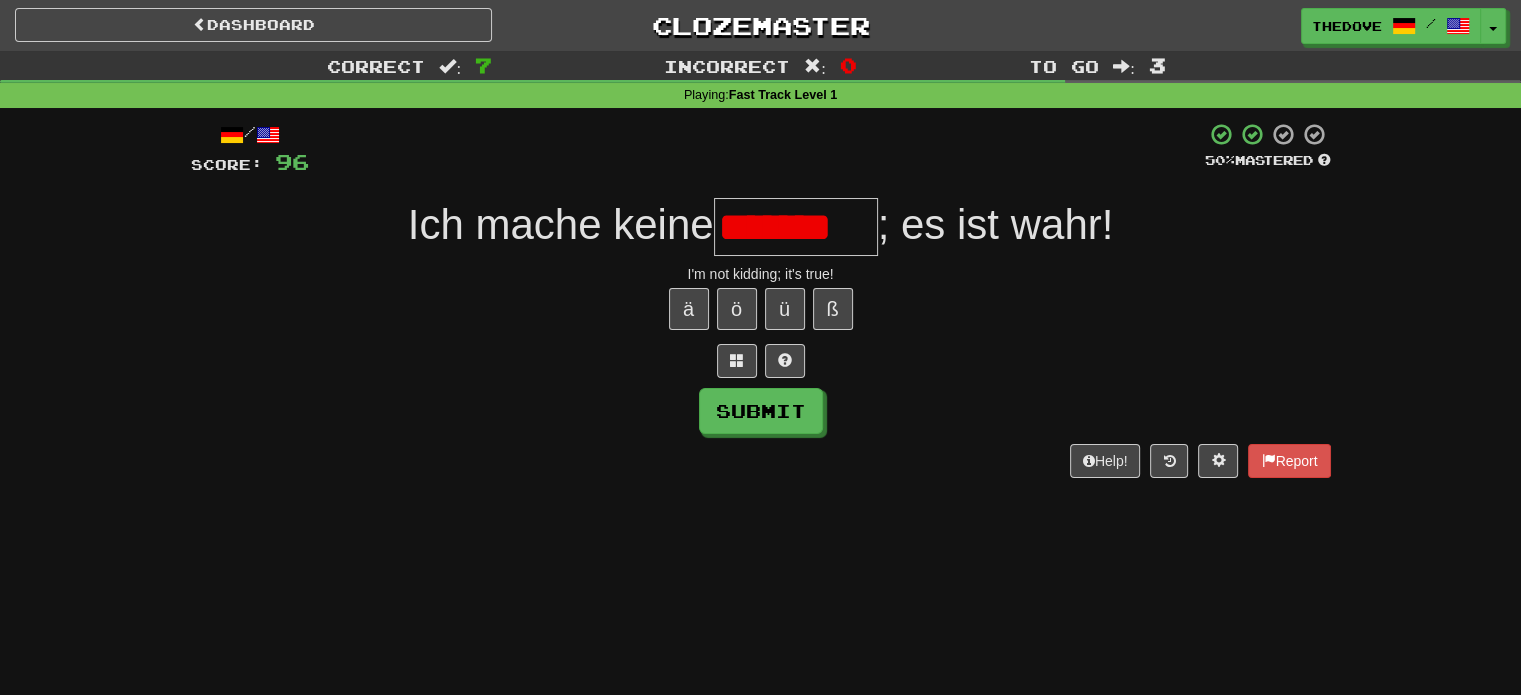 scroll, scrollTop: 0, scrollLeft: 0, axis: both 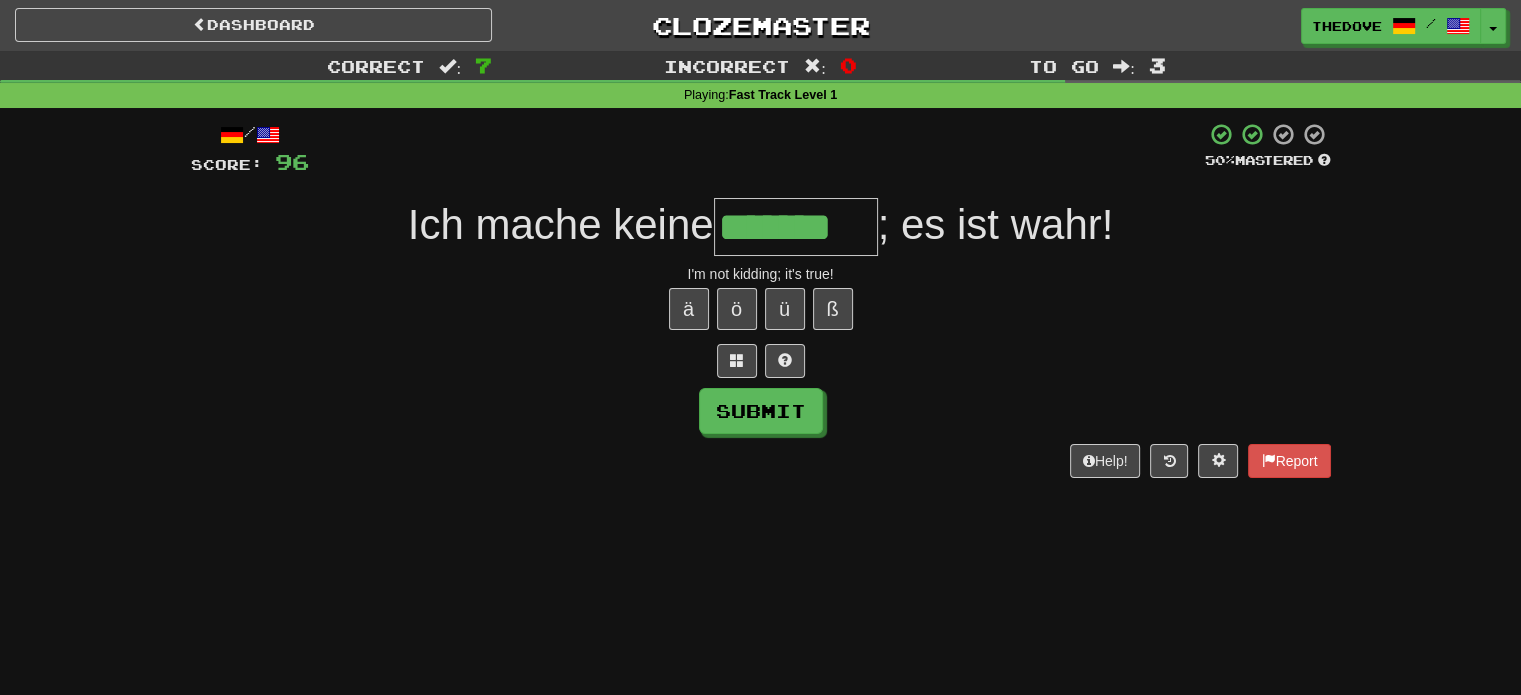 type on "*******" 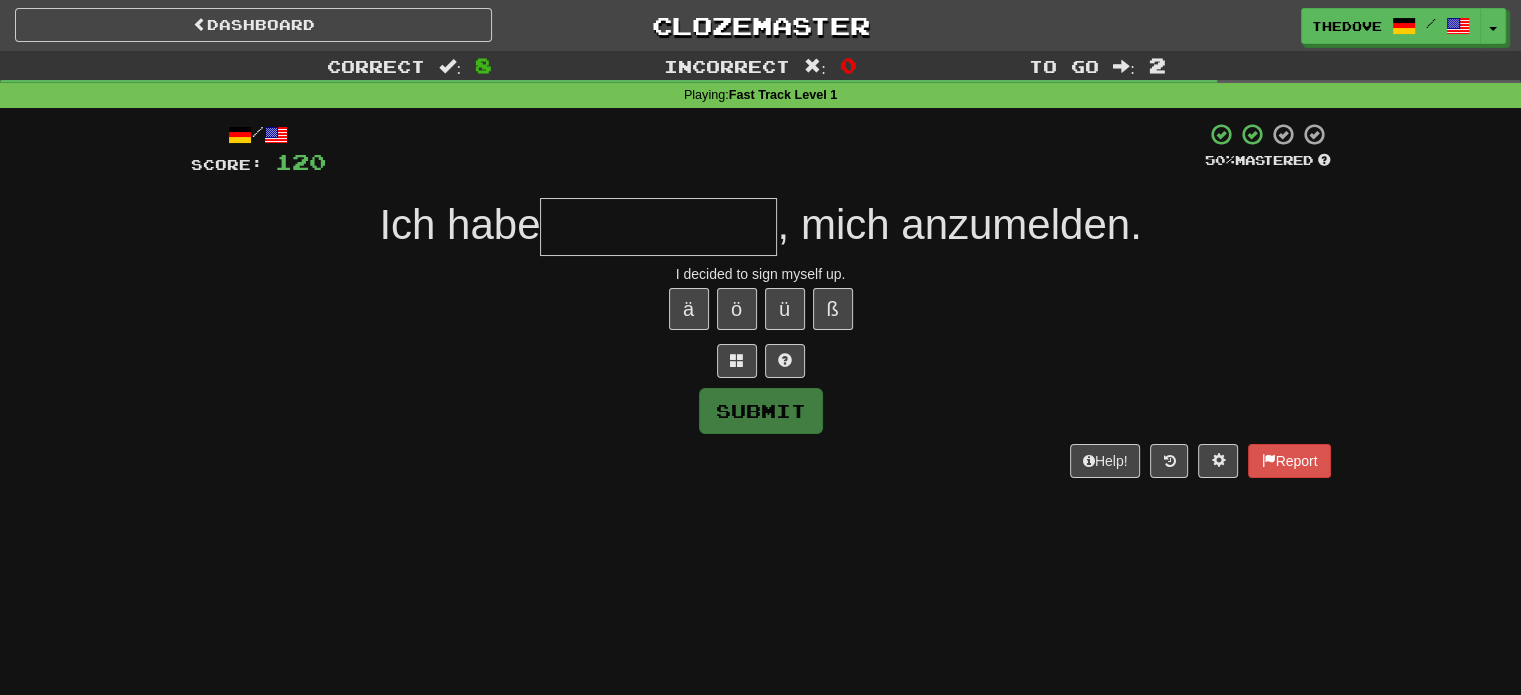 type on "*" 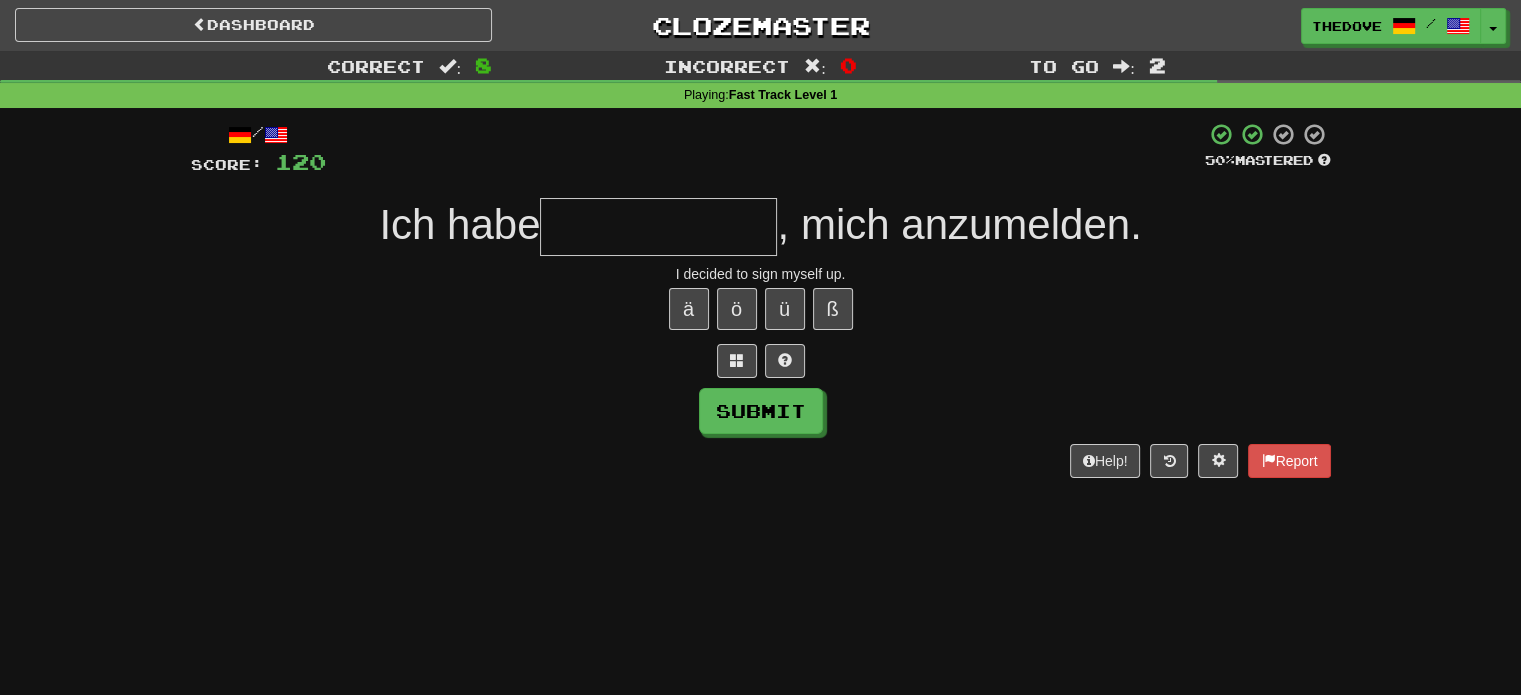 type on "*" 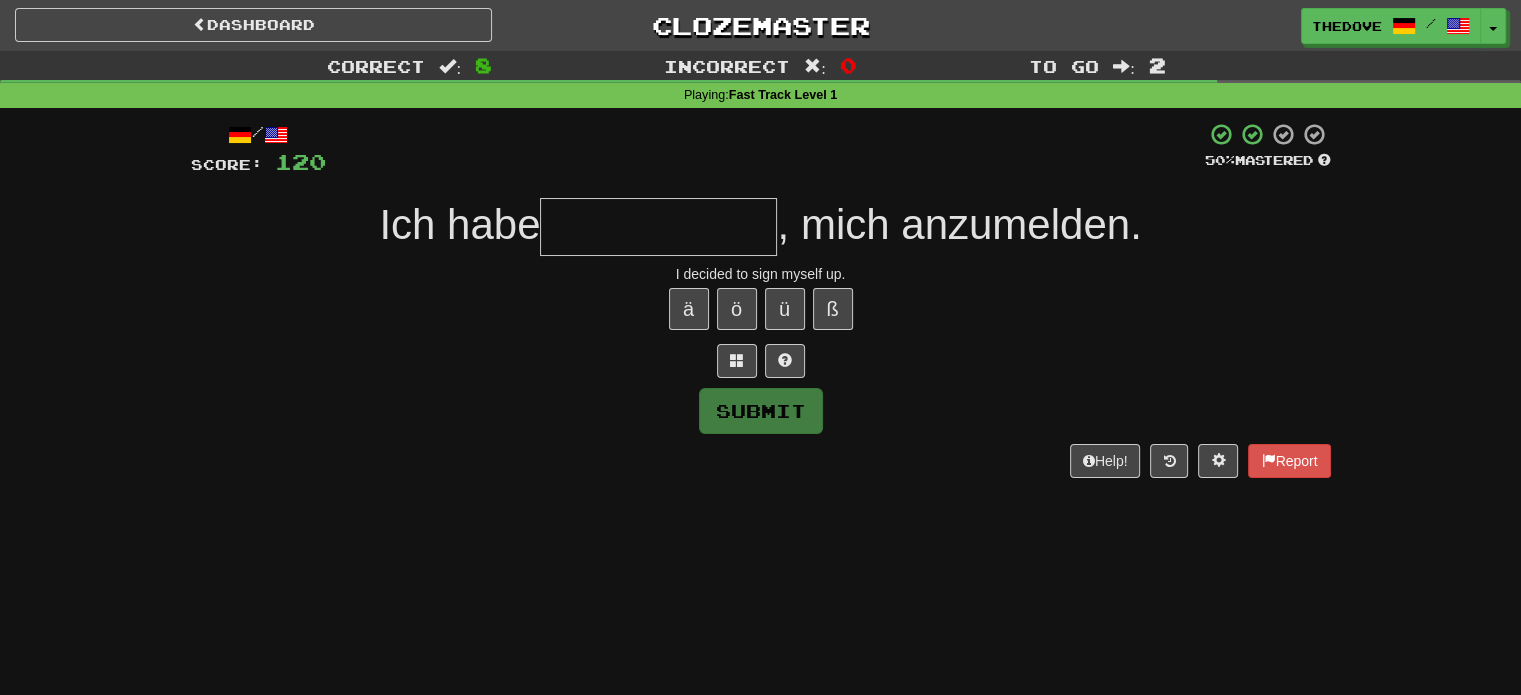 type on "*" 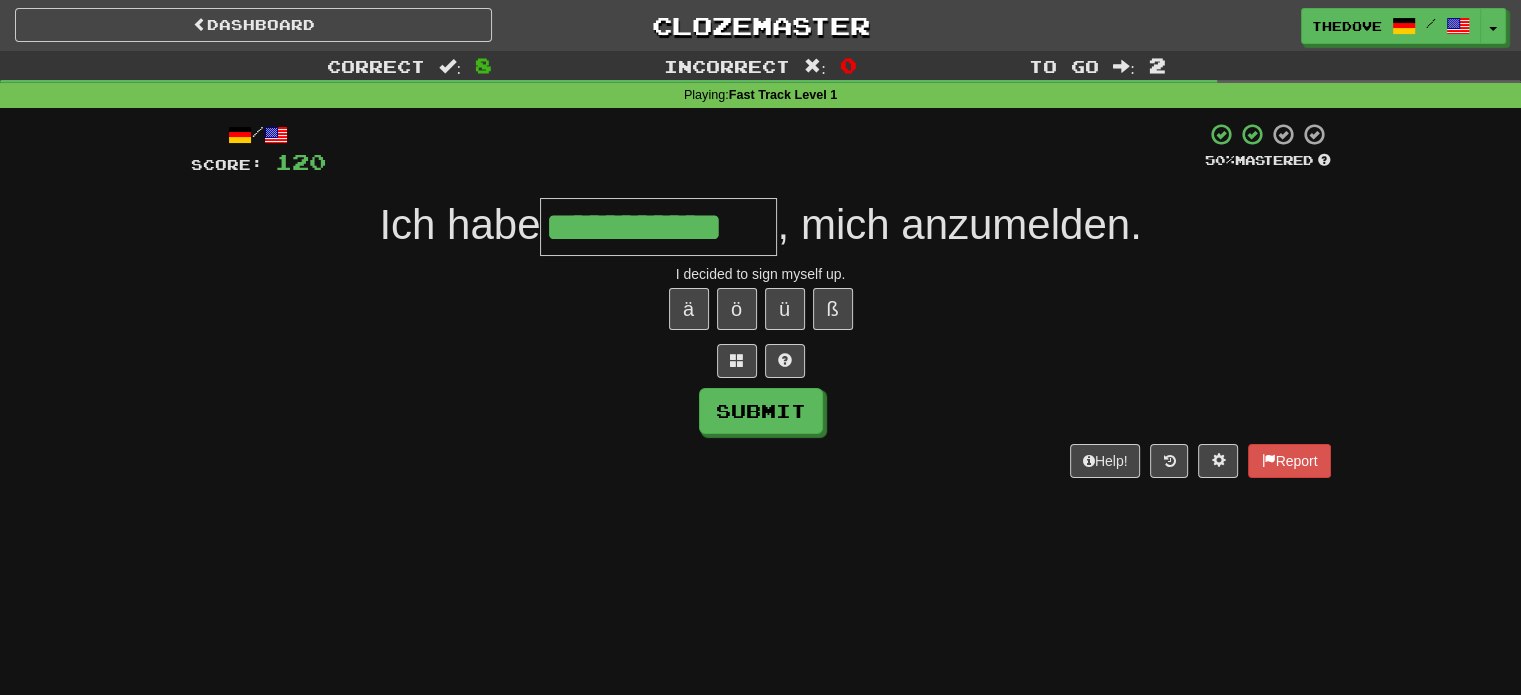 type on "**********" 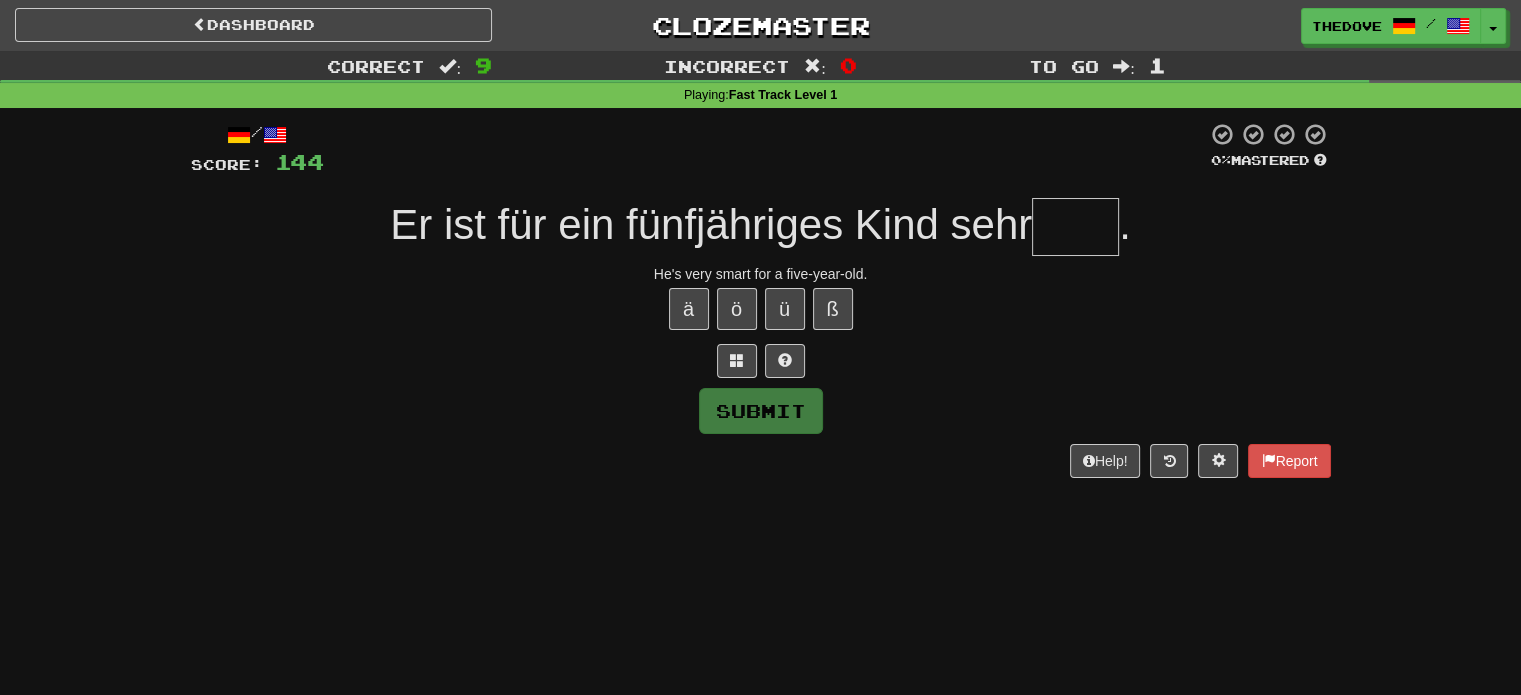 type on "*" 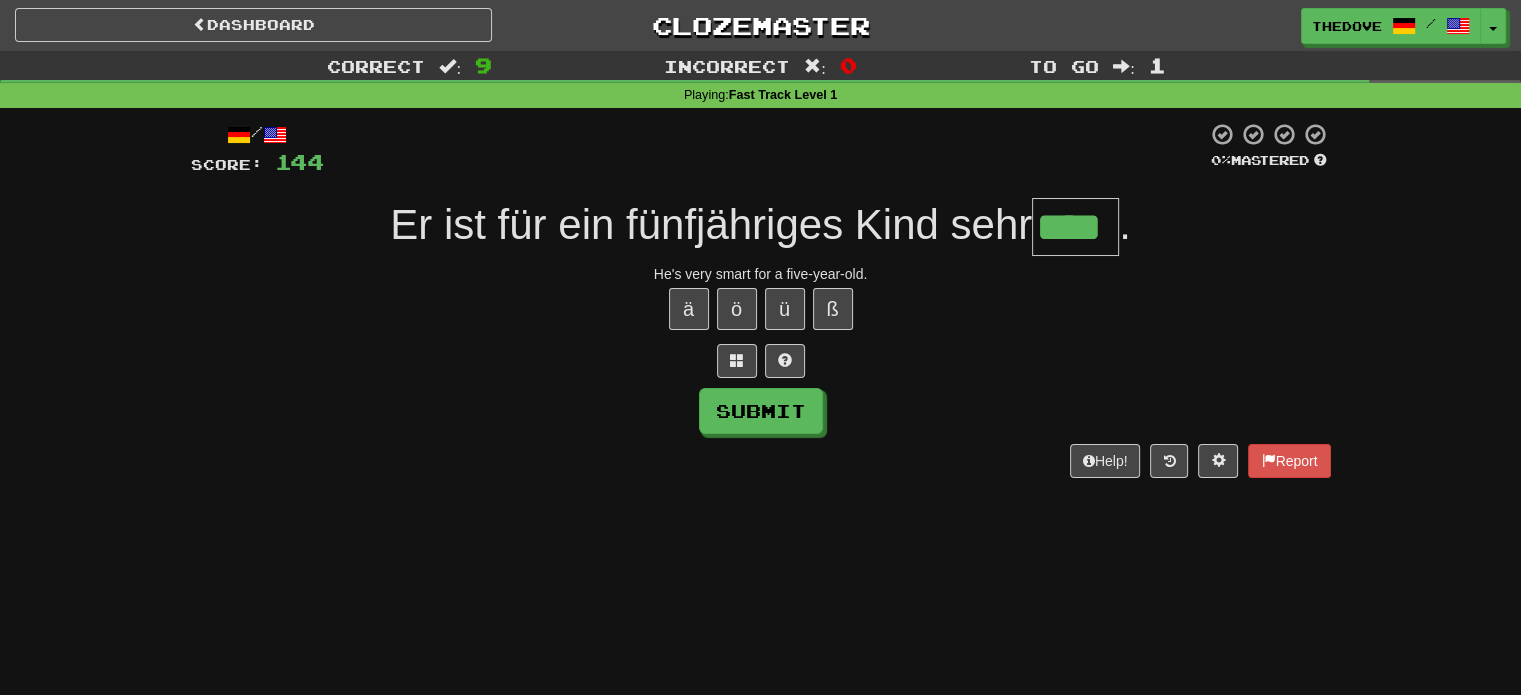 type on "****" 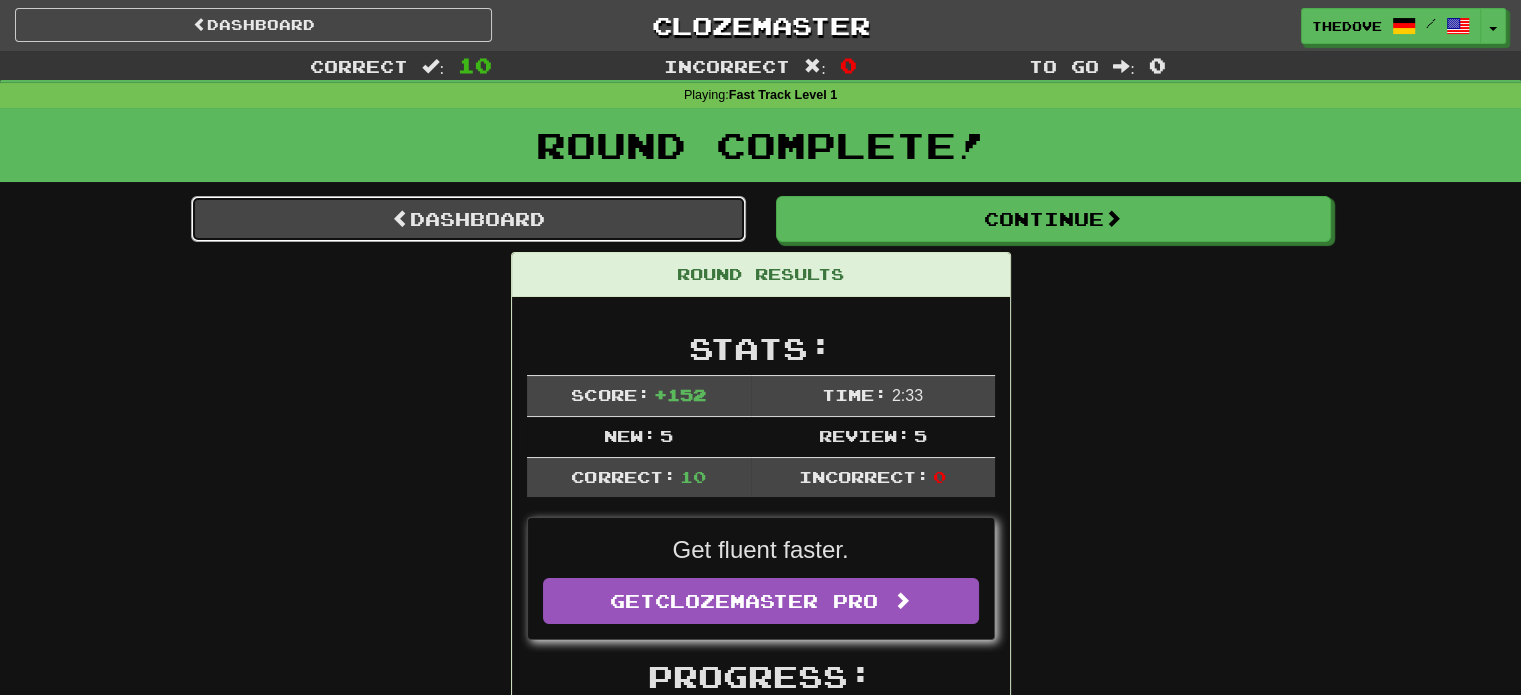 click on "Dashboard" at bounding box center (468, 219) 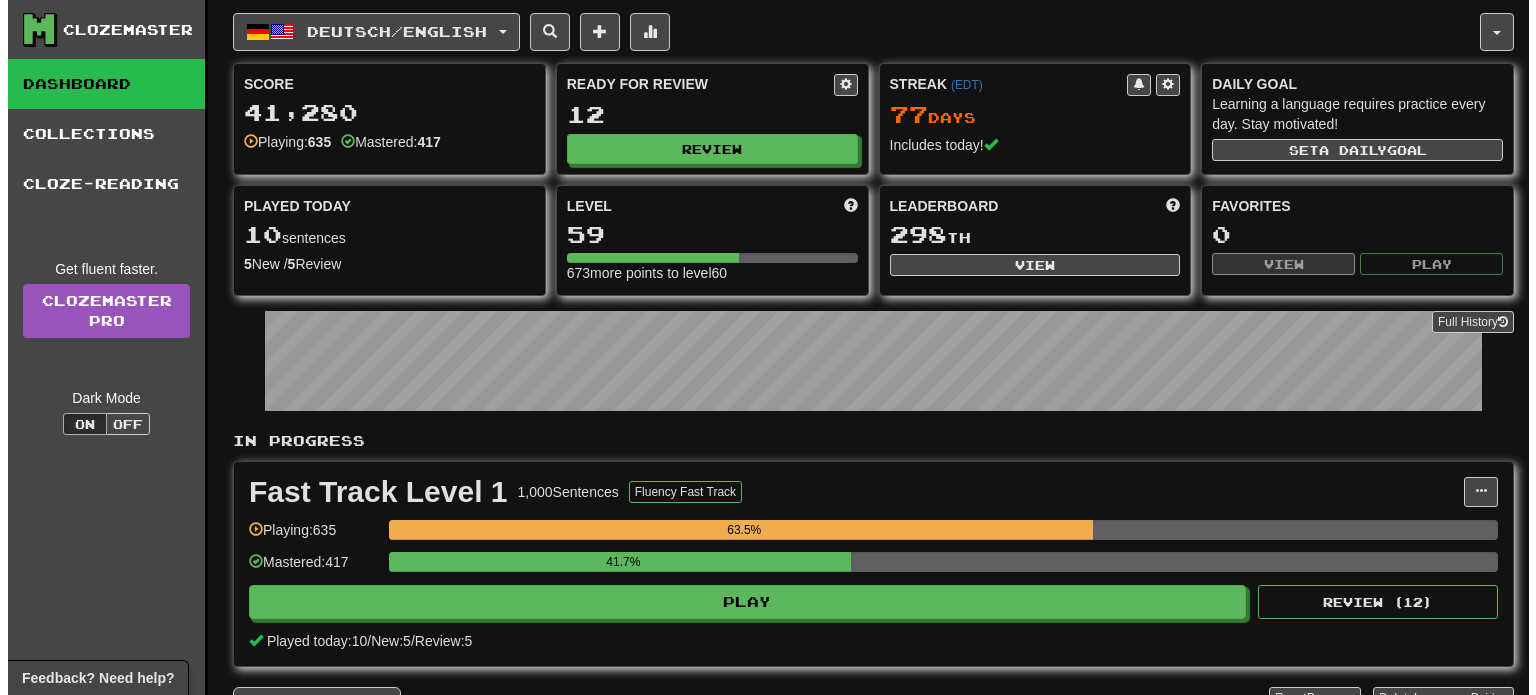 scroll, scrollTop: 0, scrollLeft: 0, axis: both 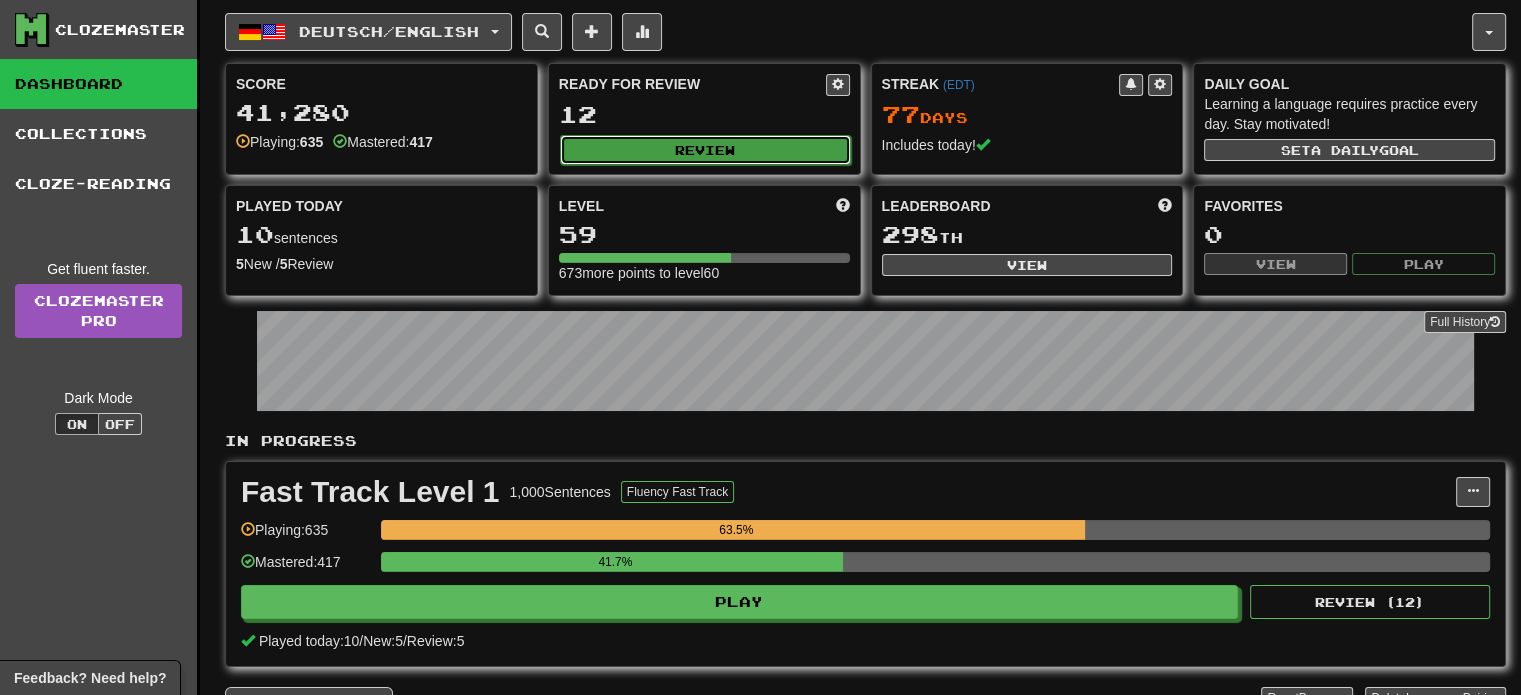 click on "Review" at bounding box center [705, 150] 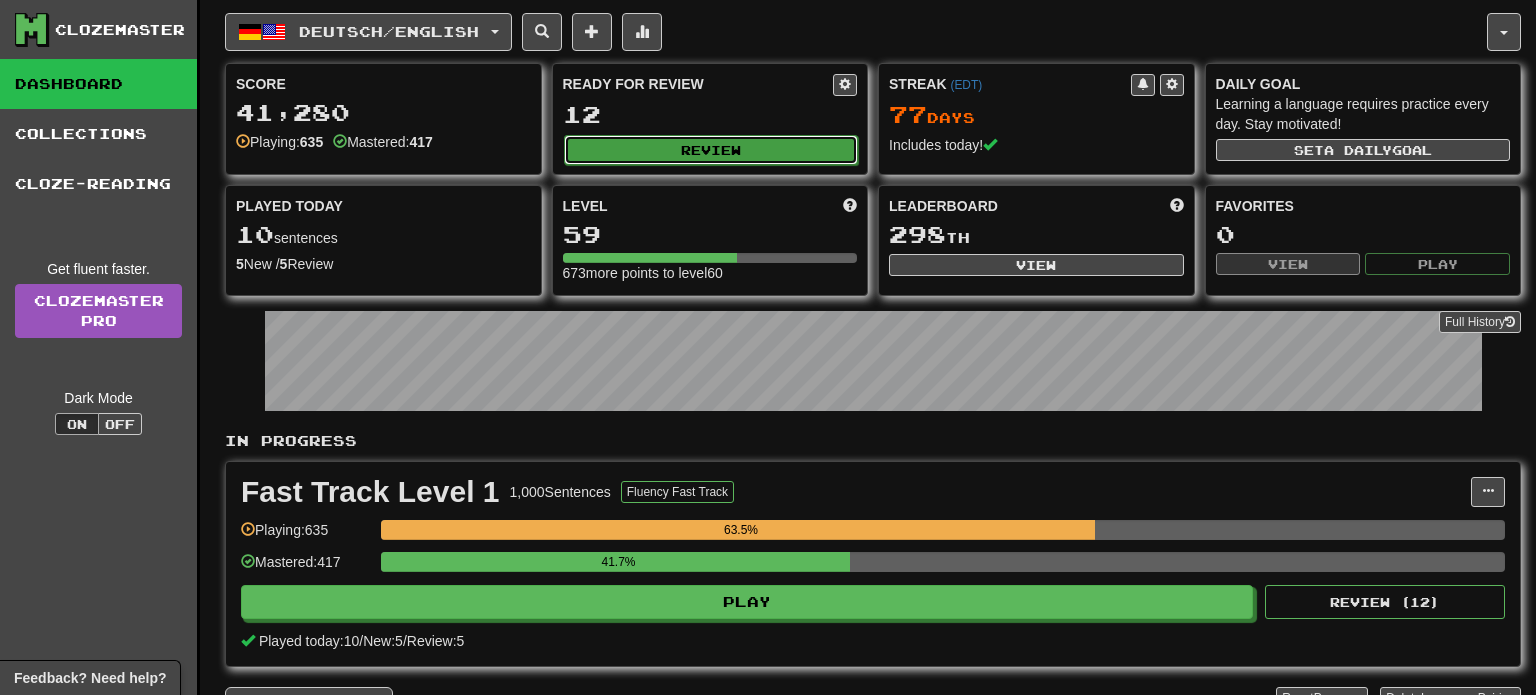 select on "**" 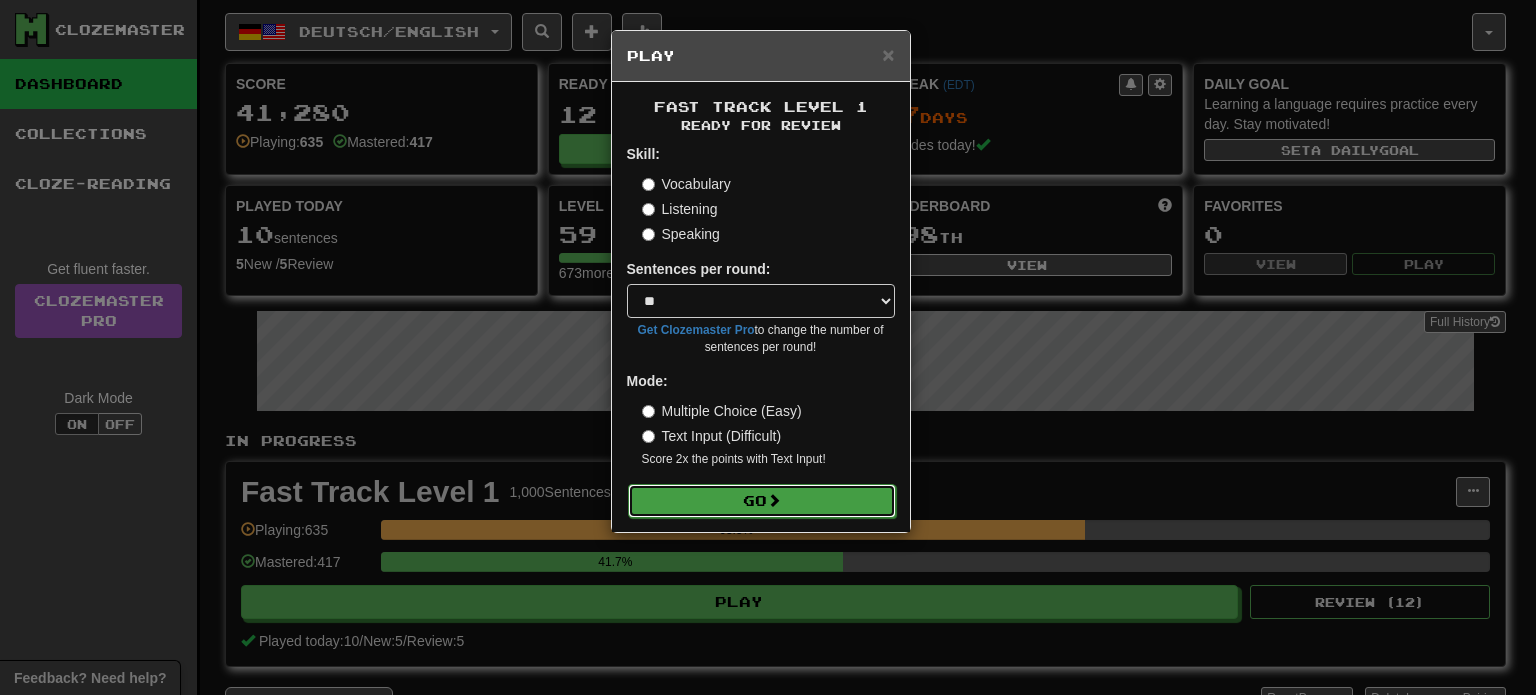 click on "Go" at bounding box center [762, 501] 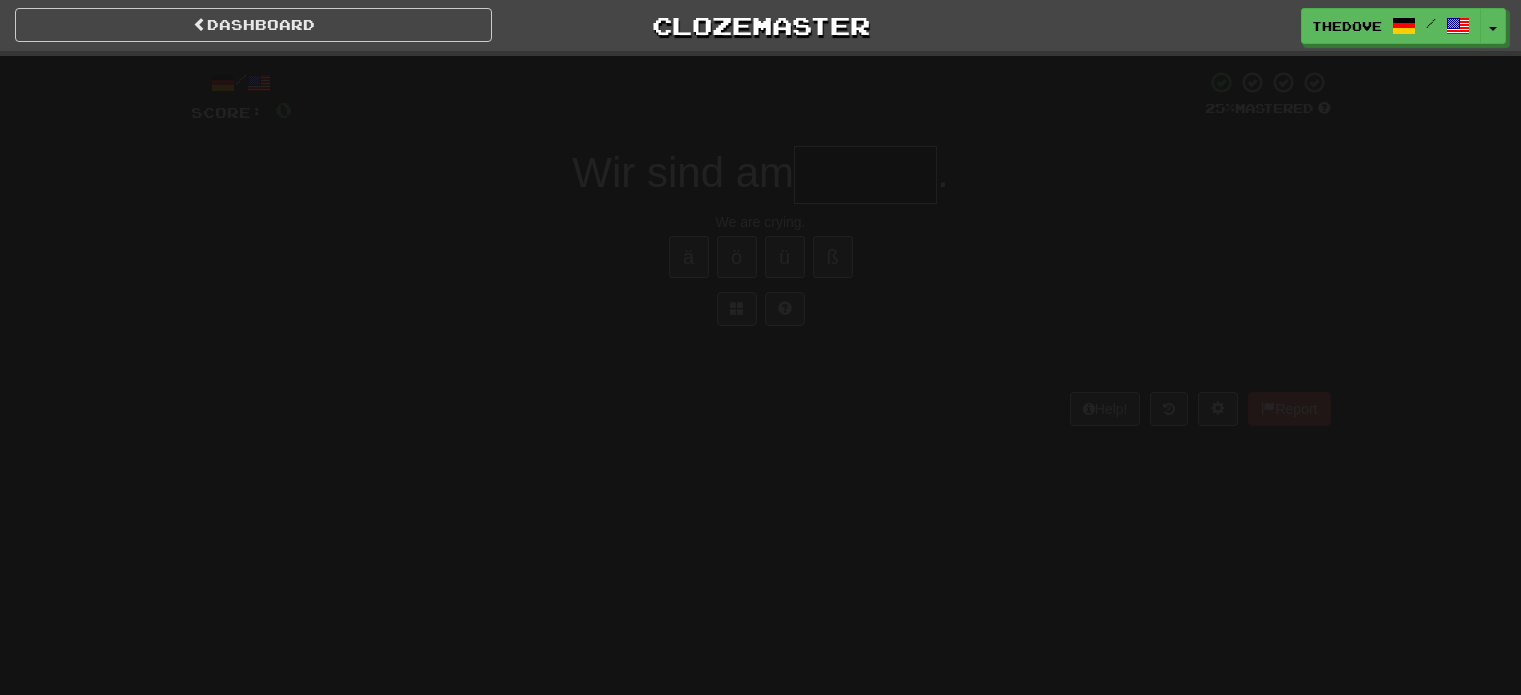scroll, scrollTop: 0, scrollLeft: 0, axis: both 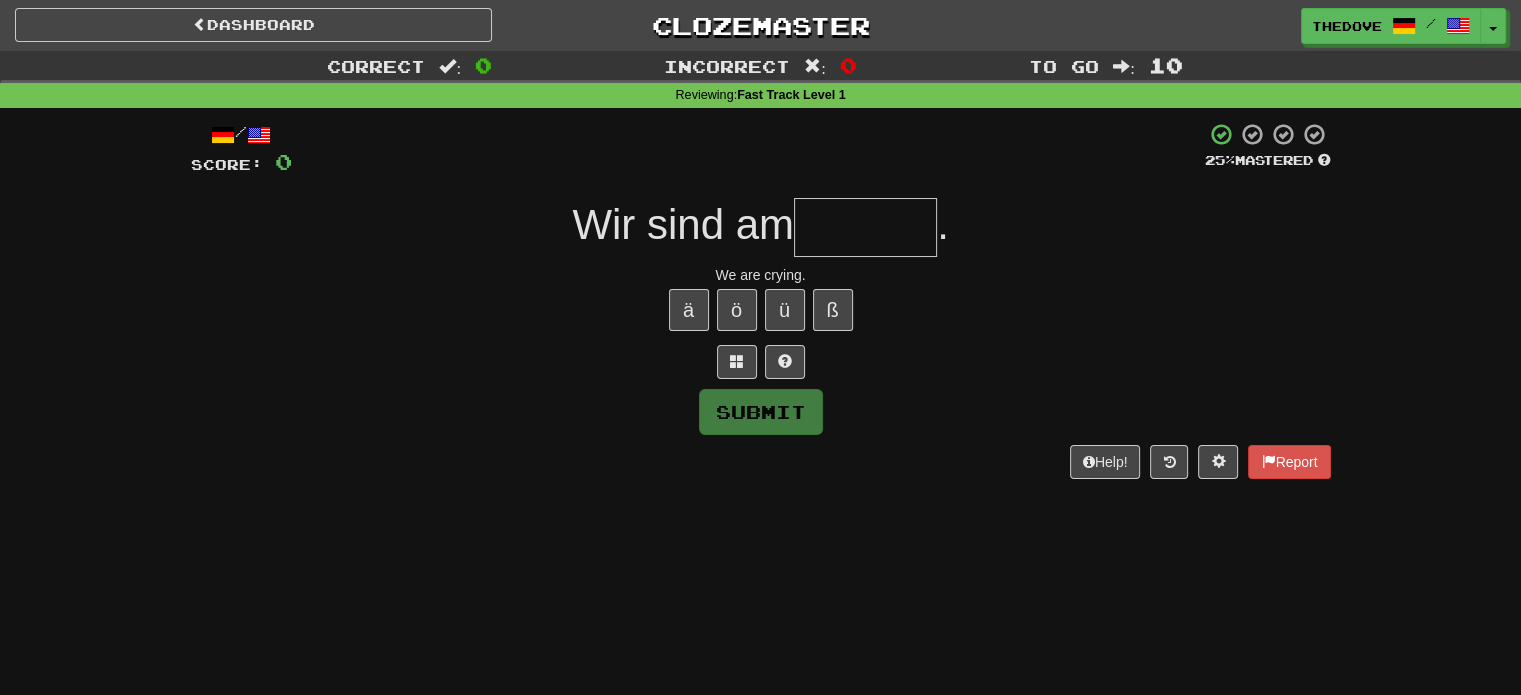 type on "*" 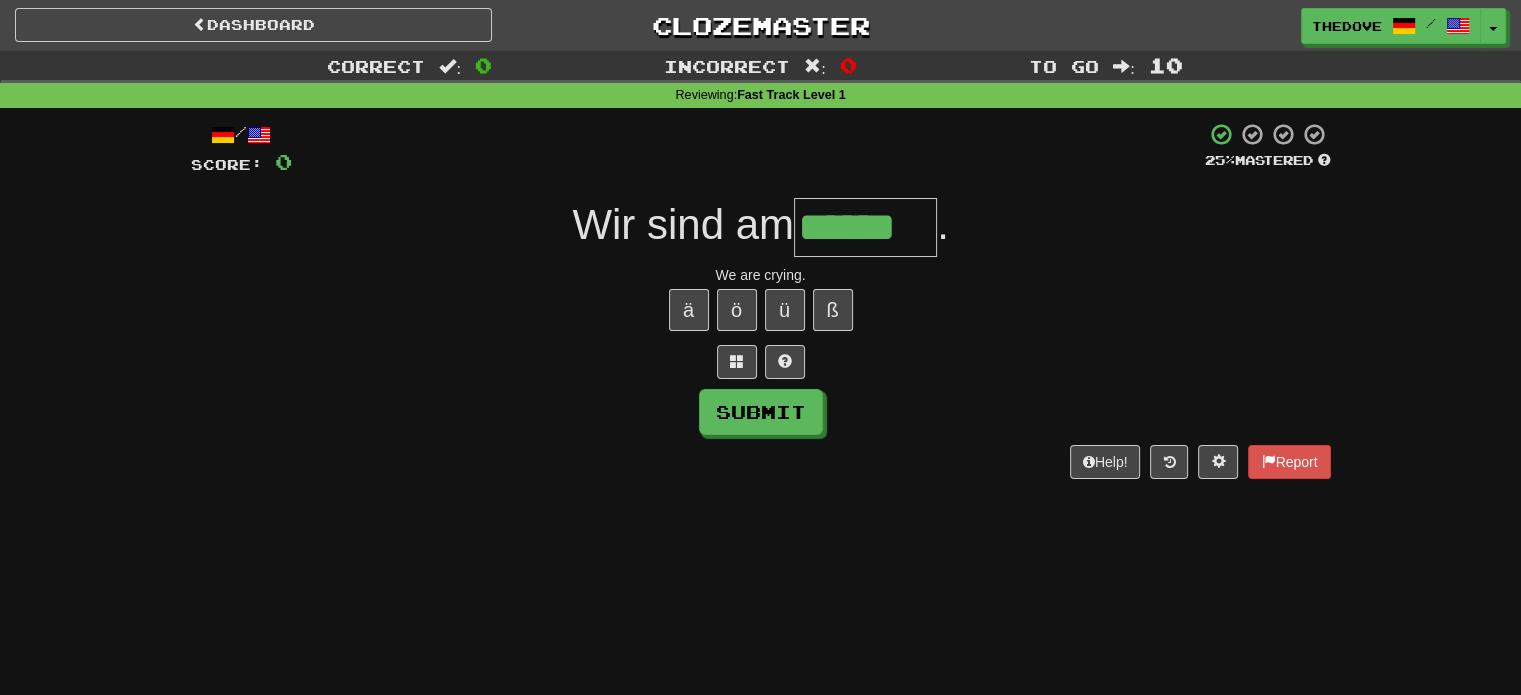 type on "******" 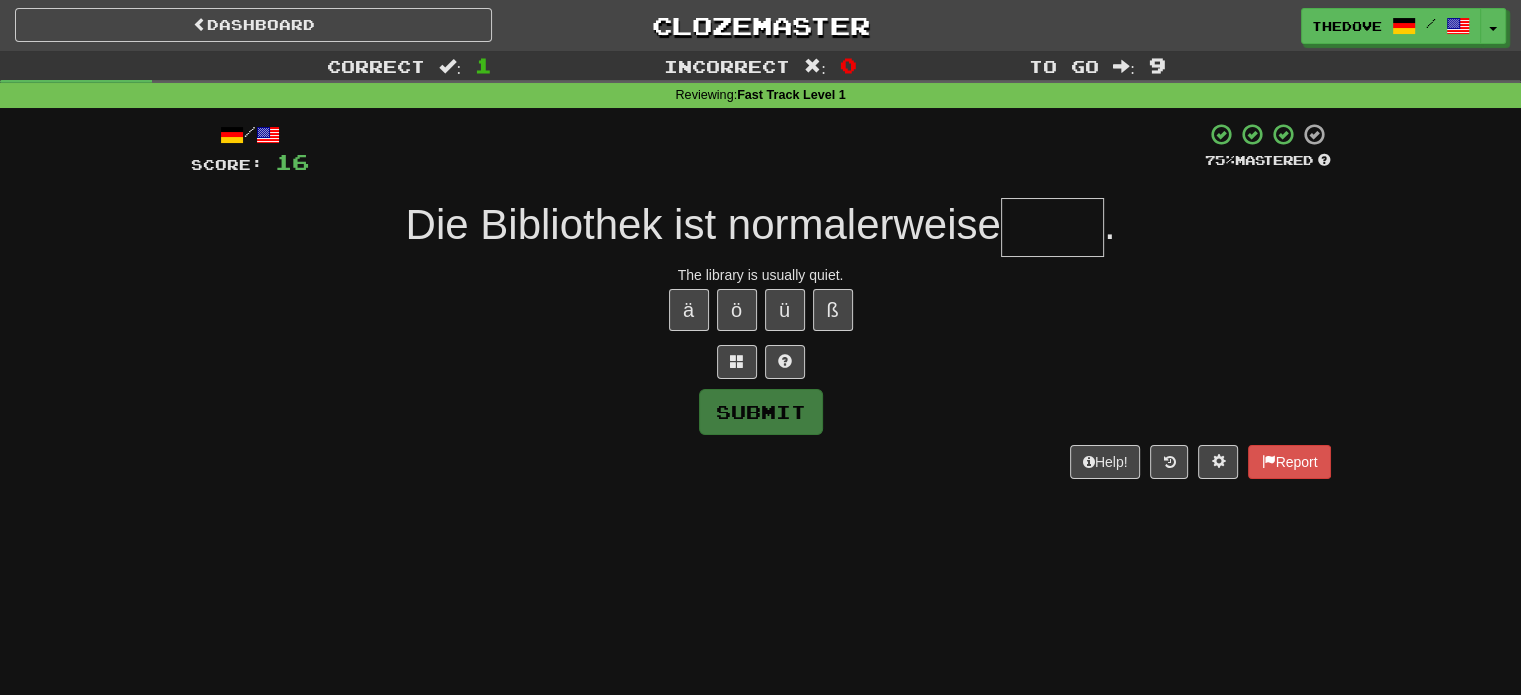 type on "*" 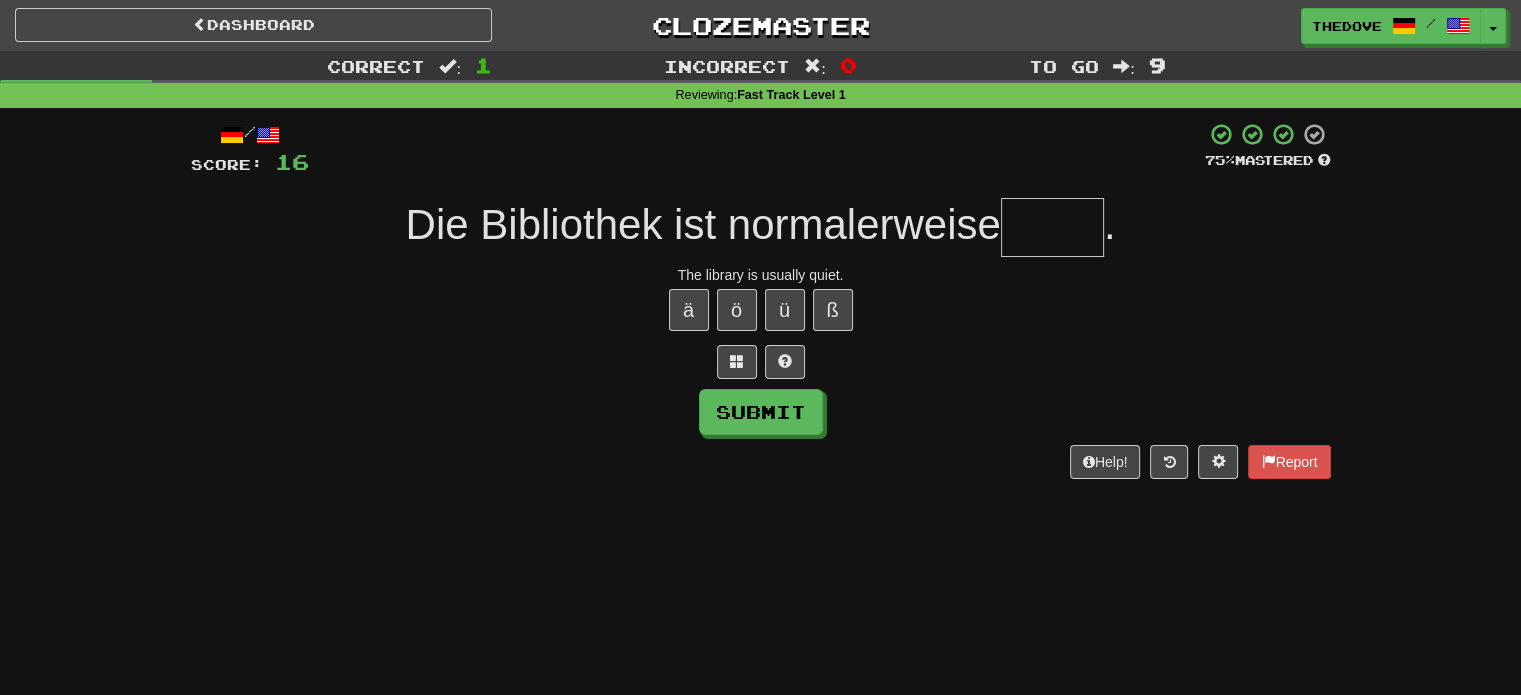 type on "*" 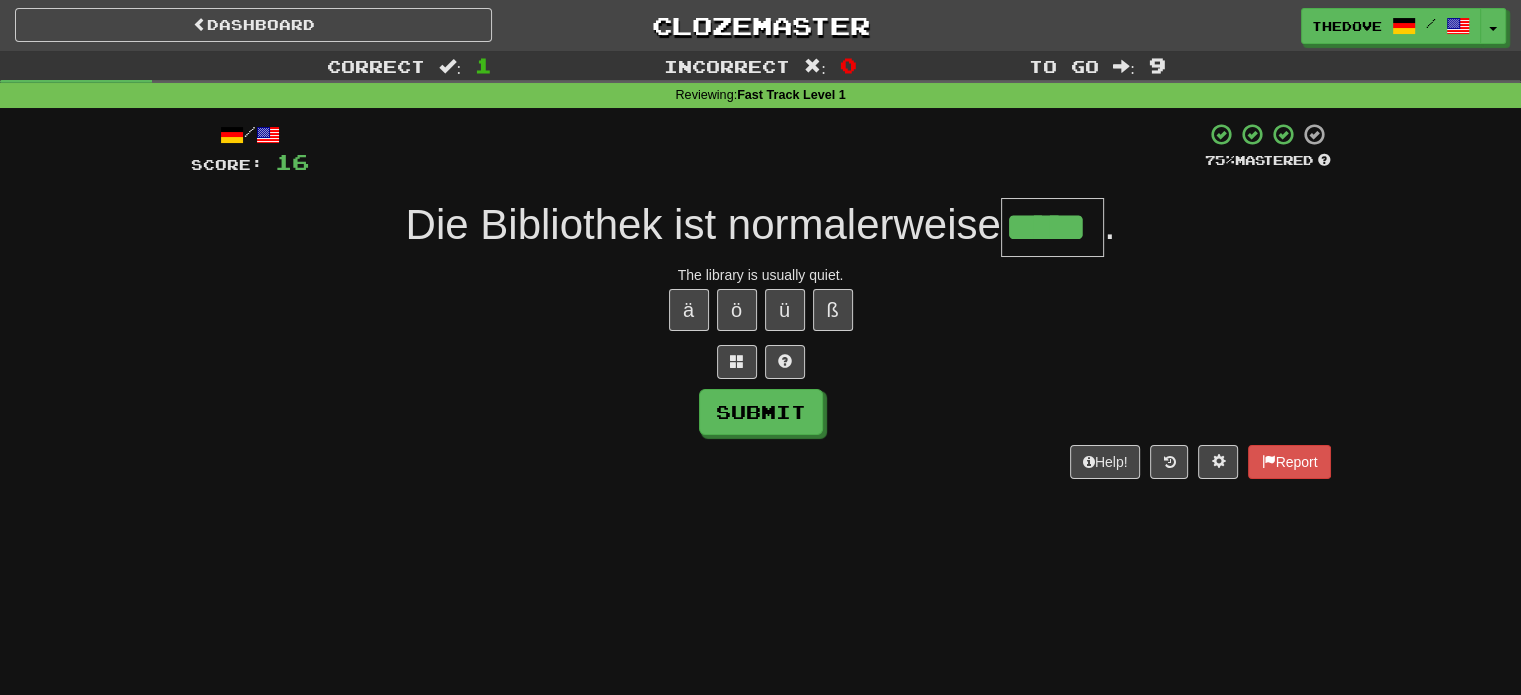 type on "*****" 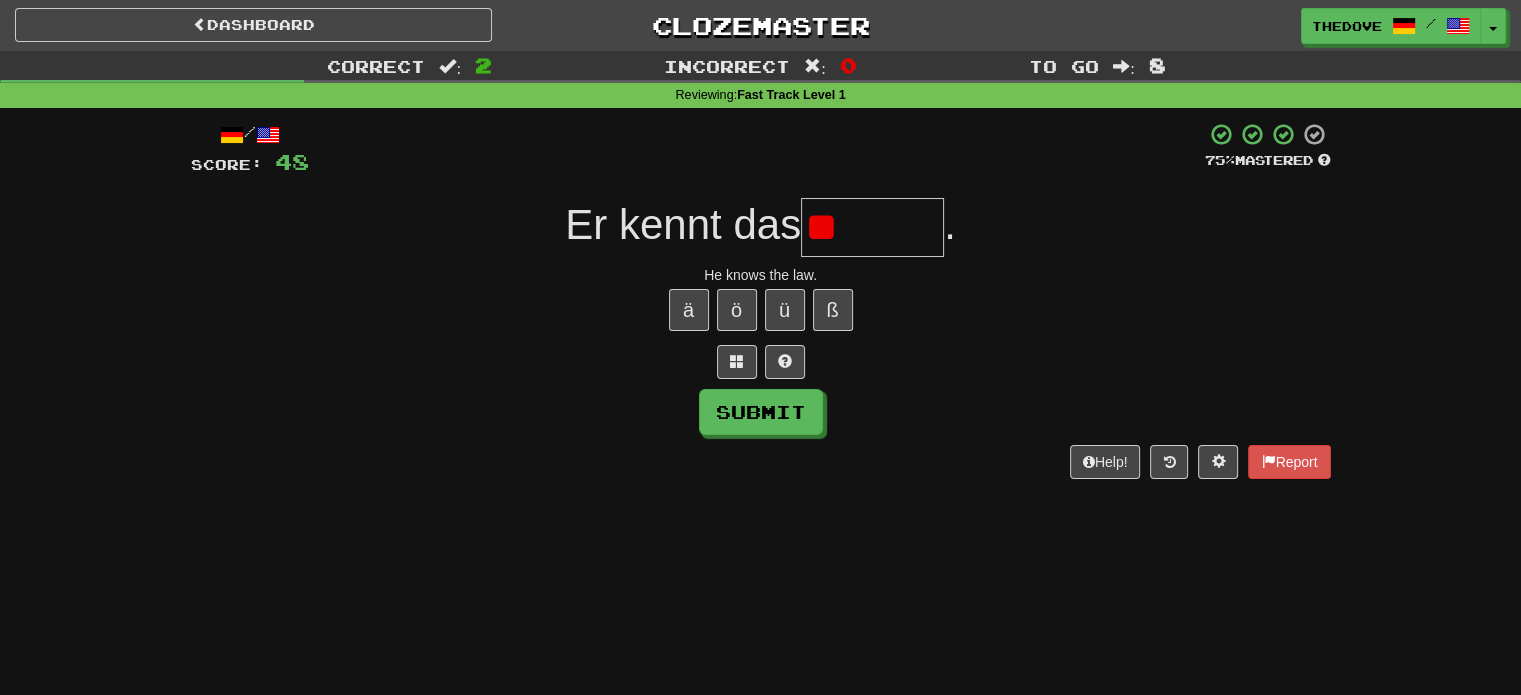 type on "*" 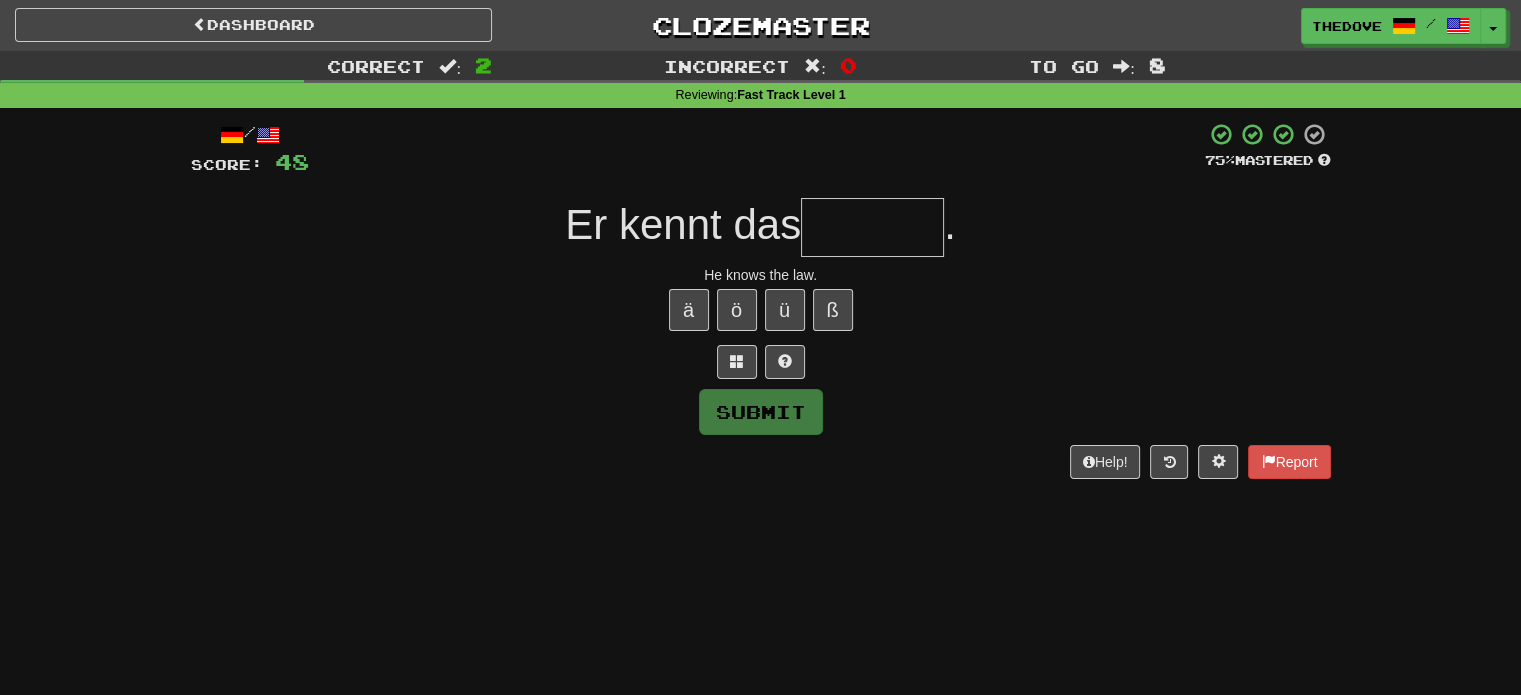 type on "*" 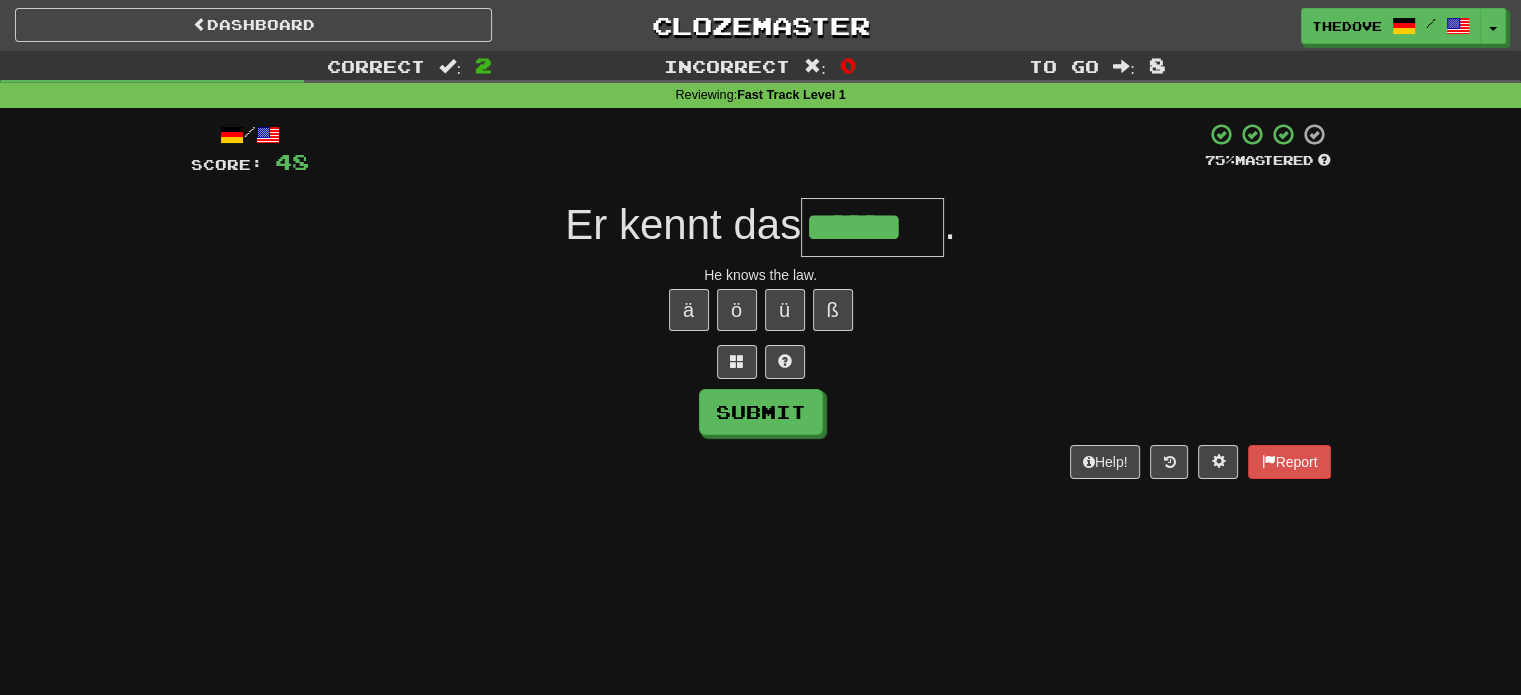 type on "******" 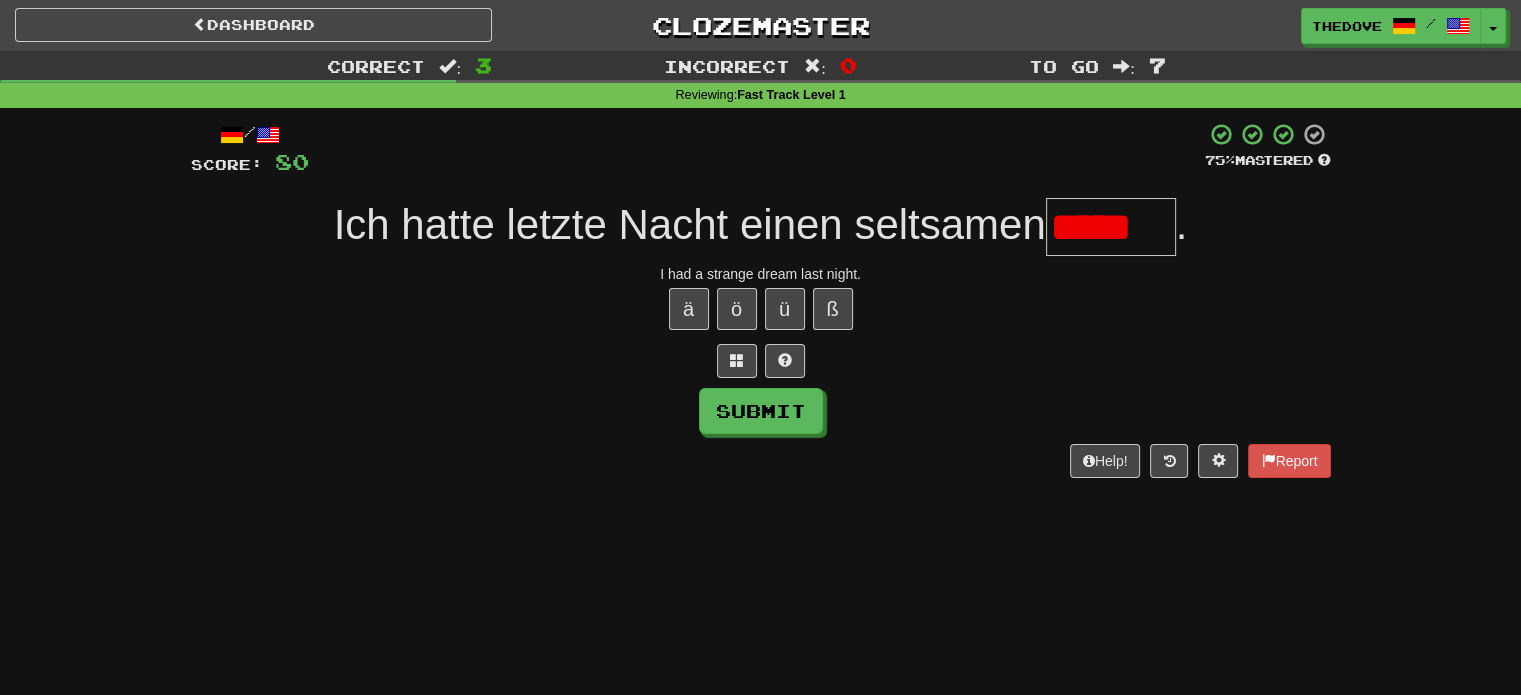 scroll, scrollTop: 0, scrollLeft: 0, axis: both 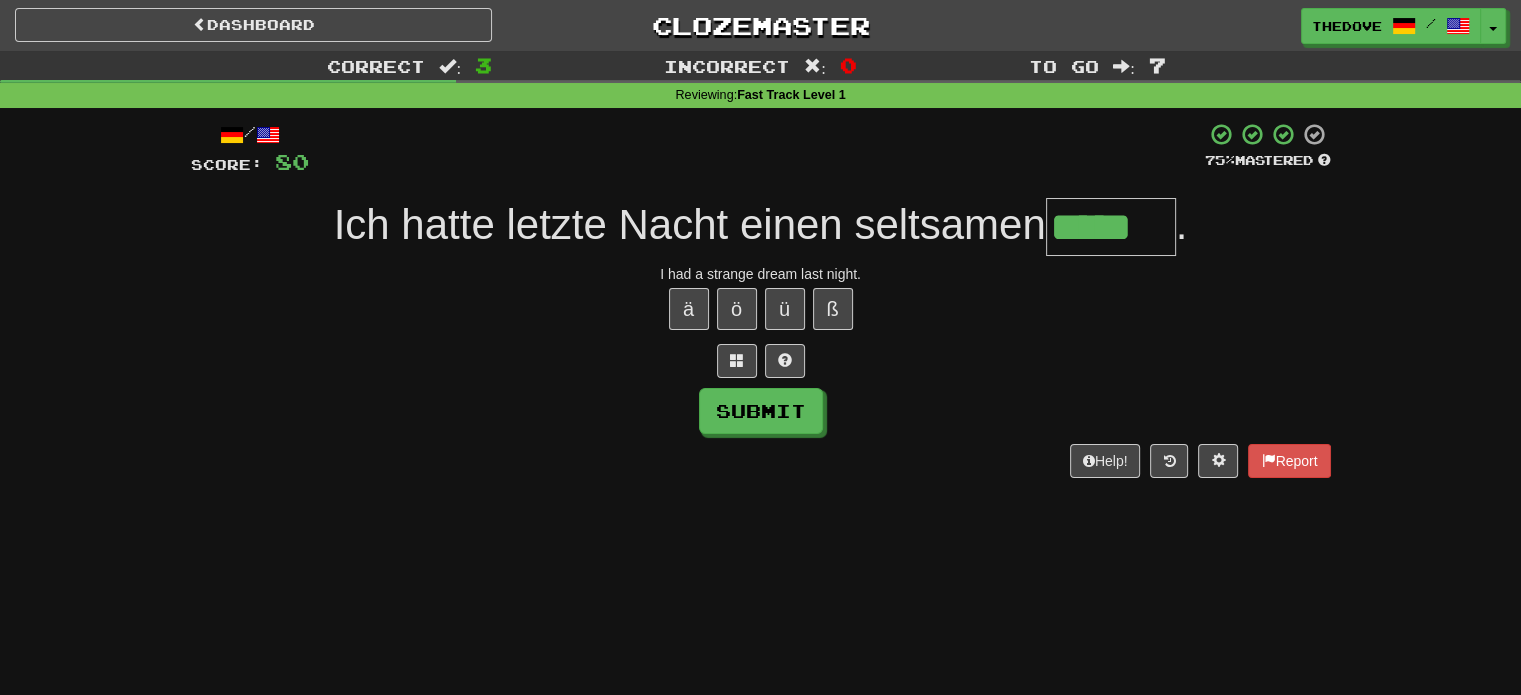 type on "*****" 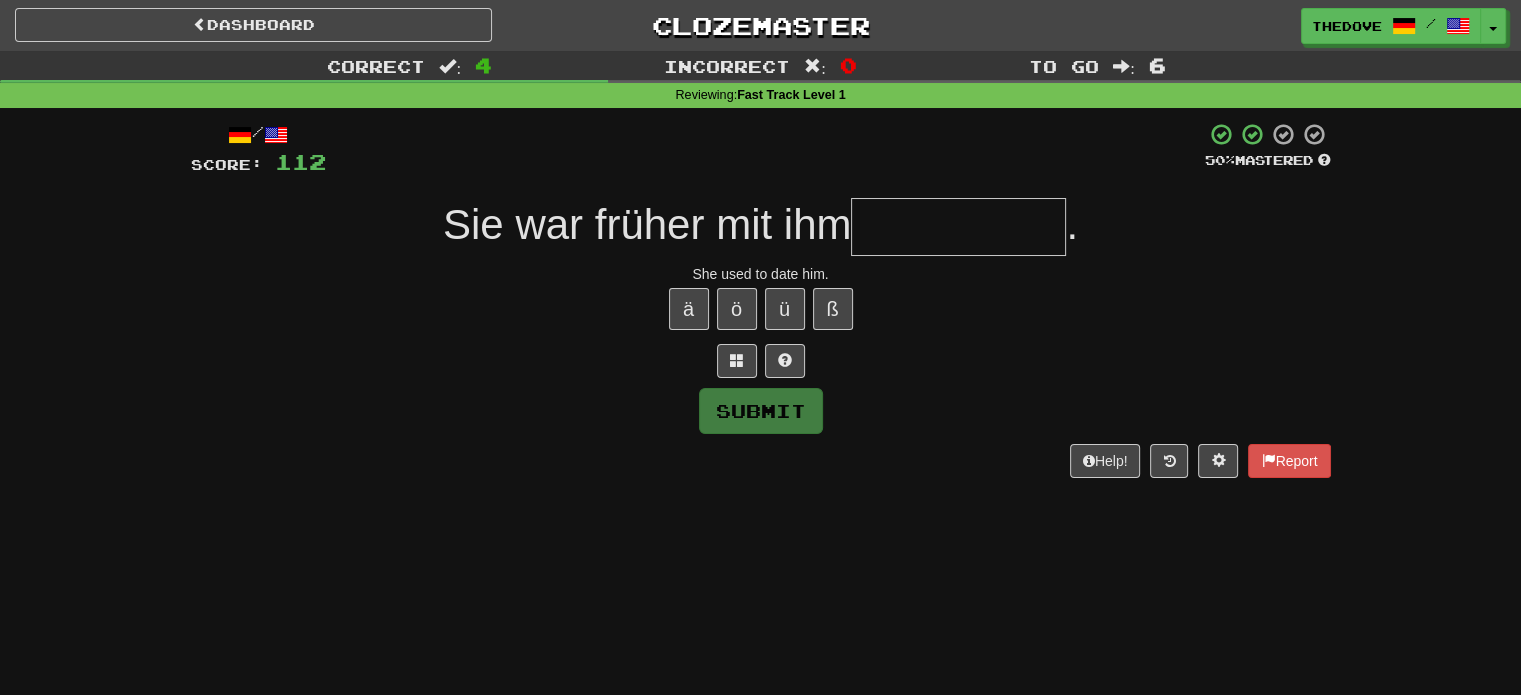 type on "*" 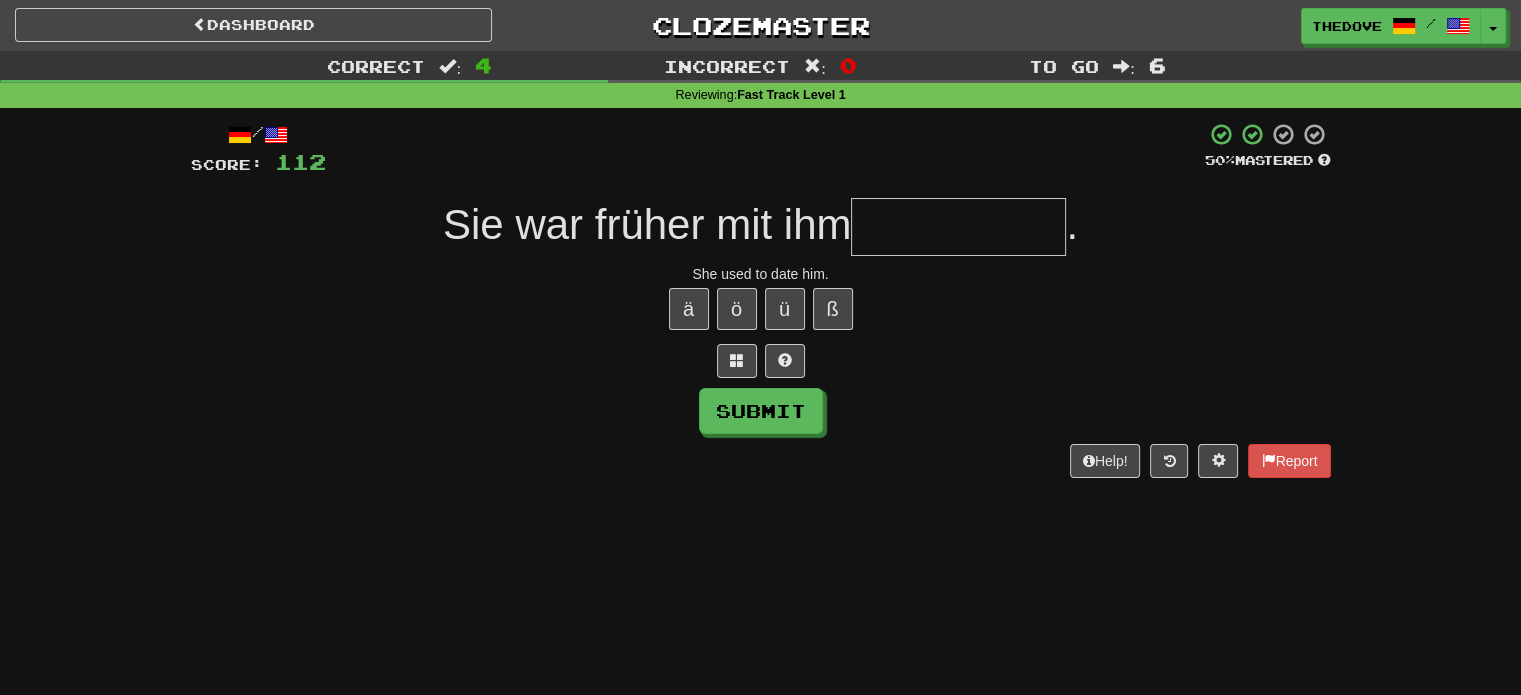 type on "*" 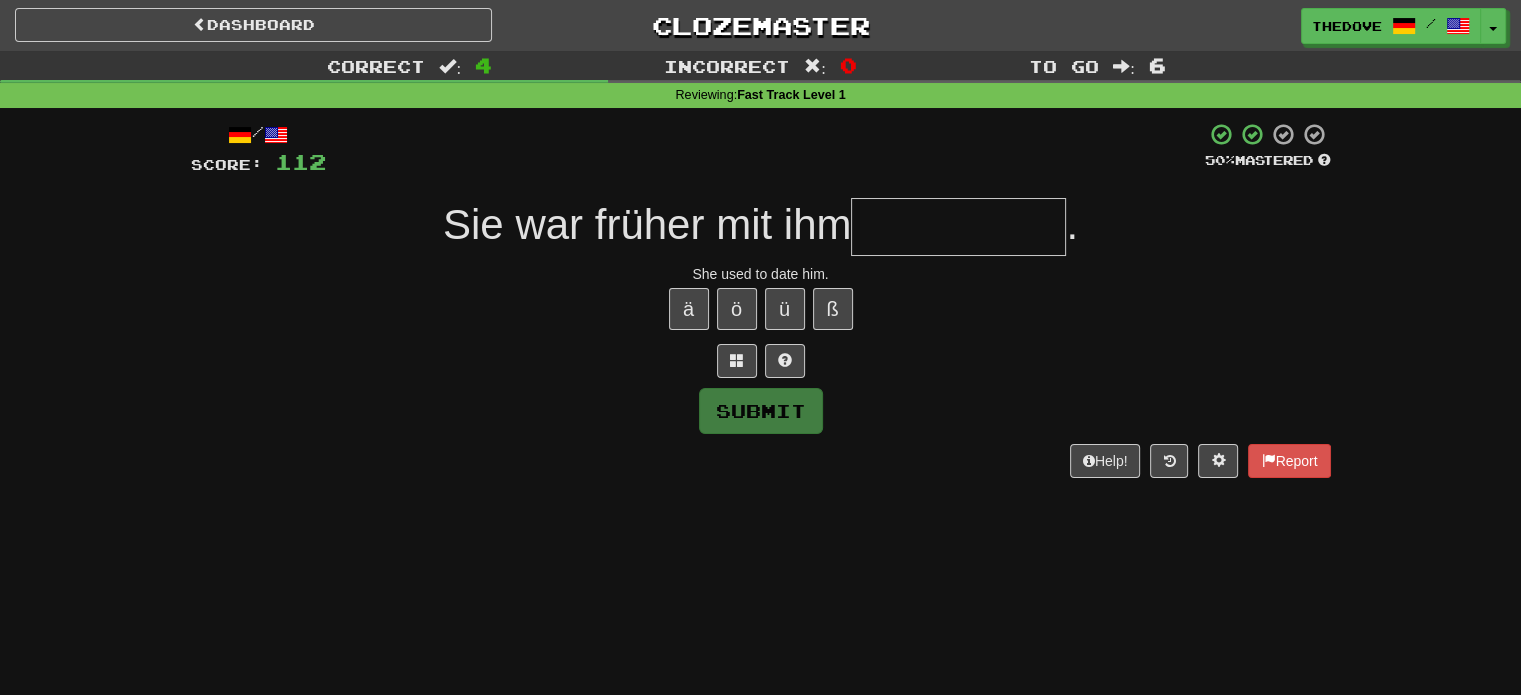 type on "*" 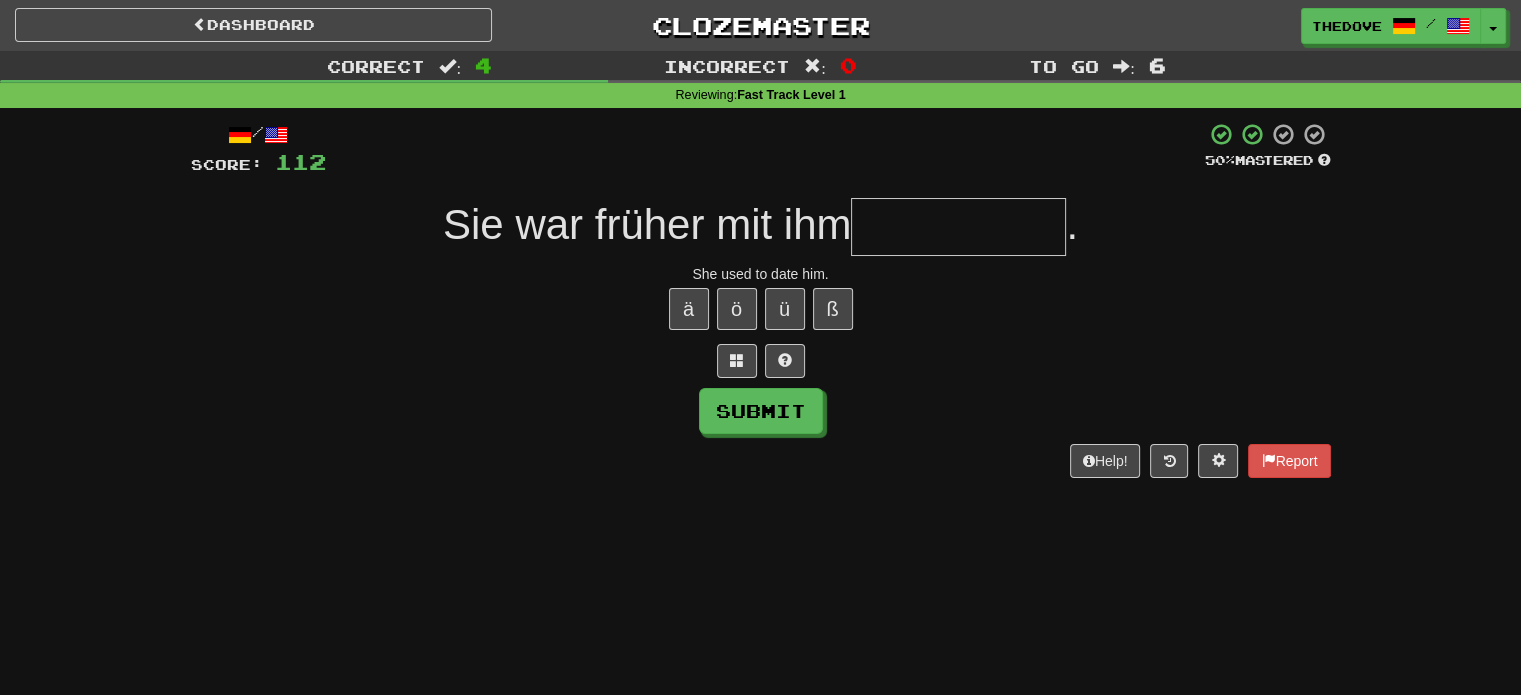 type on "*" 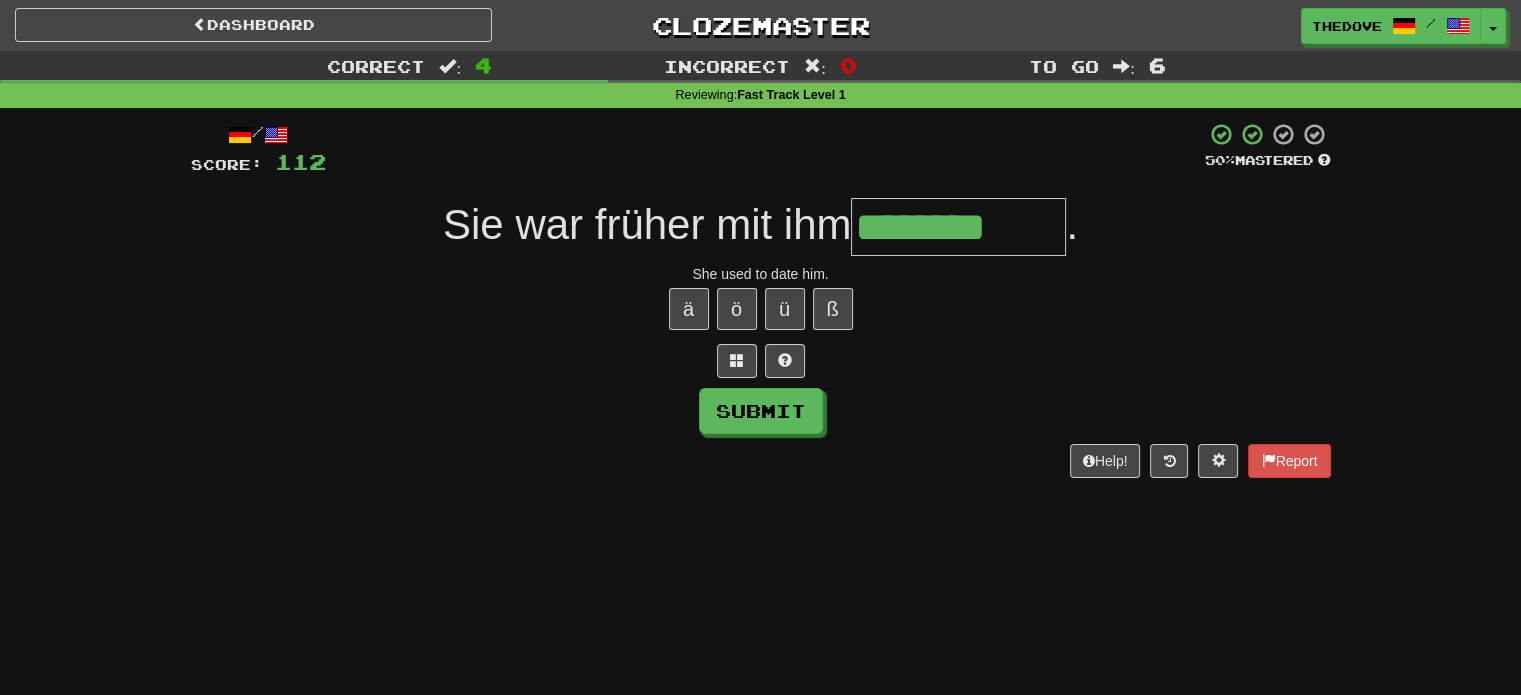 type on "********" 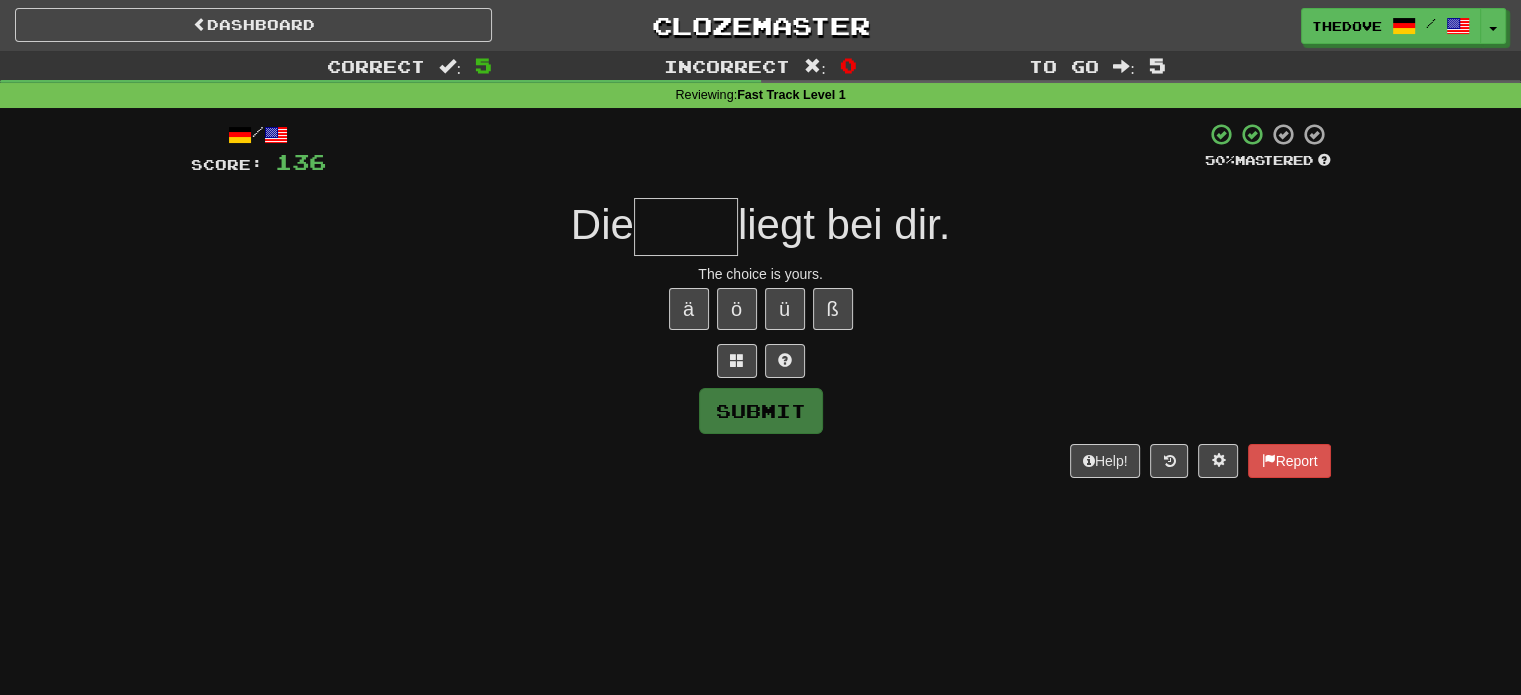 type on "*" 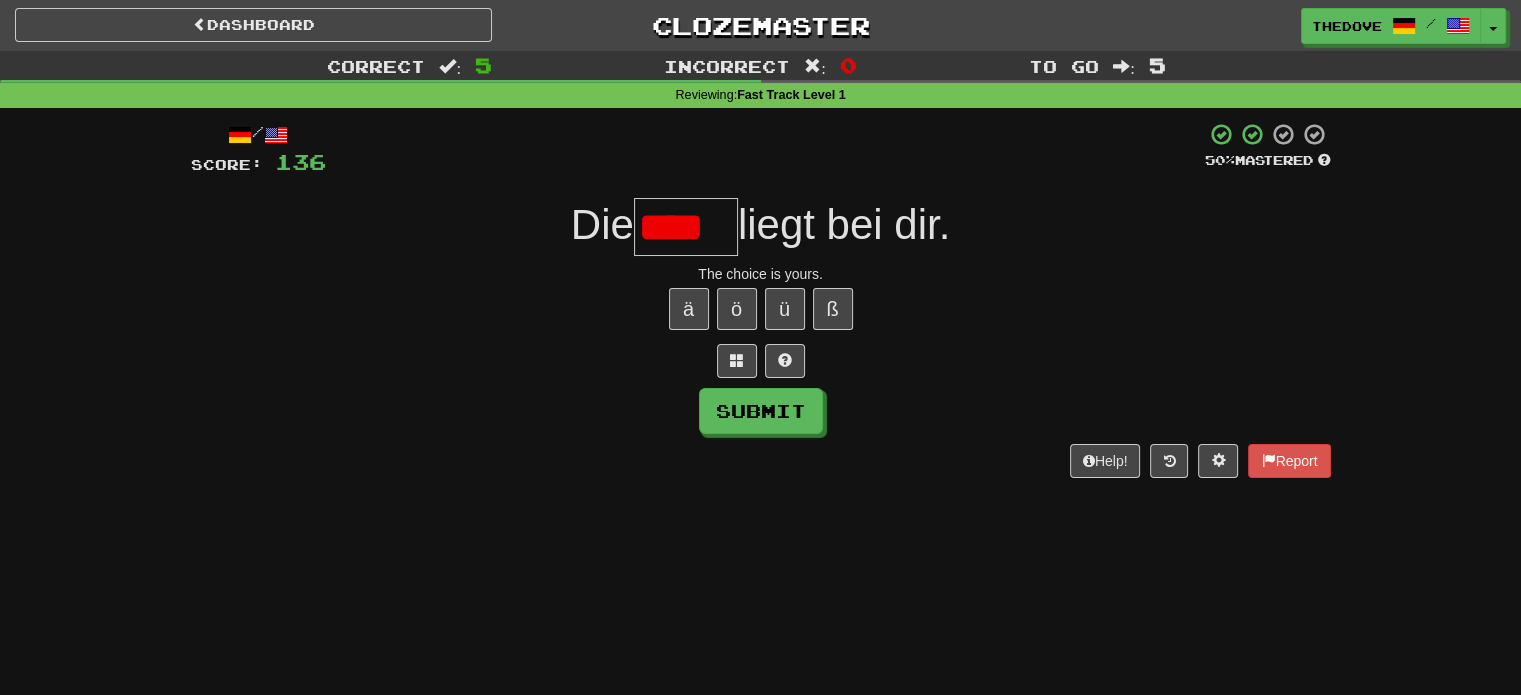 scroll, scrollTop: 0, scrollLeft: 0, axis: both 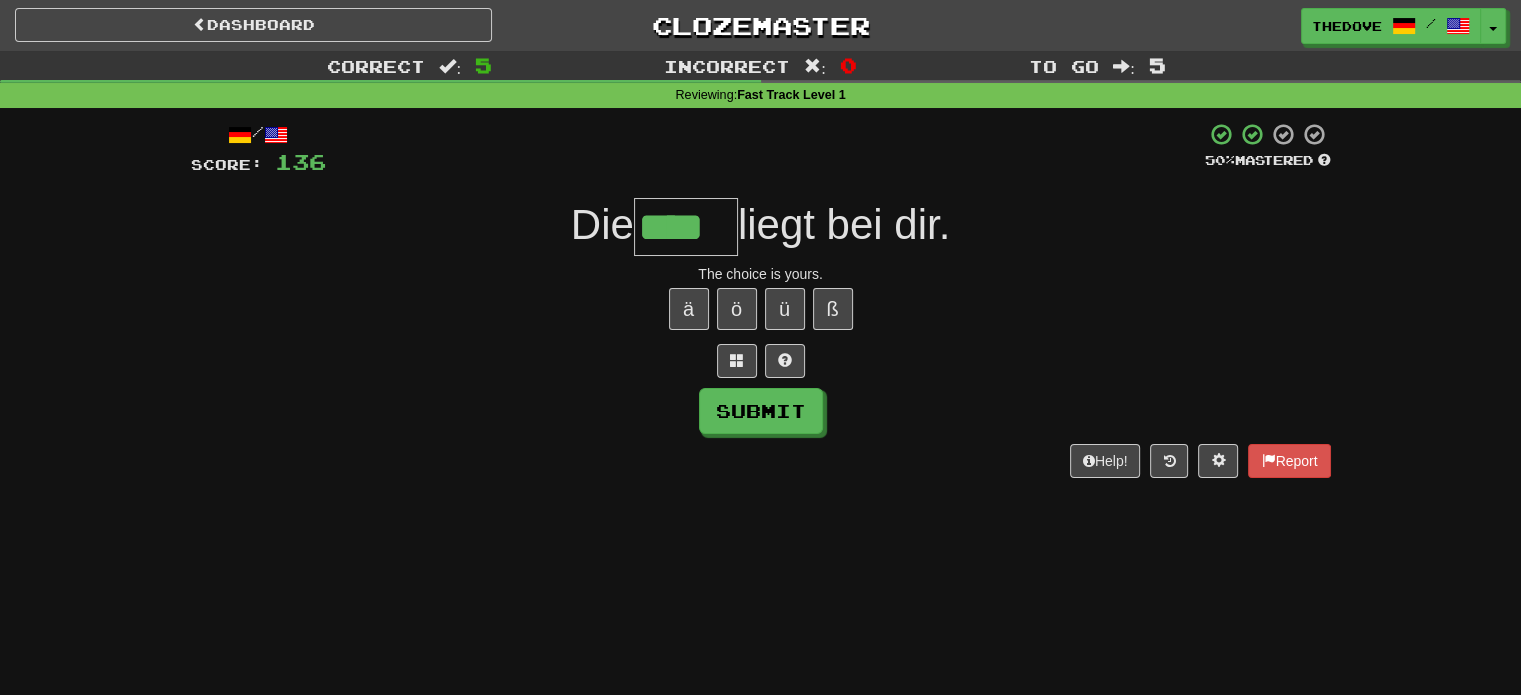 type on "****" 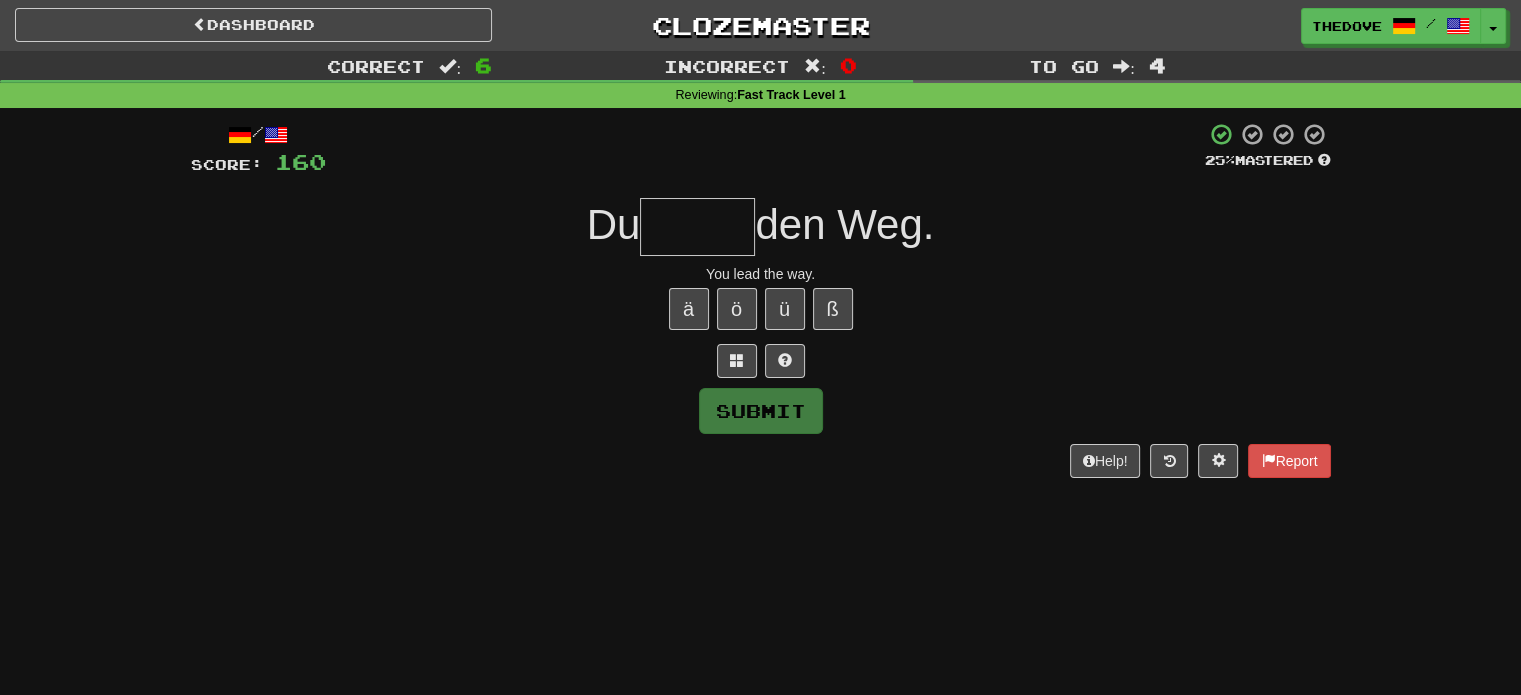 type on "*" 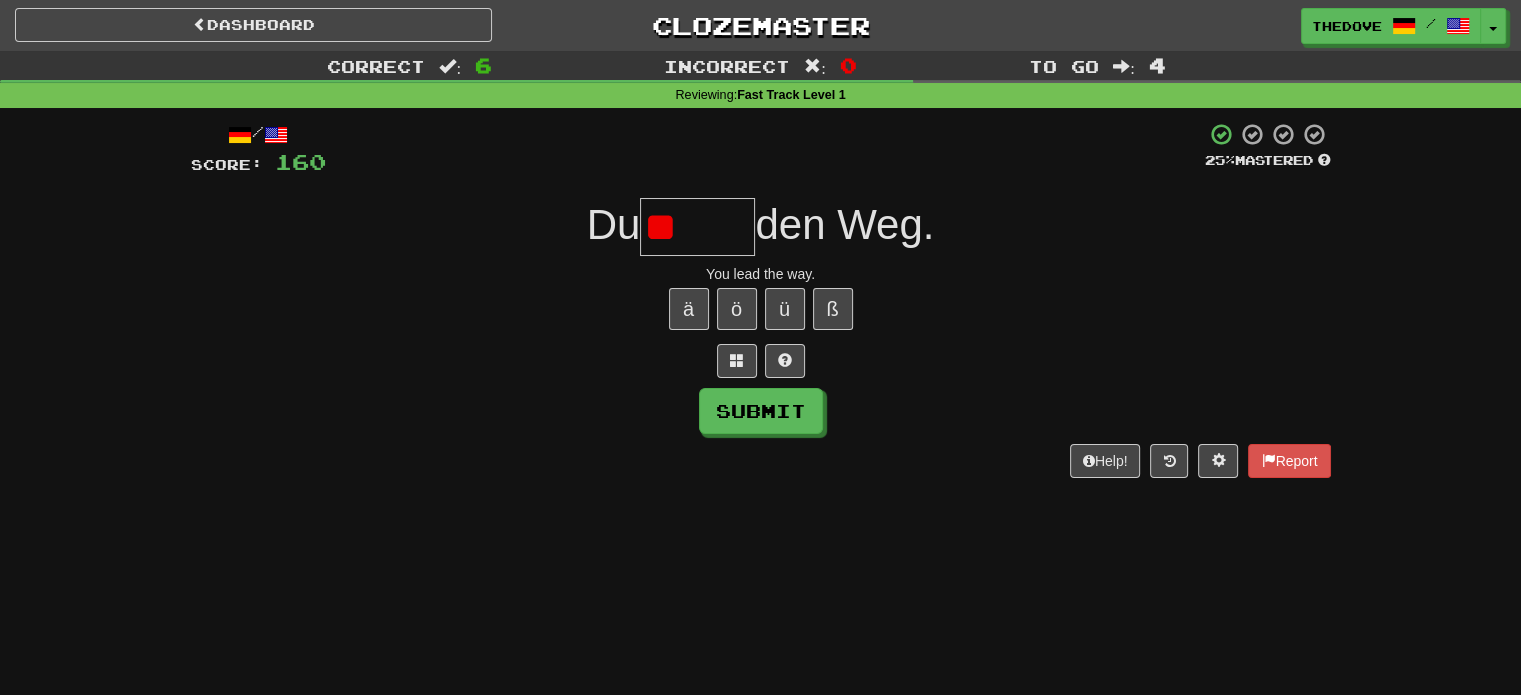 type on "*" 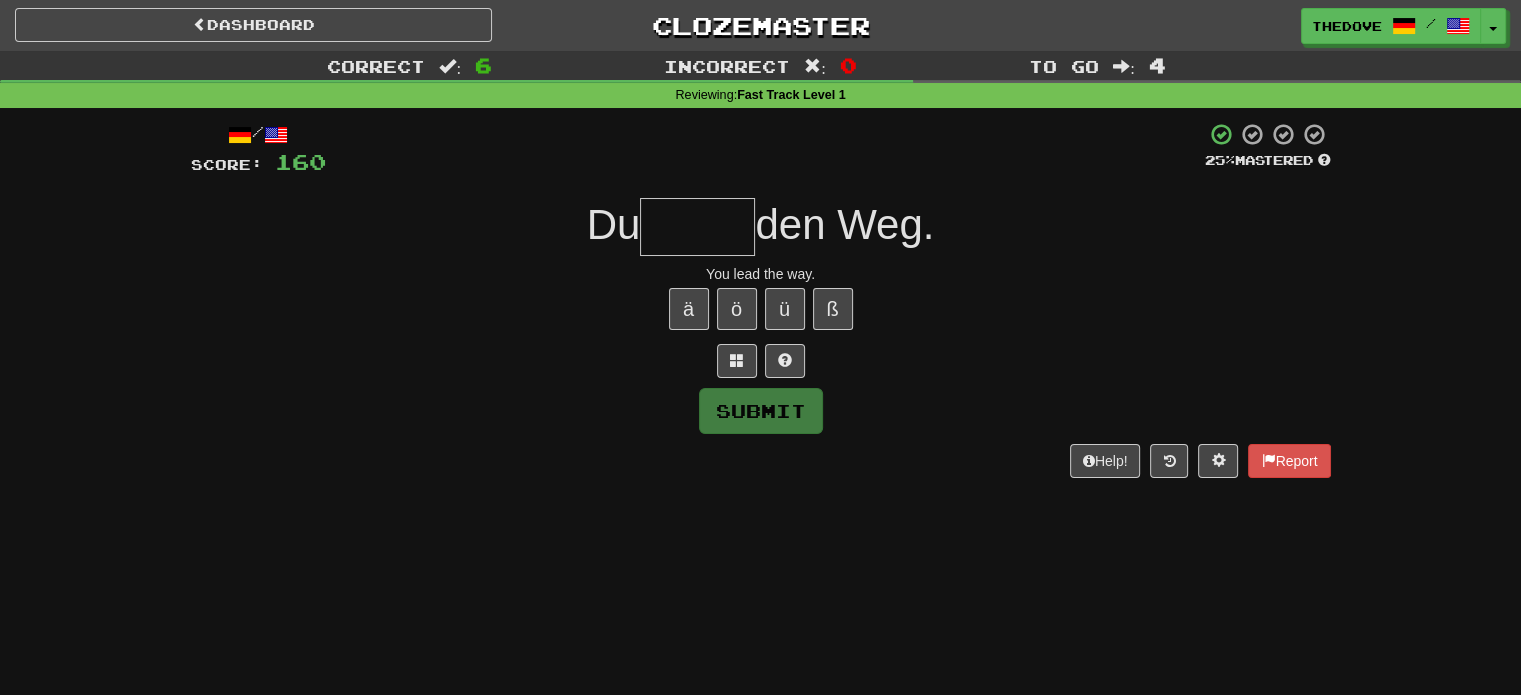 type on "*" 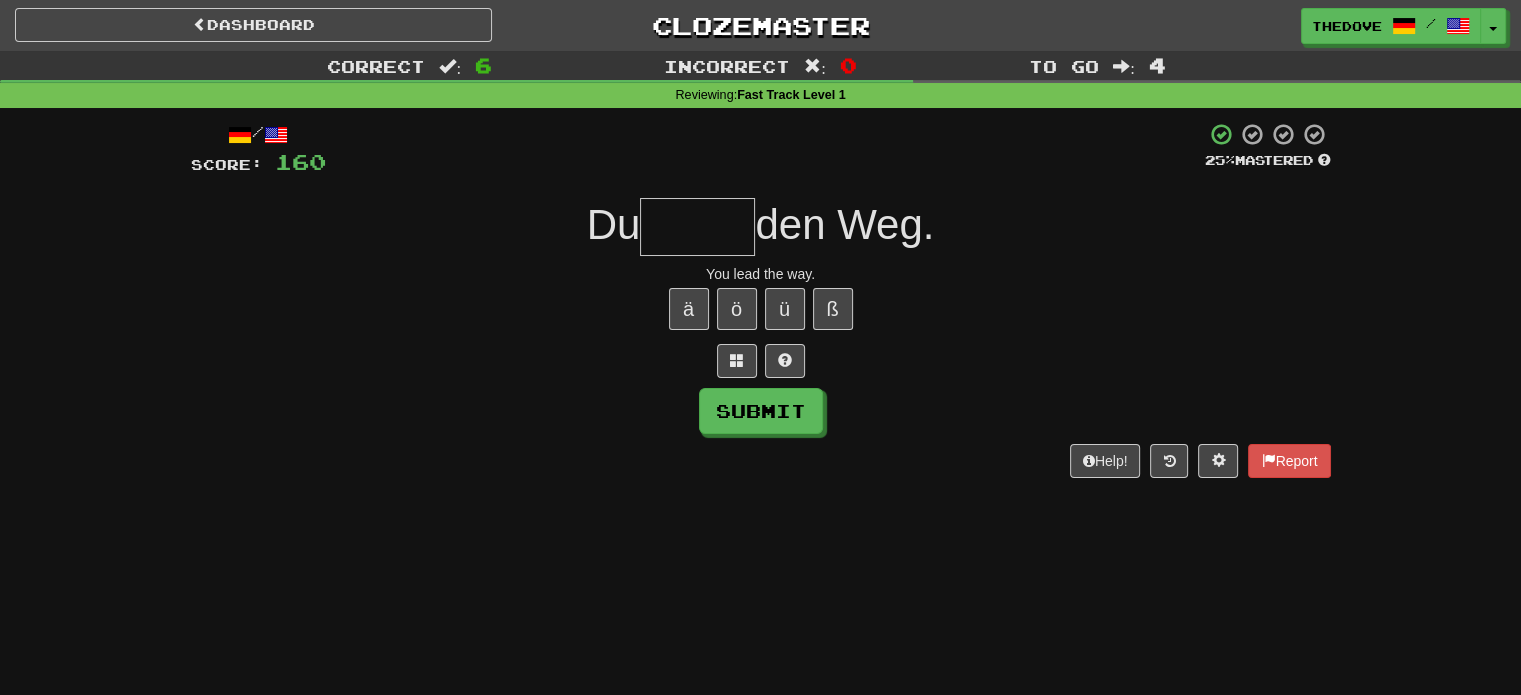 type on "*" 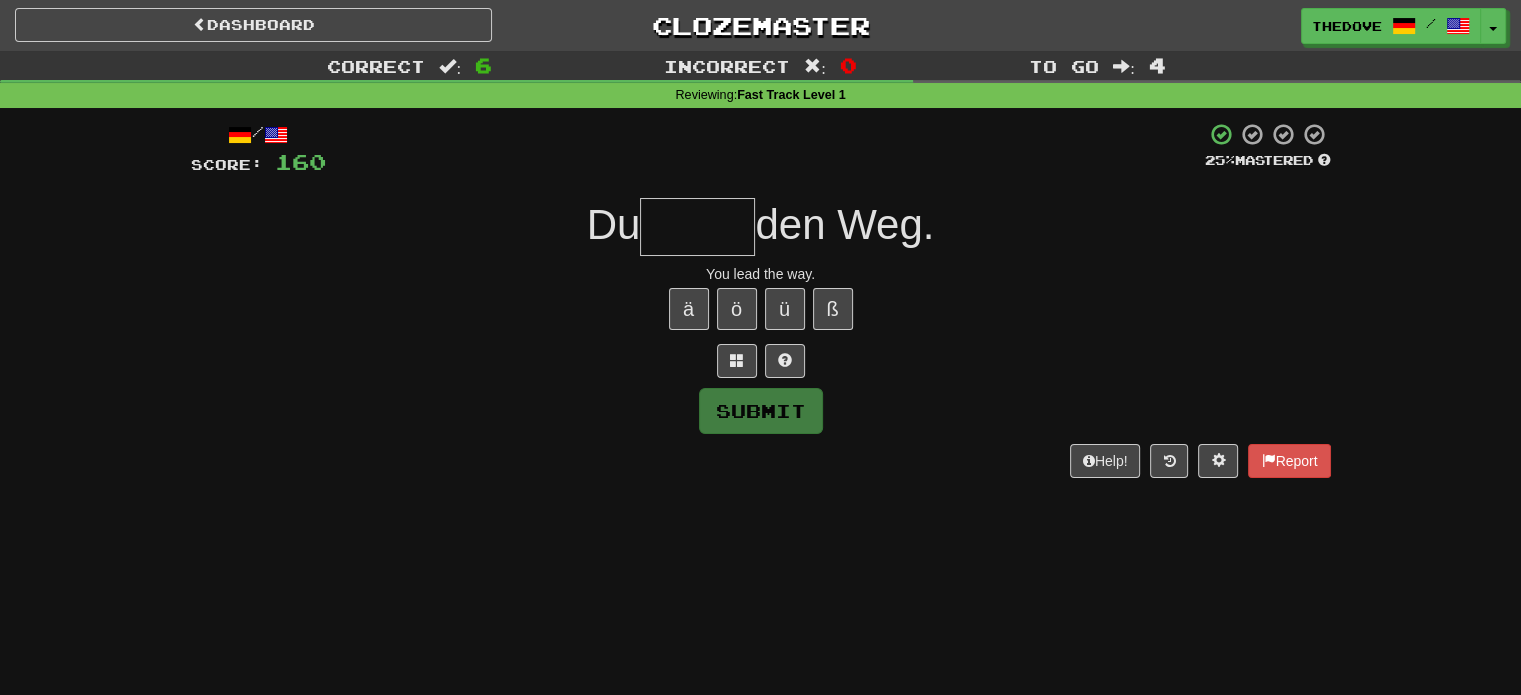 type on "*" 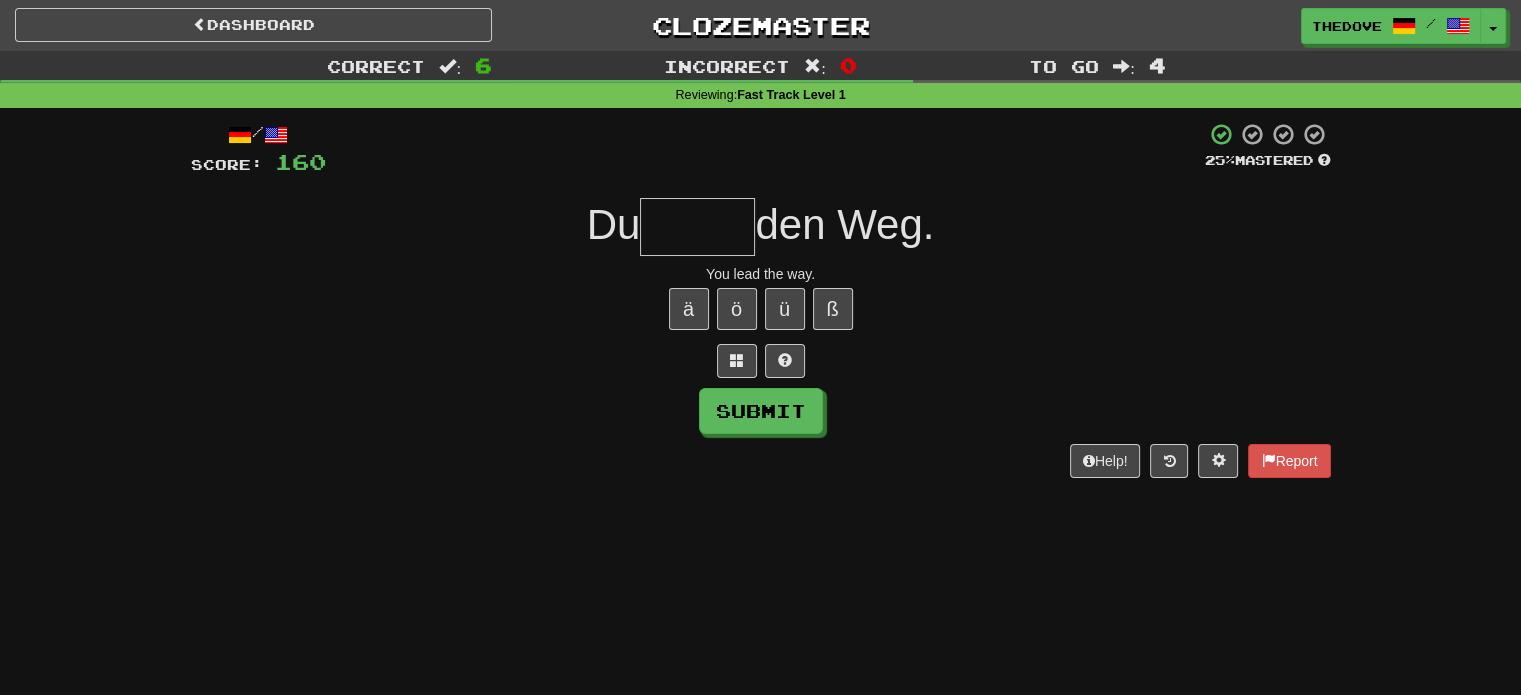 type on "*" 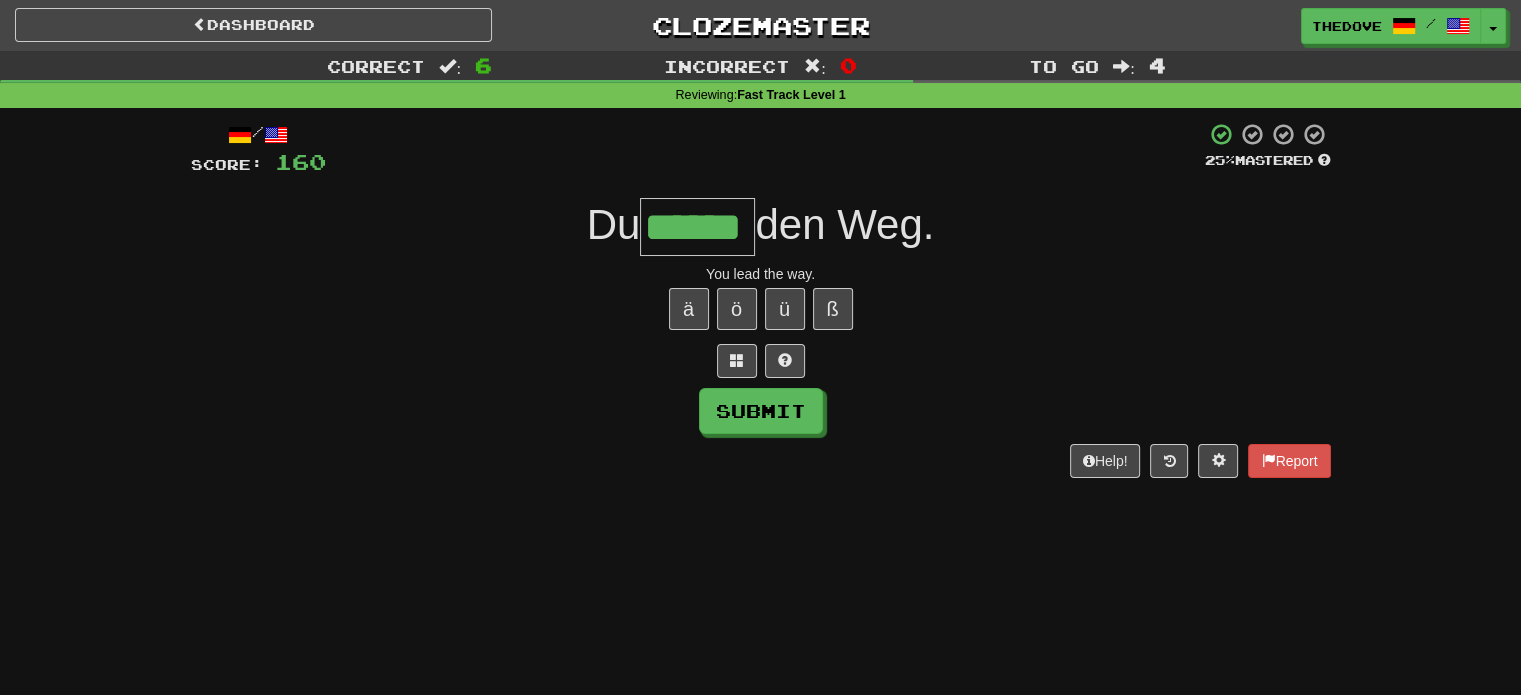 type on "******" 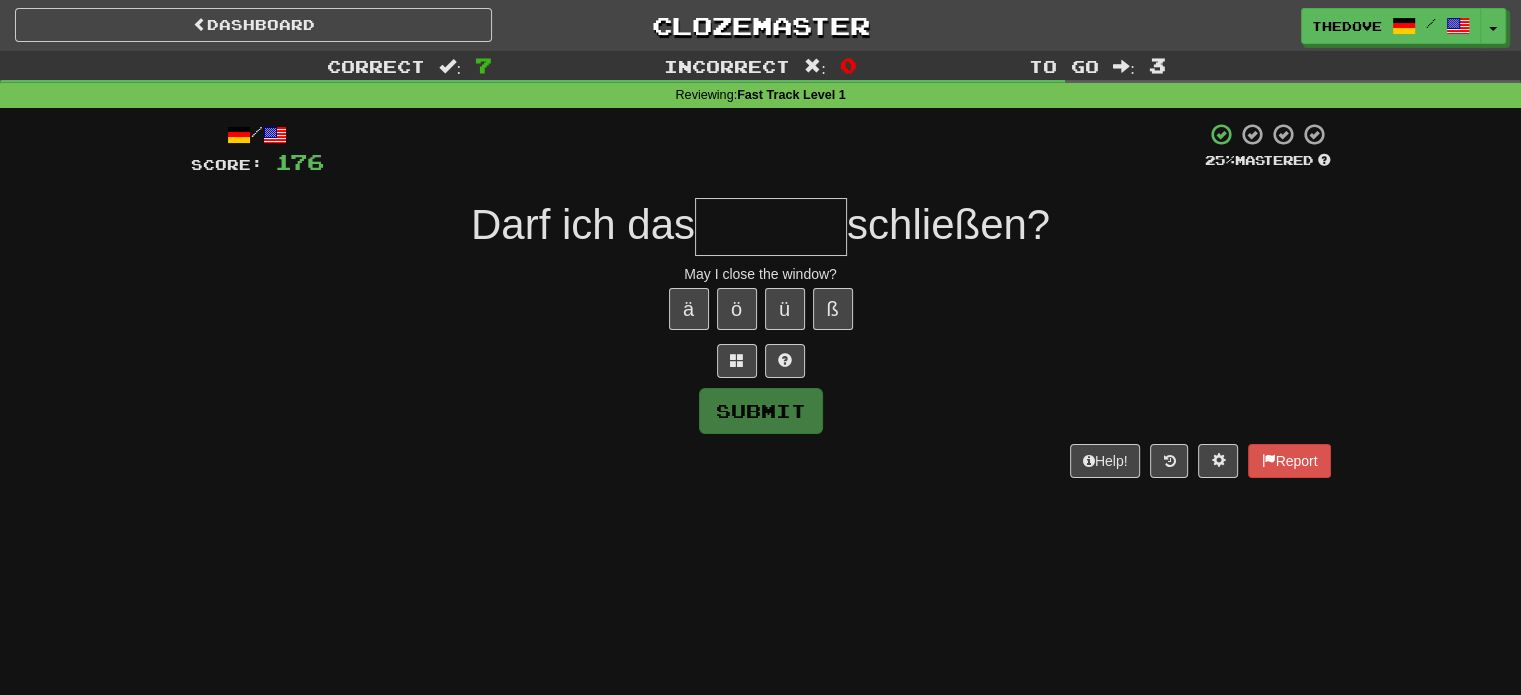 type on "*" 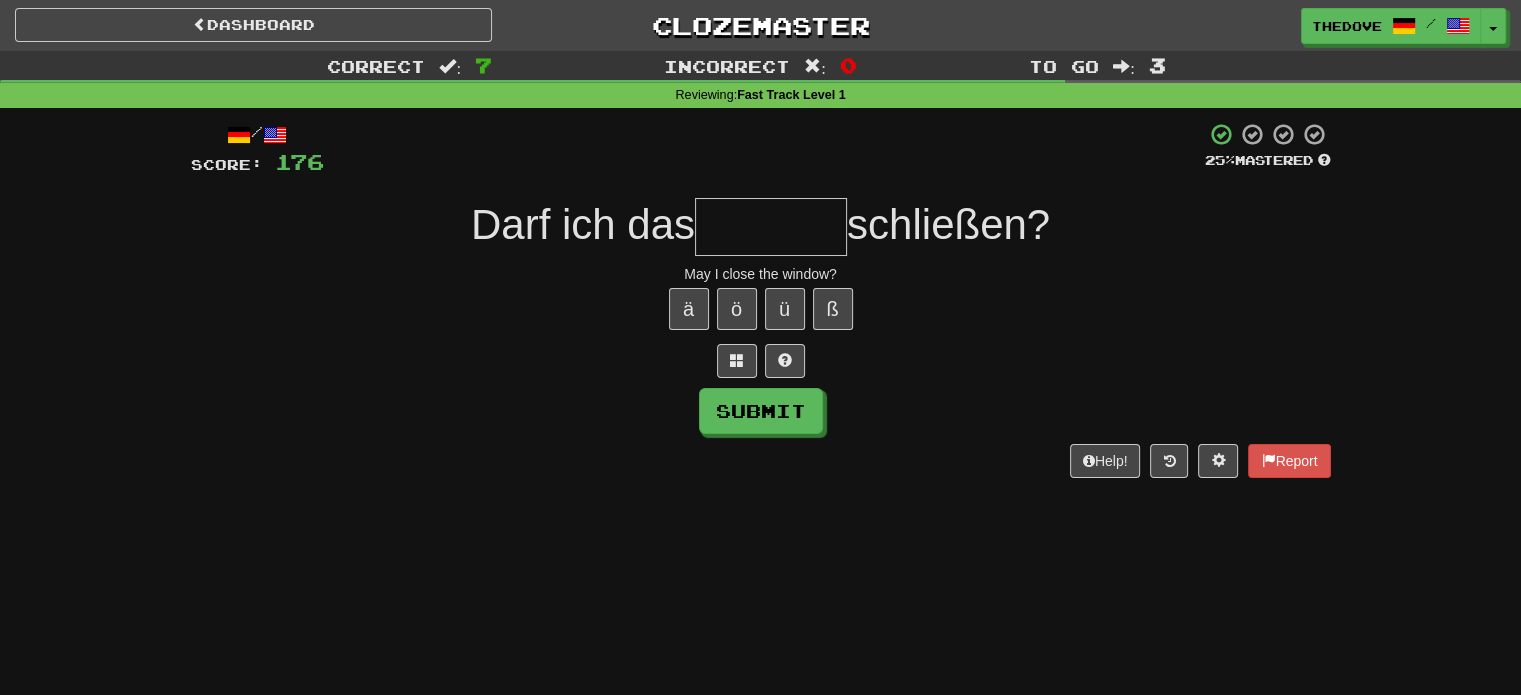 type on "*" 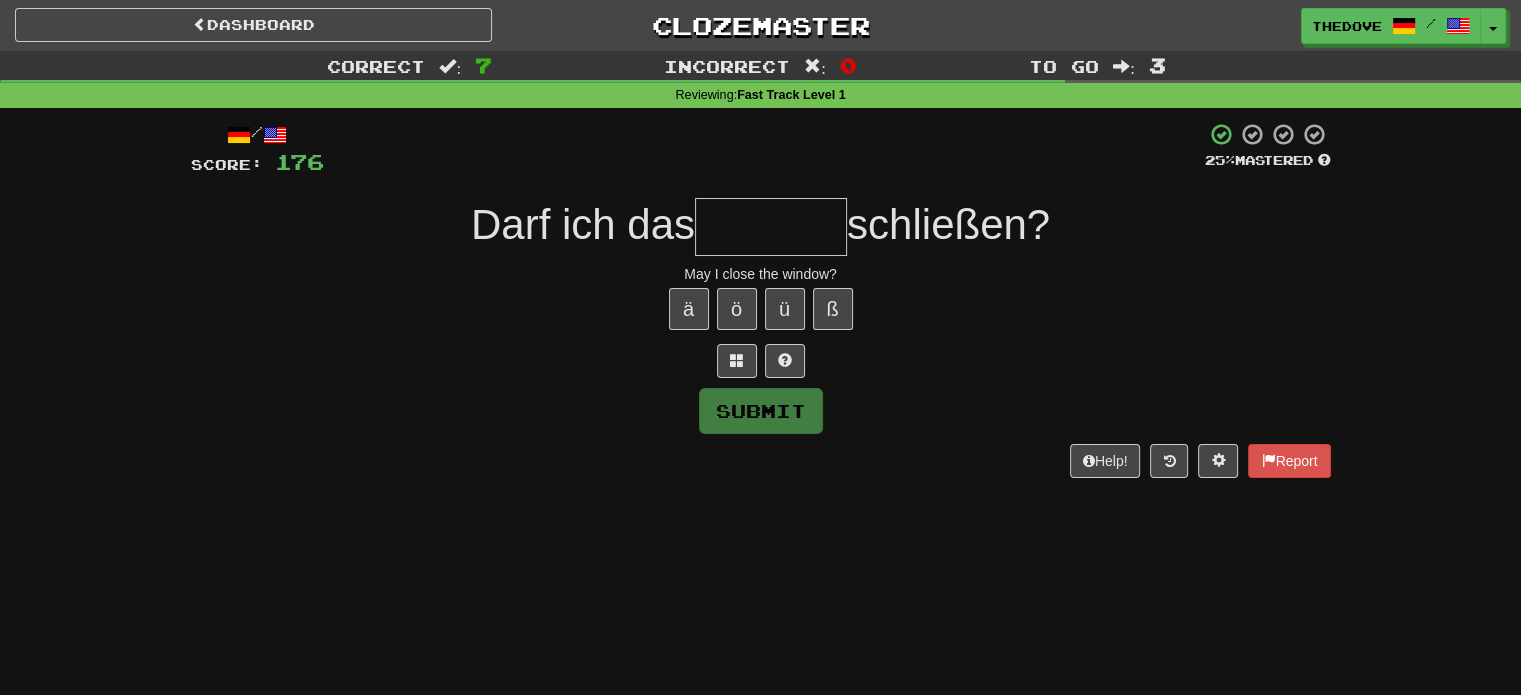 type on "*" 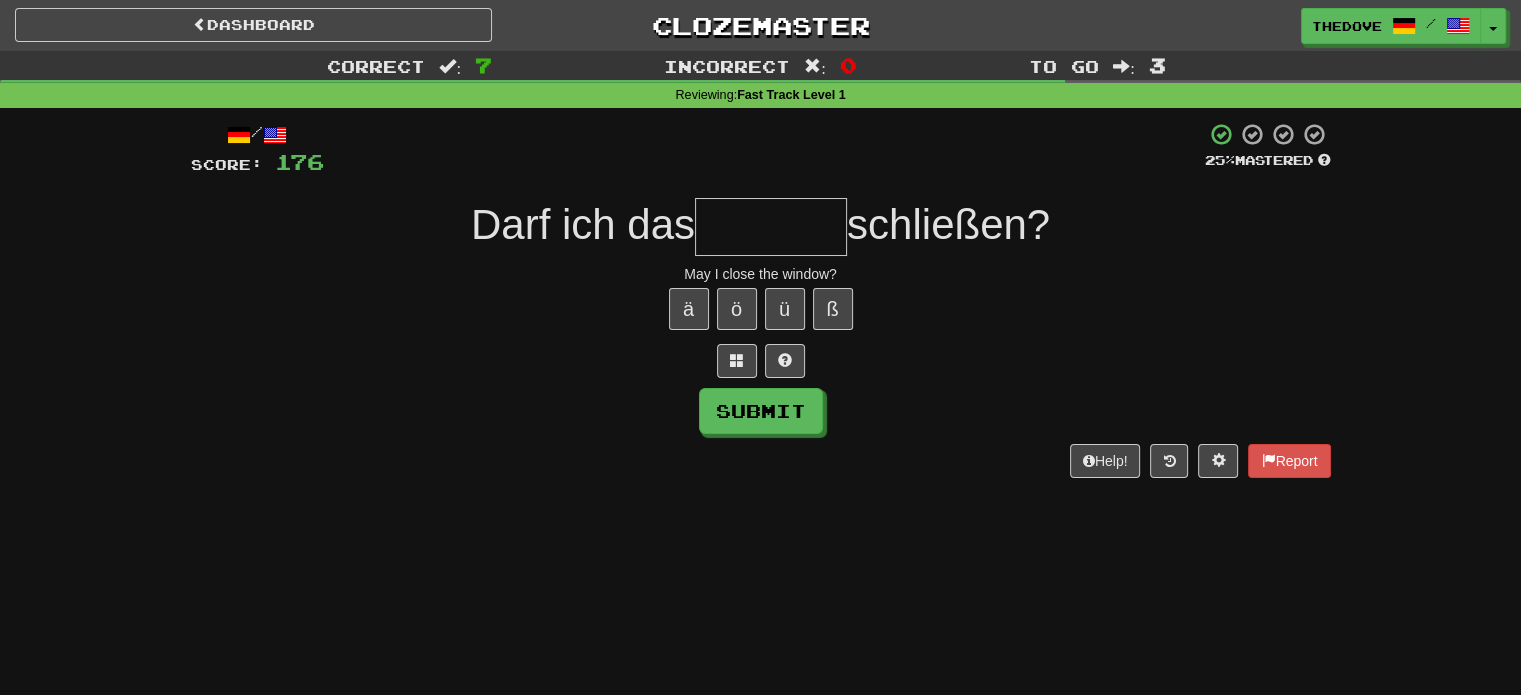 type on "*" 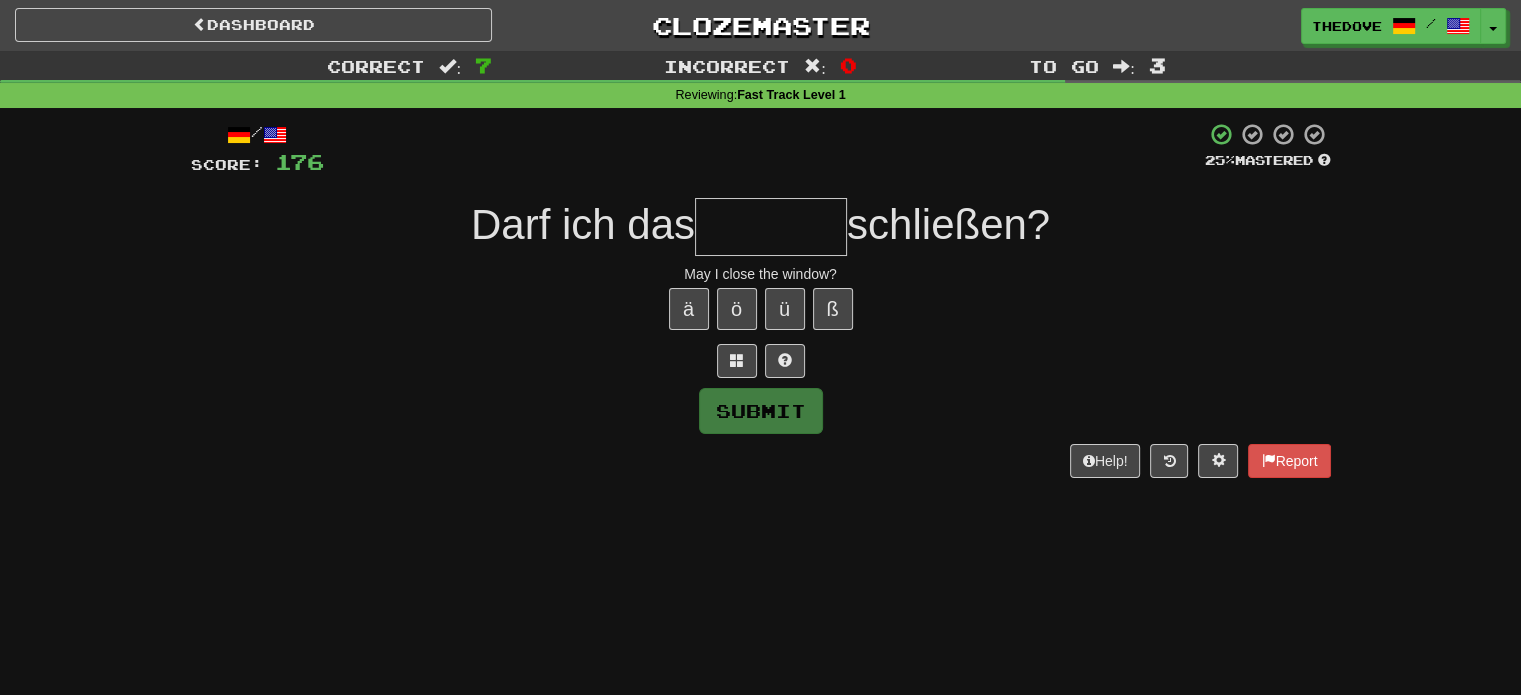 type on "*" 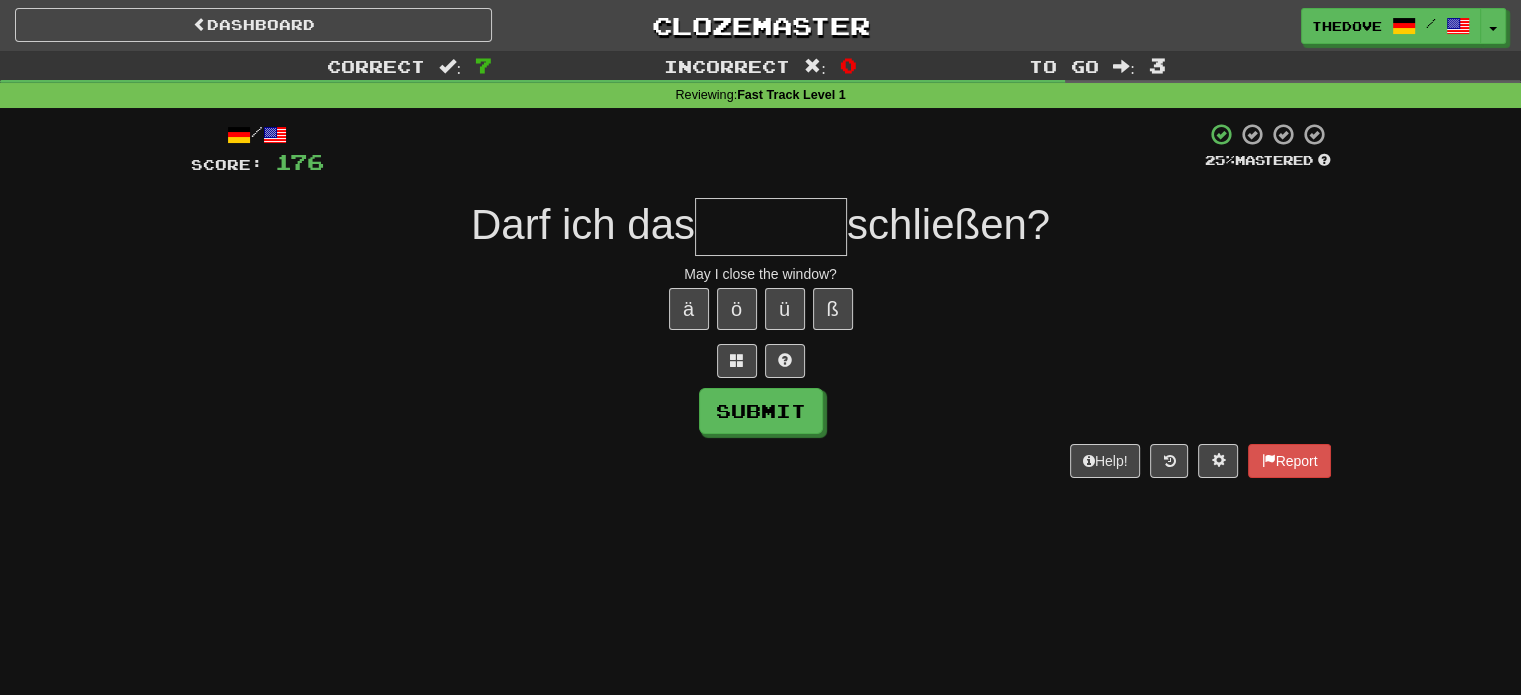type on "*" 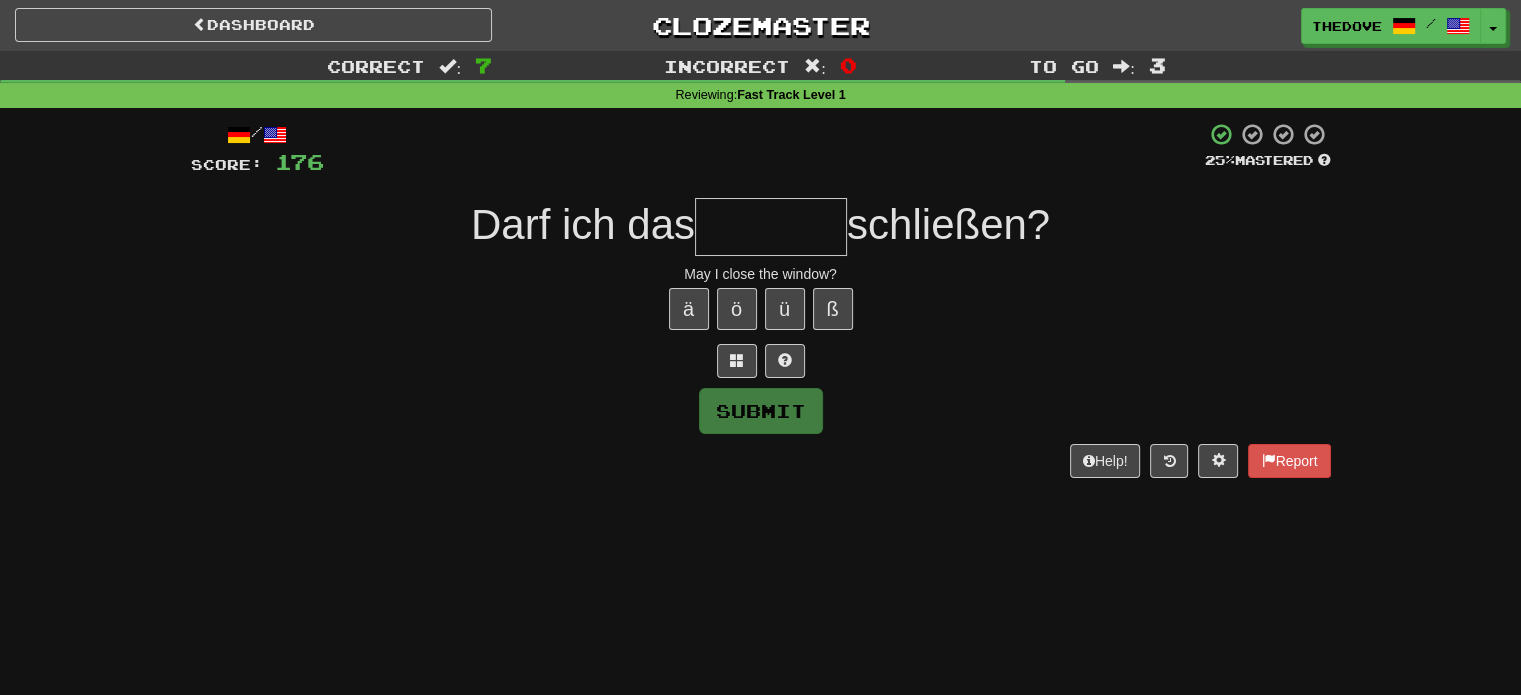 type on "*" 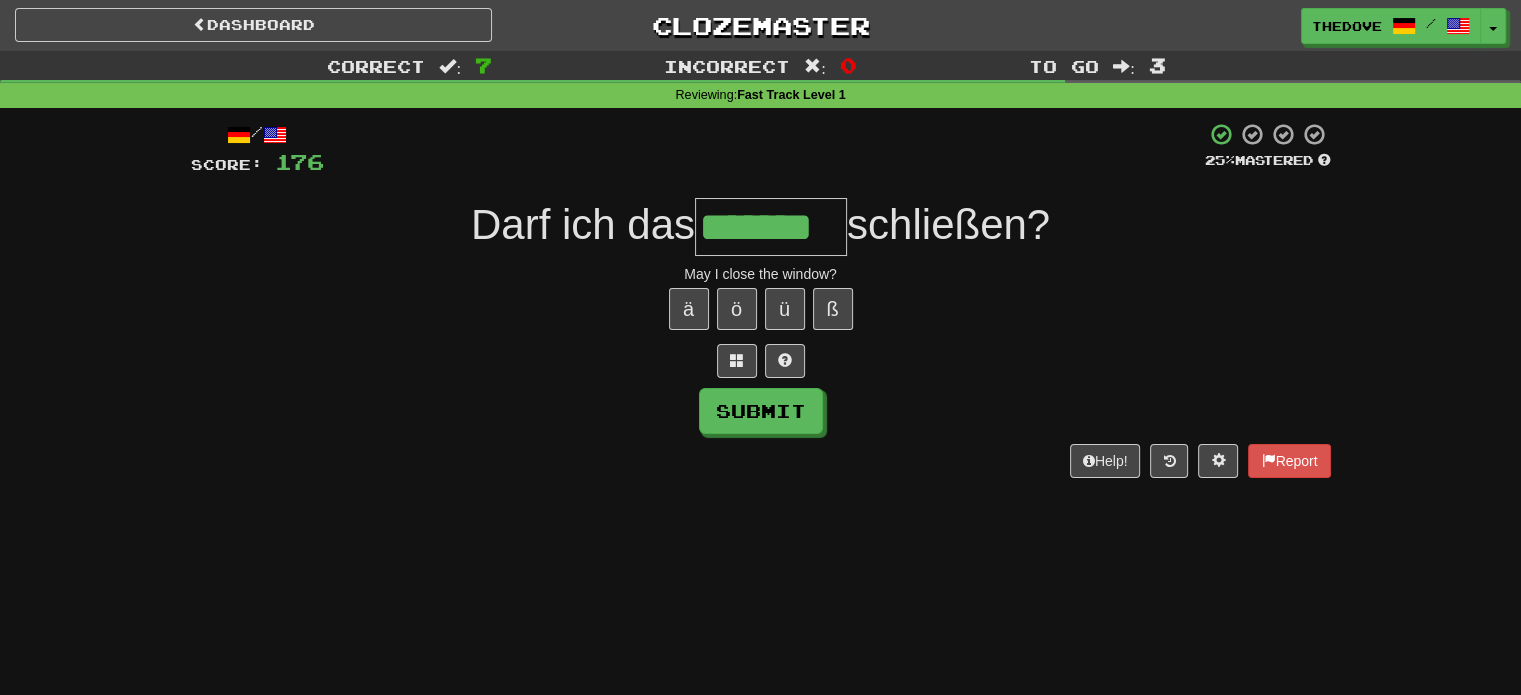 type on "*******" 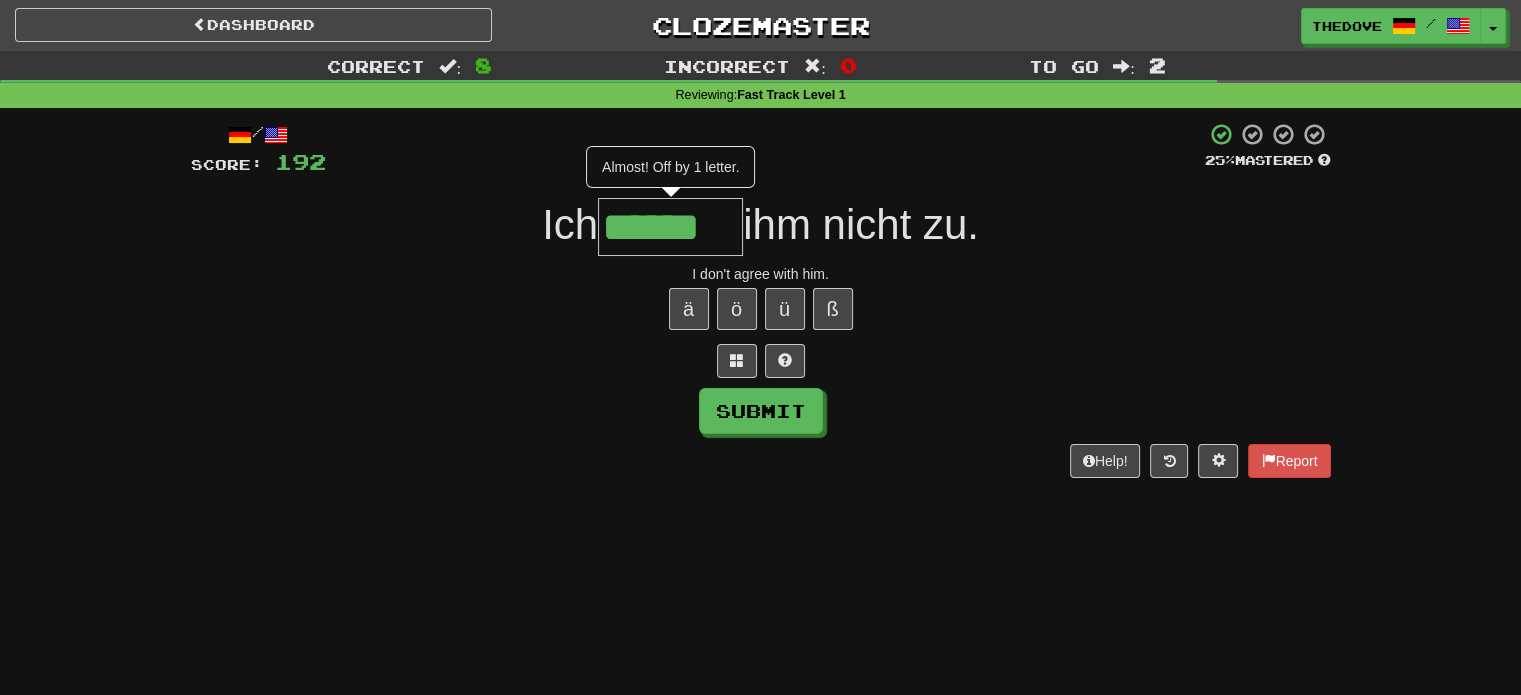 type on "******" 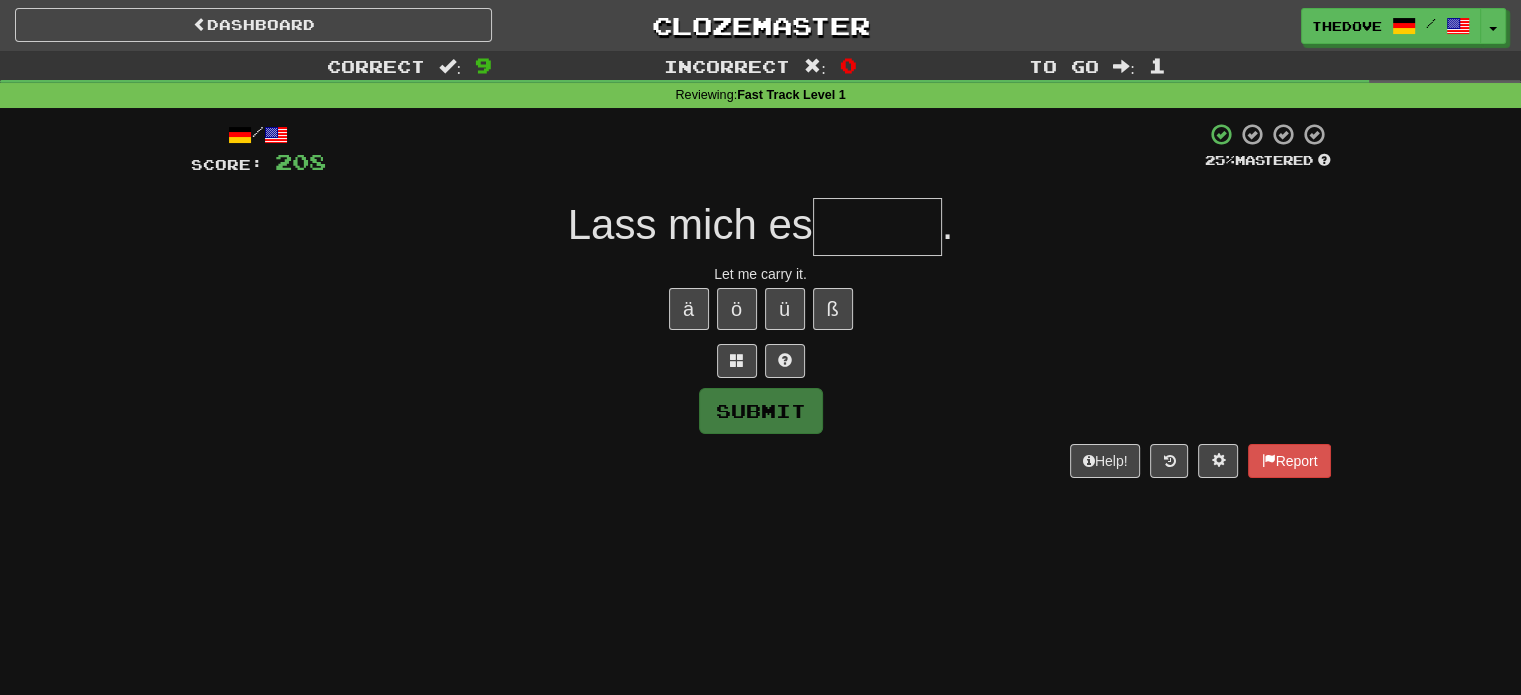 type on "*" 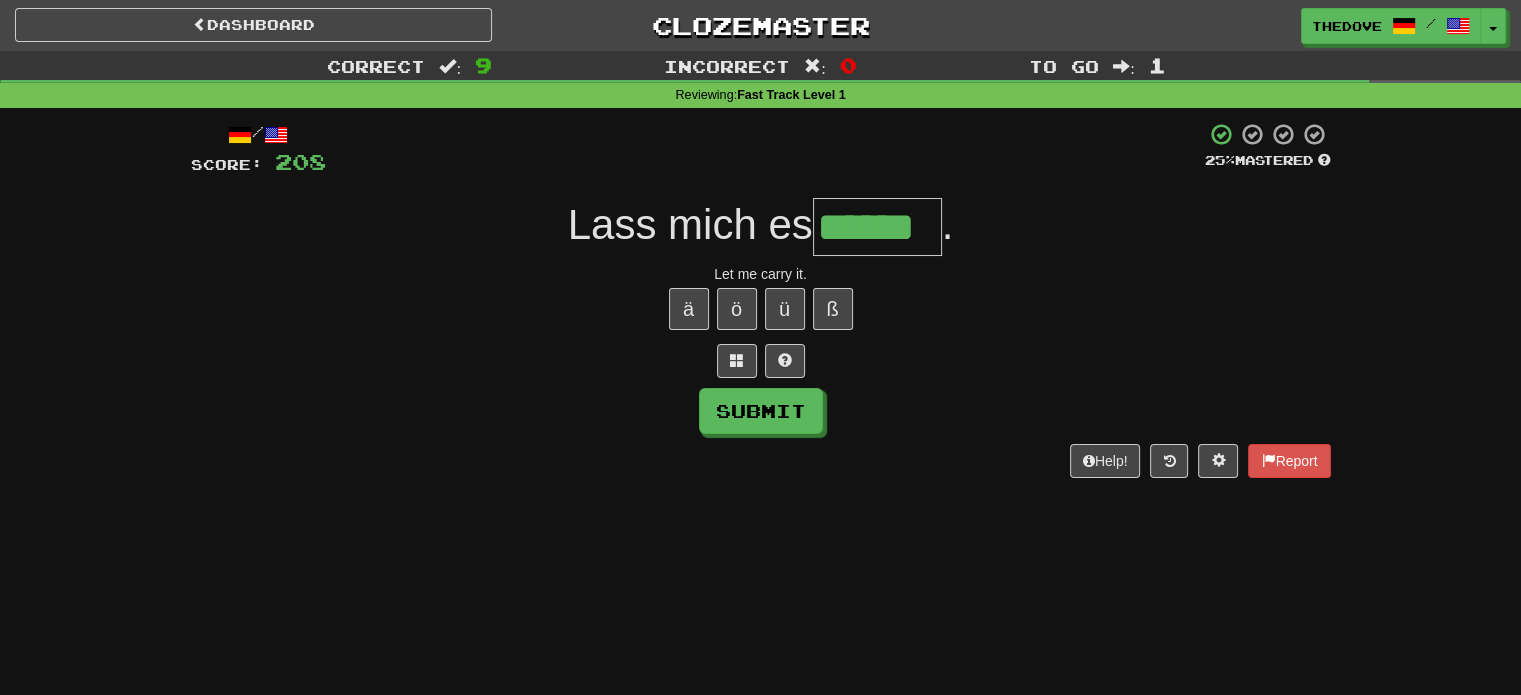 type on "******" 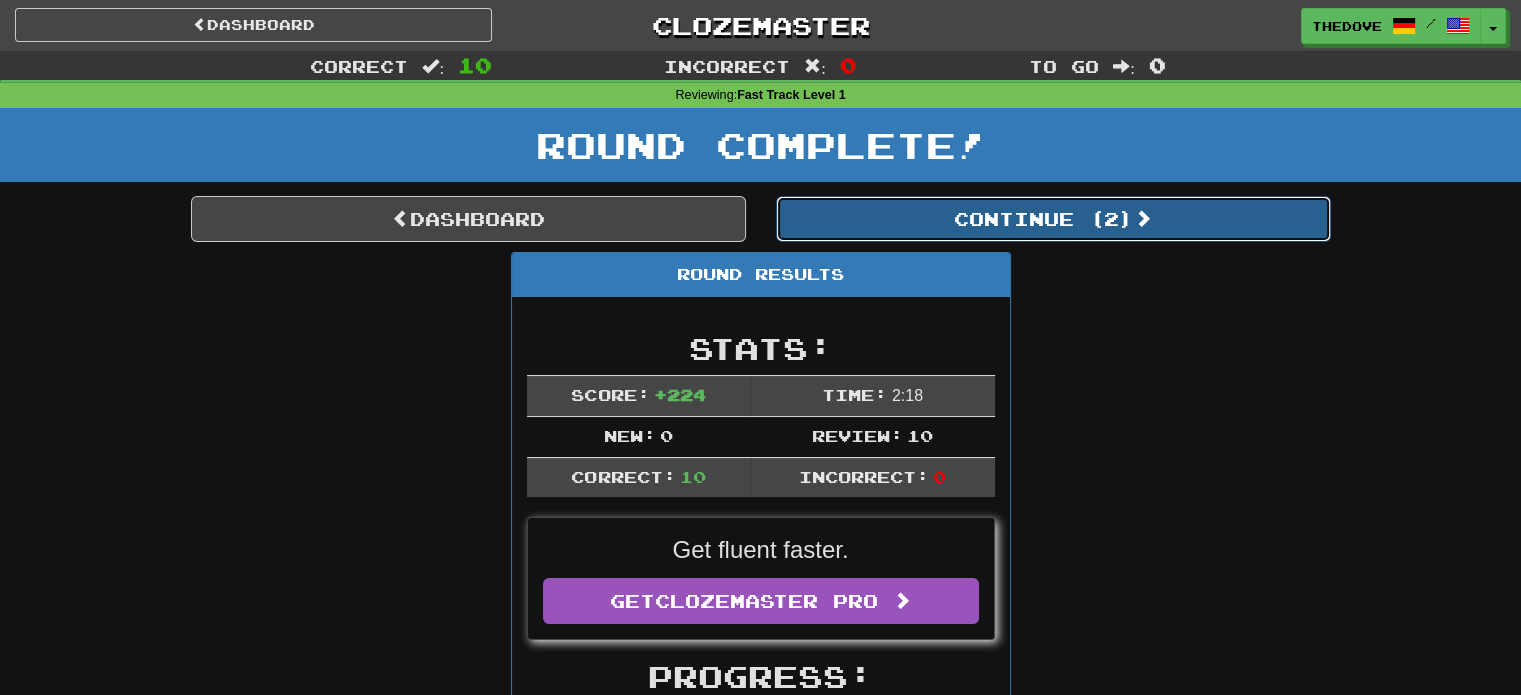 click on "Continue ( 2 )" at bounding box center [1053, 219] 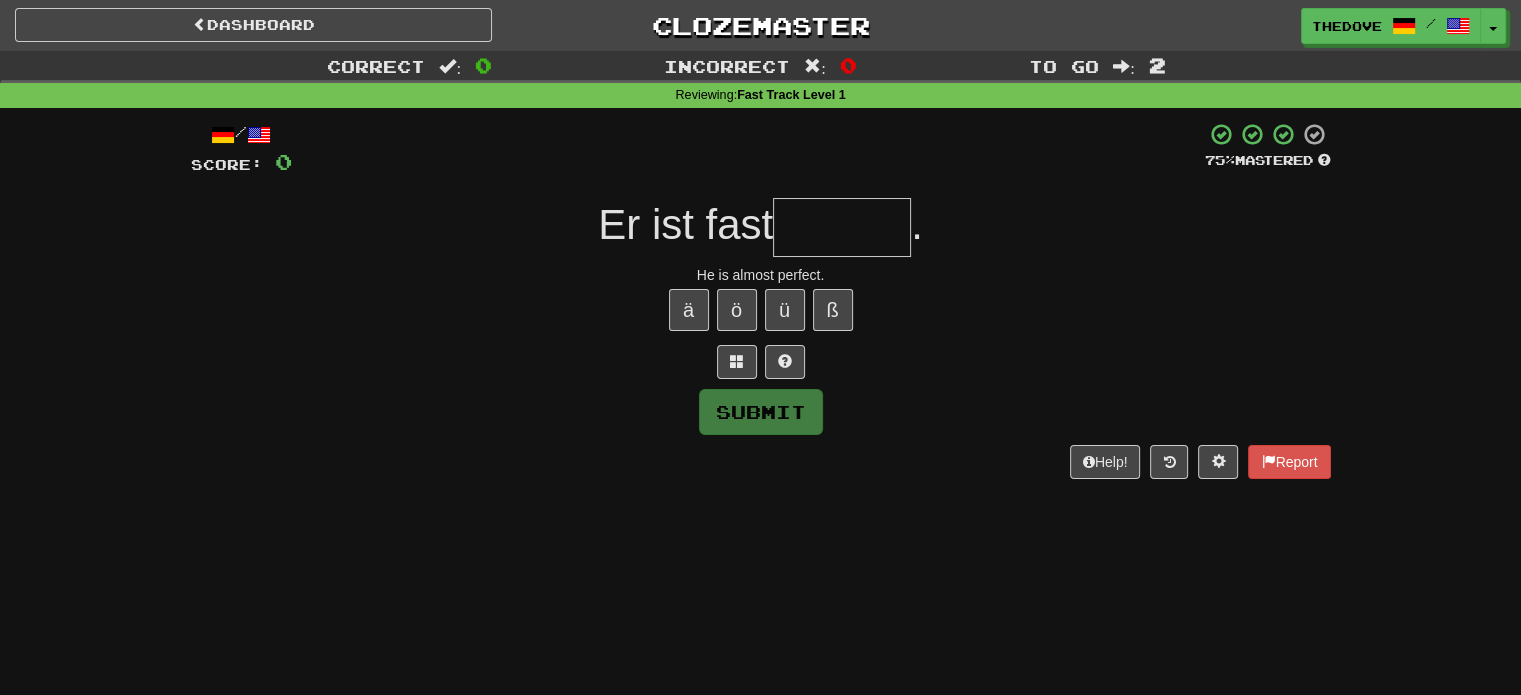 type on "*" 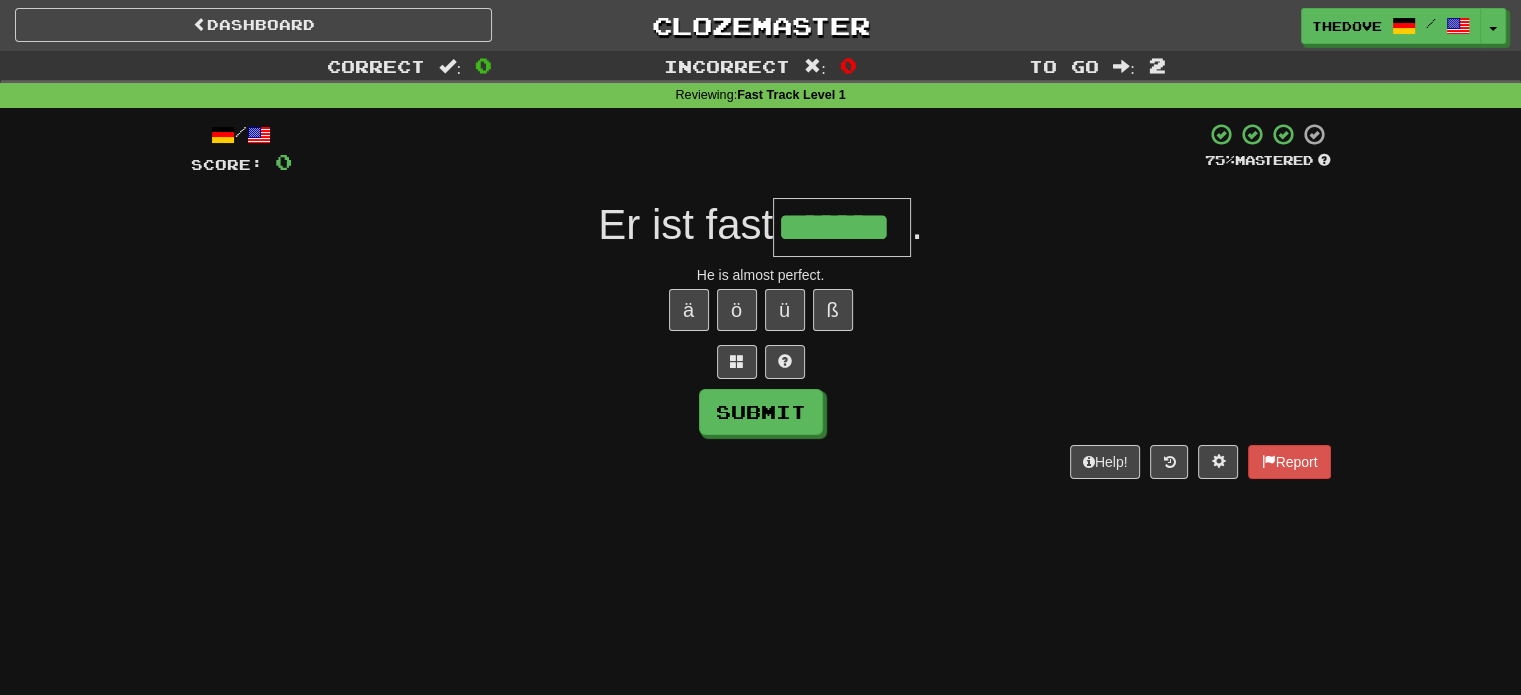 type on "*******" 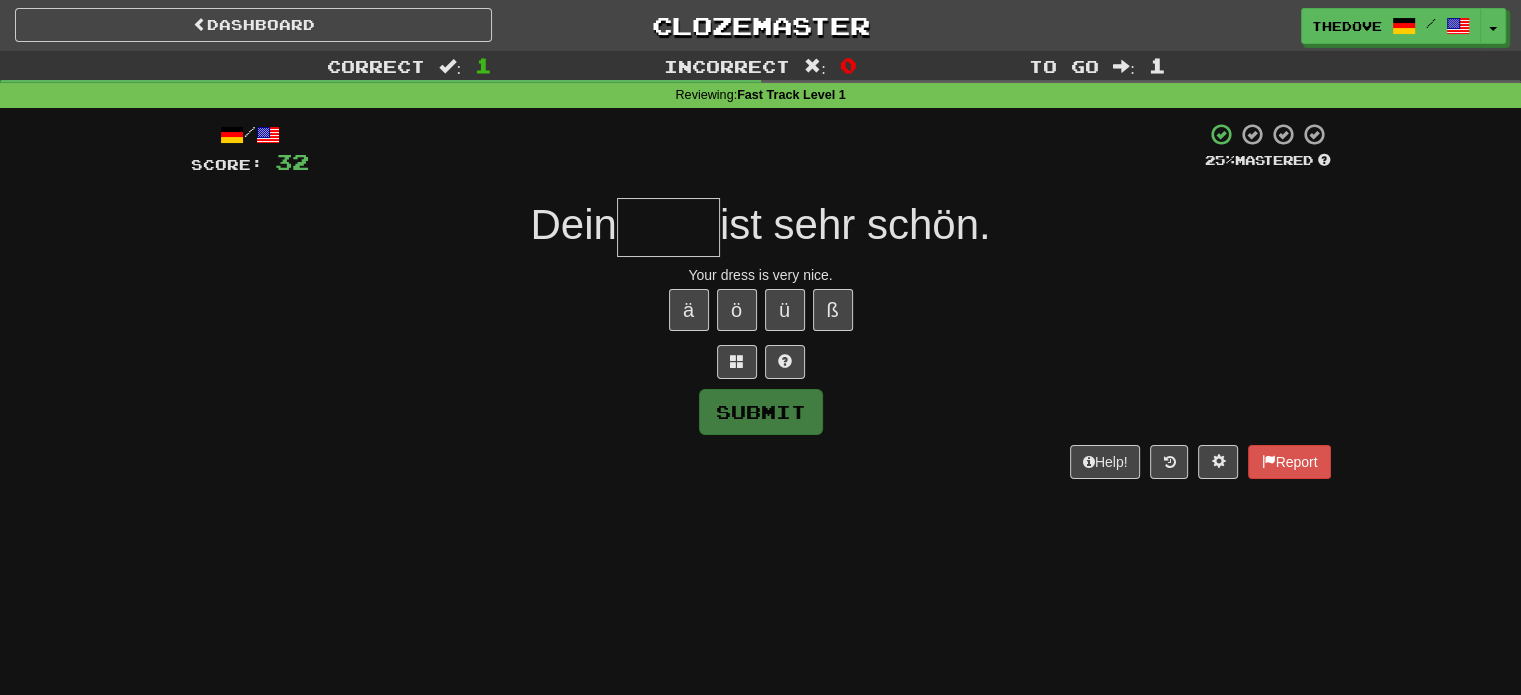type on "*" 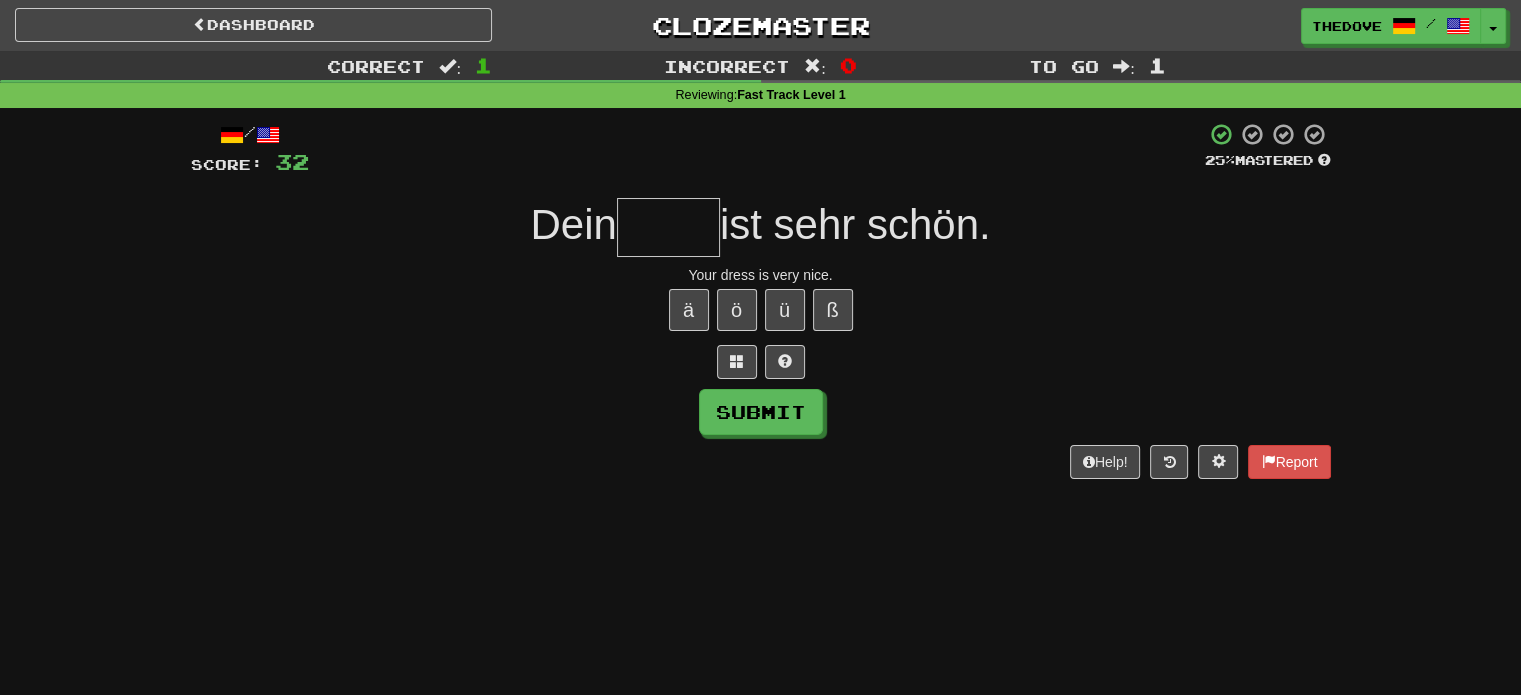 type on "*" 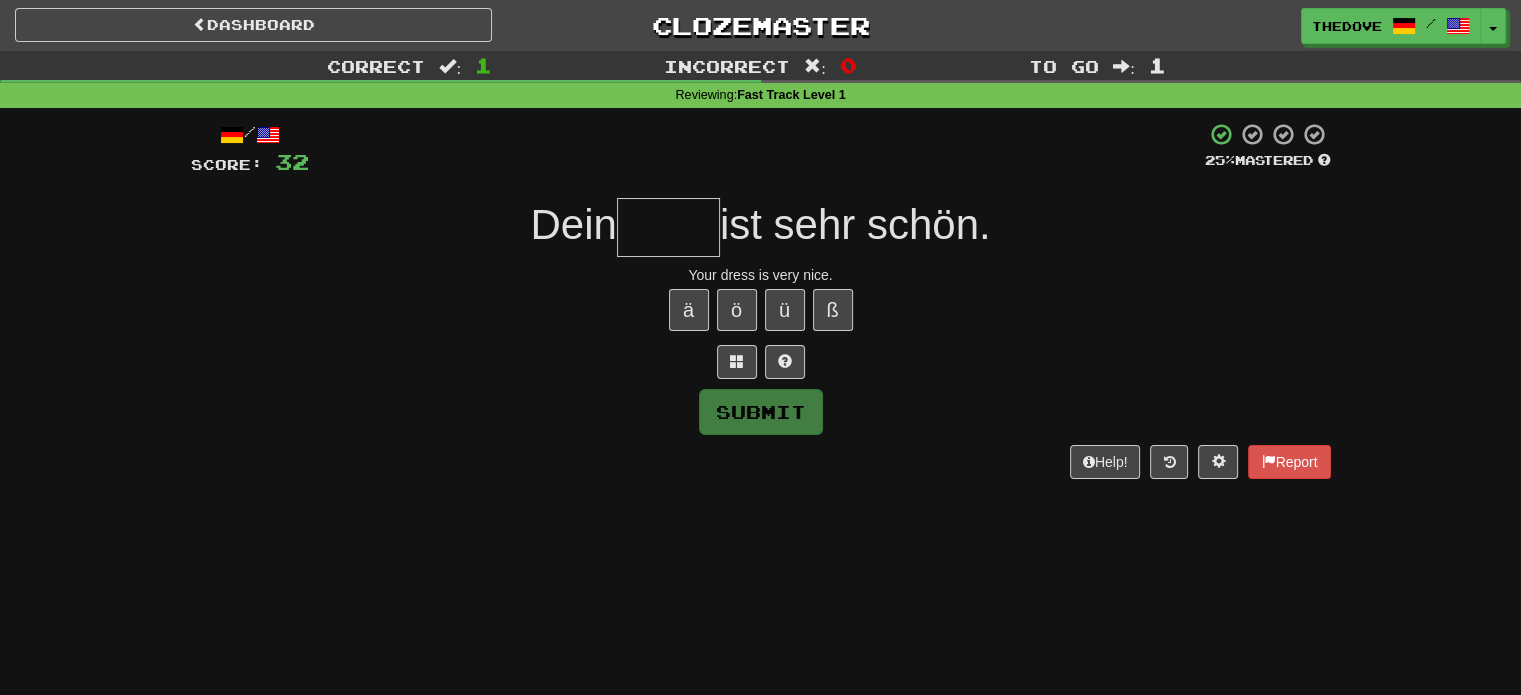 type on "*" 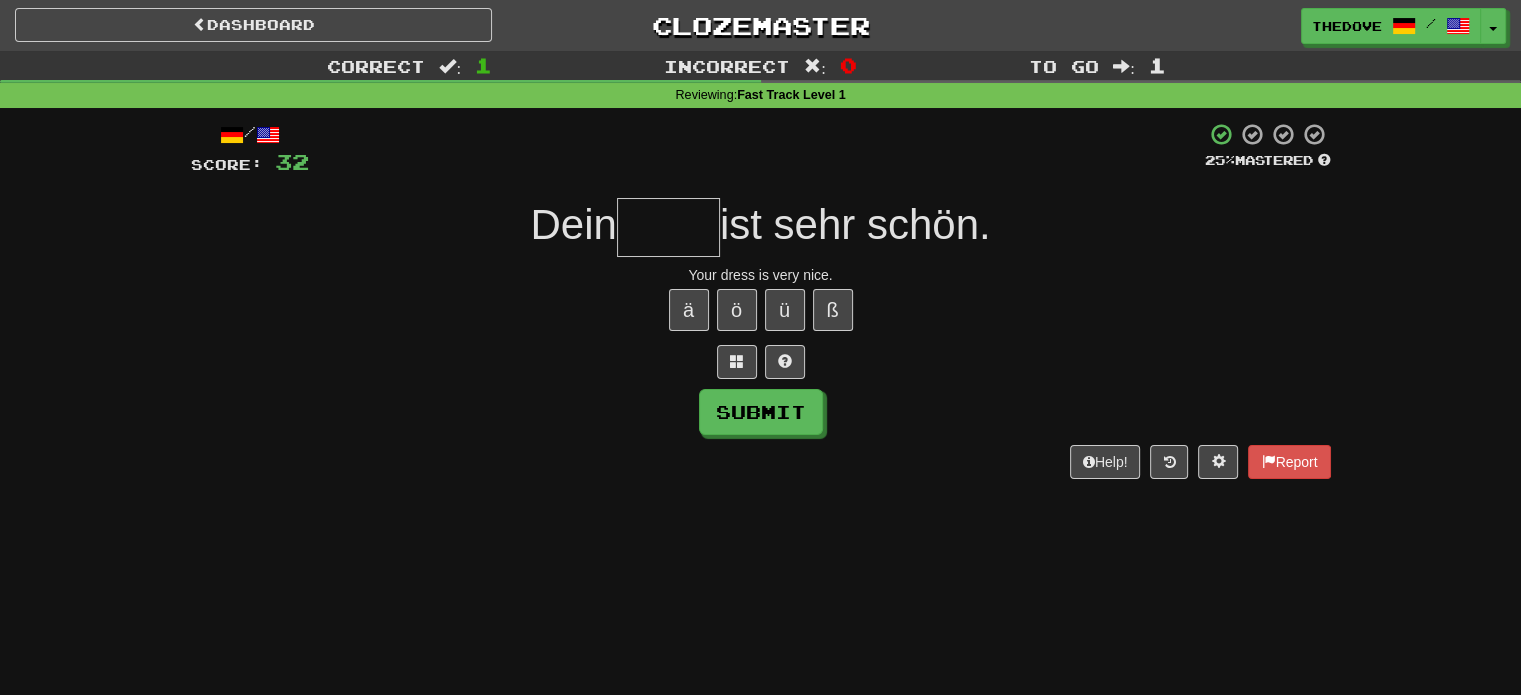 type on "*" 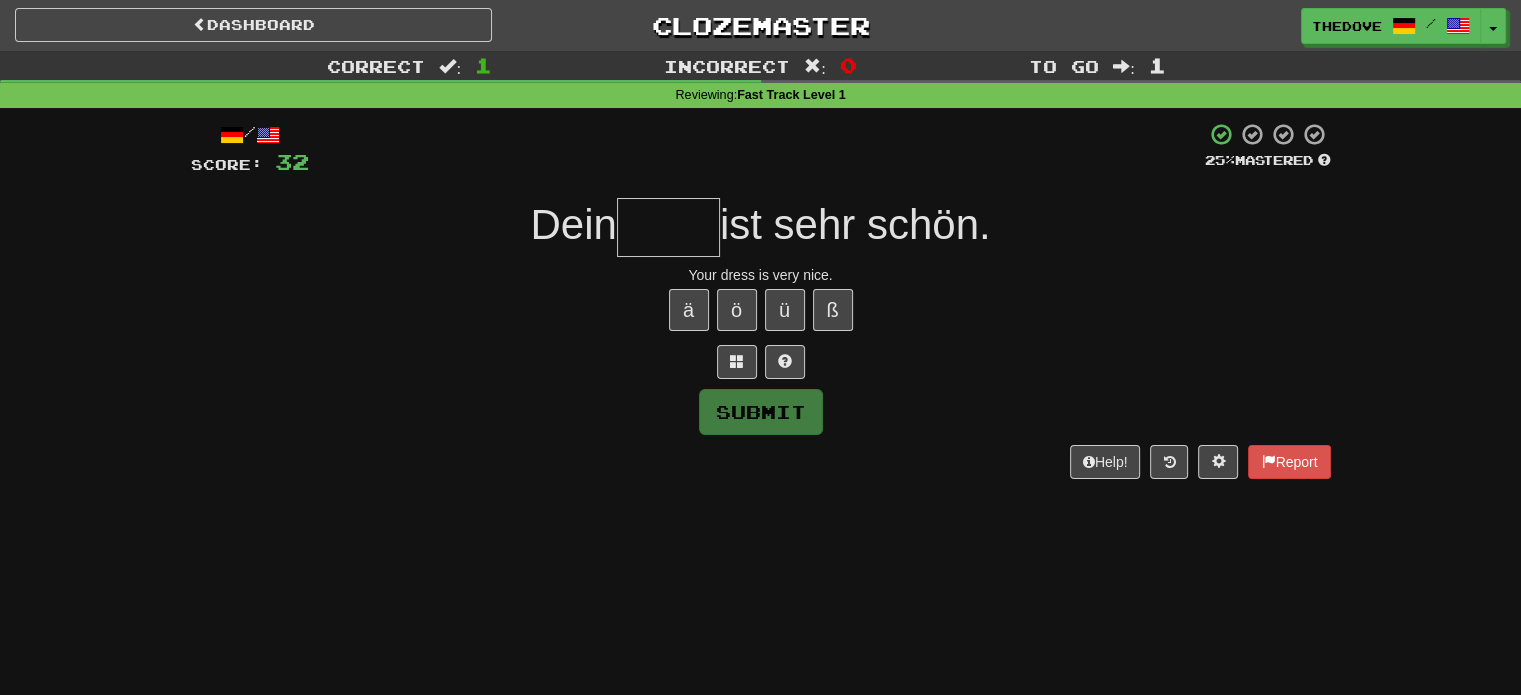 type on "*" 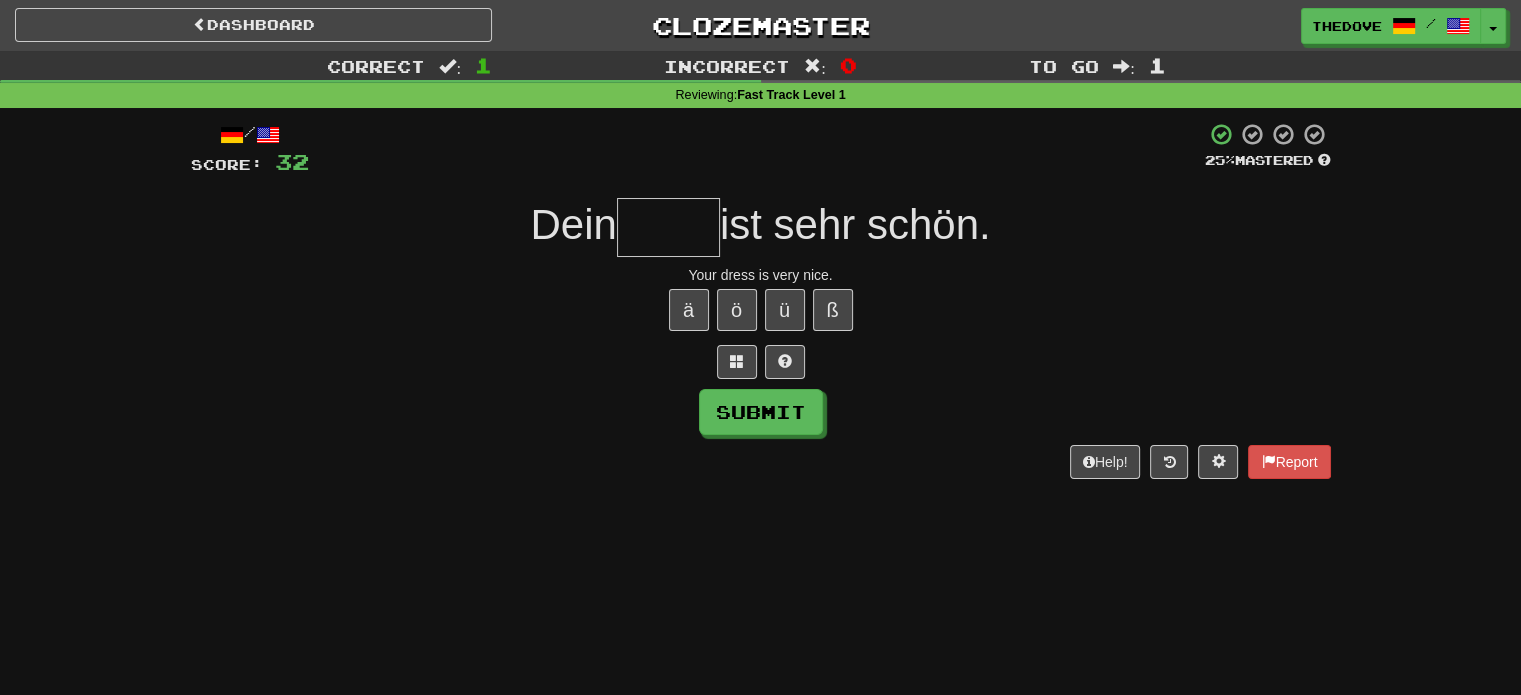 type on "*" 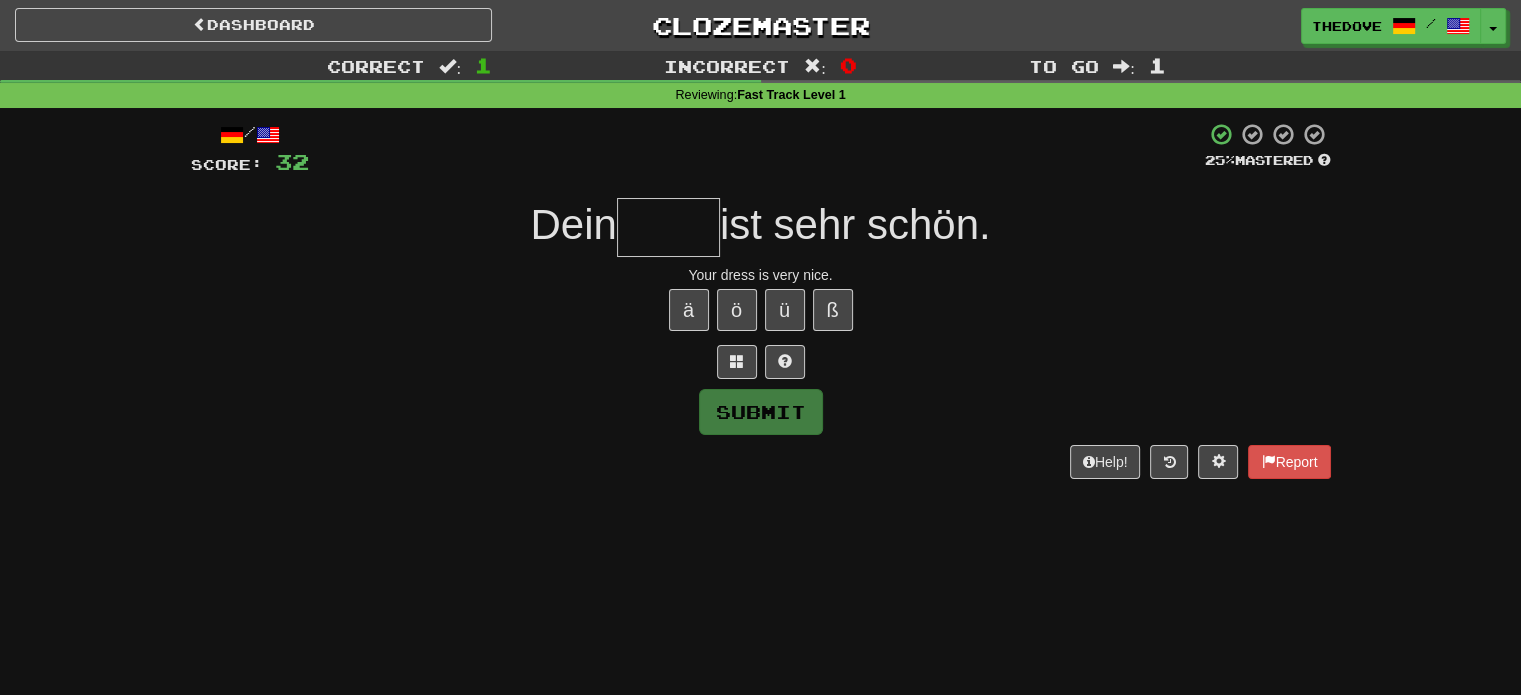 type on "*" 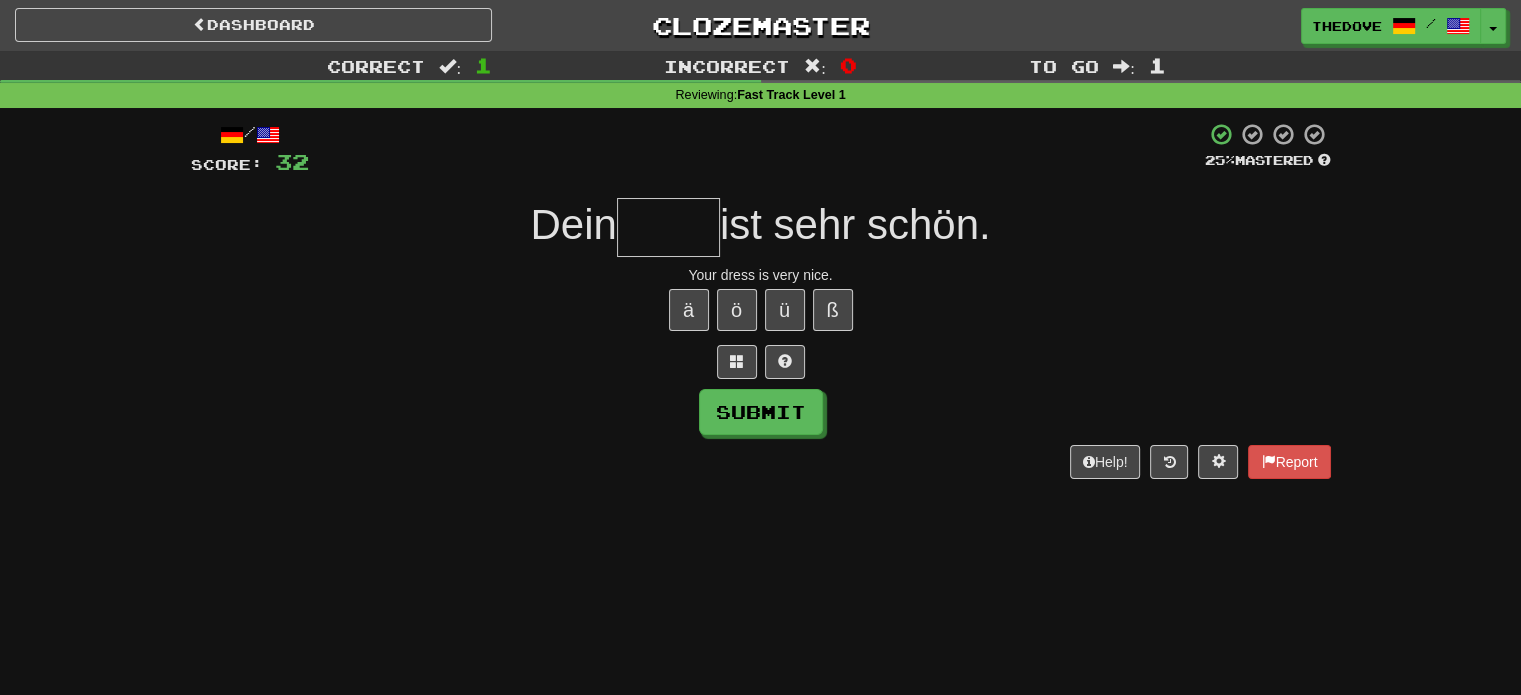 type on "*" 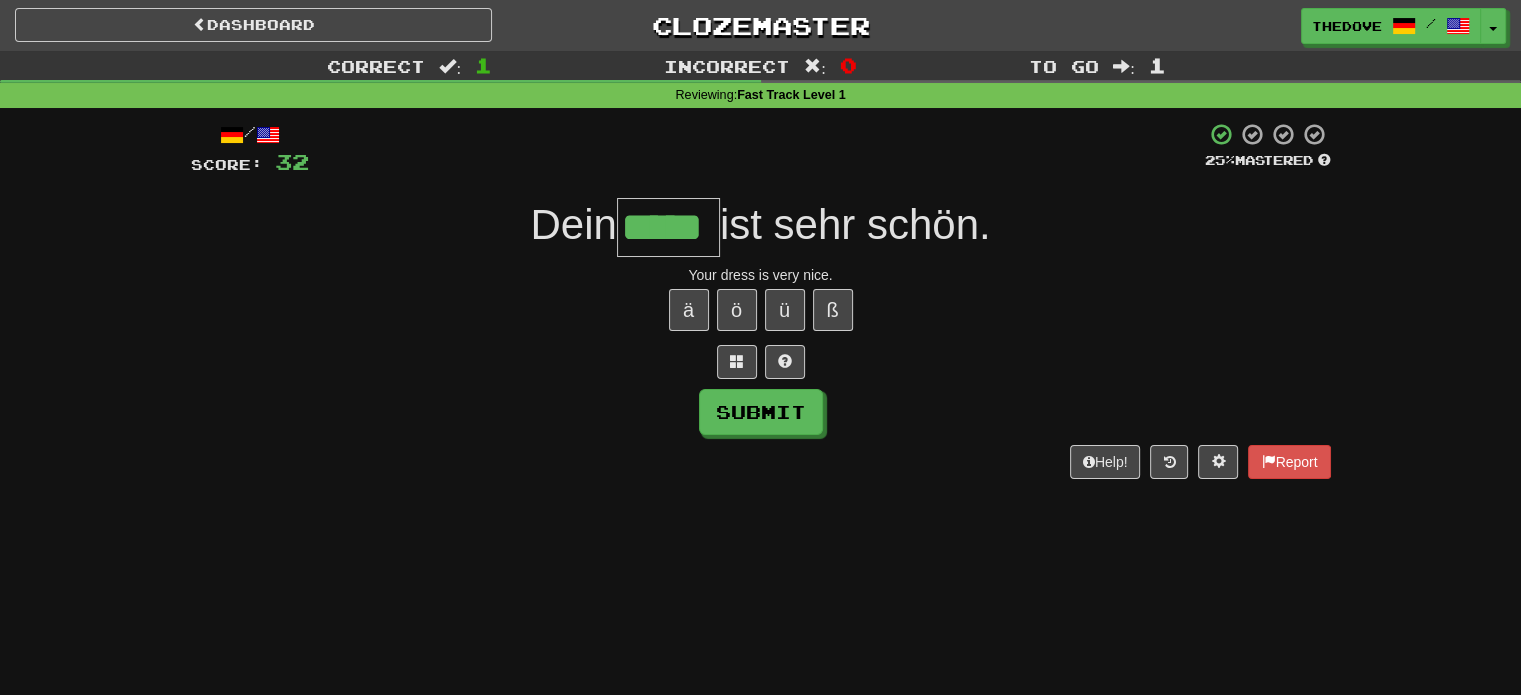 type on "*****" 